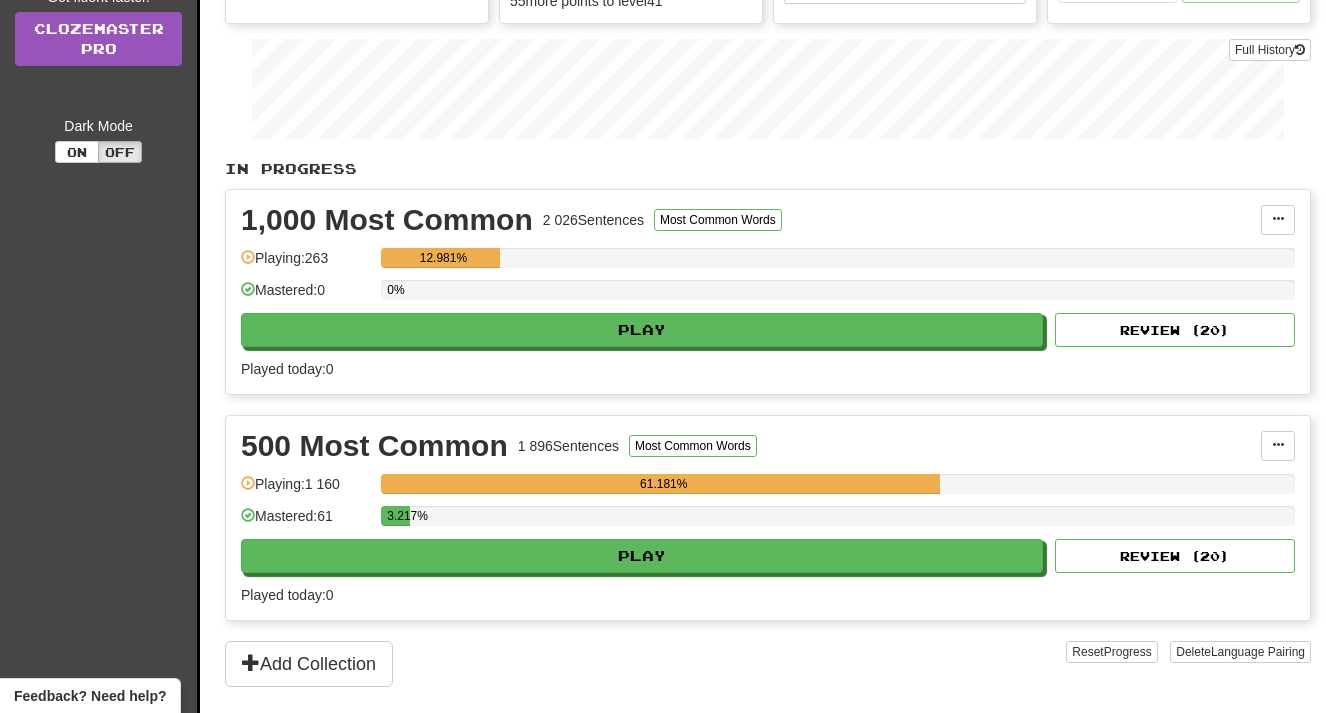 scroll, scrollTop: 324, scrollLeft: 0, axis: vertical 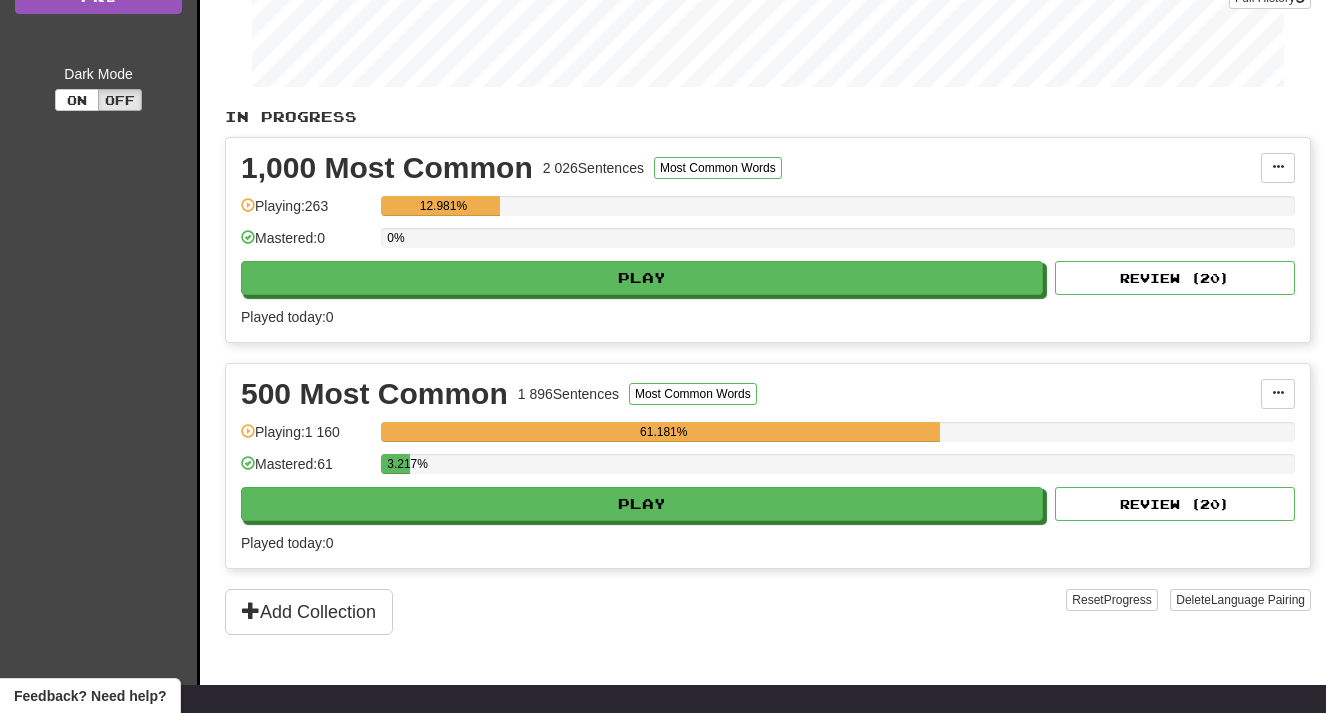 click on "1,000 Most Common 2 026  Sentences Most Common Words Manage Sentences Unpin from Dashboard  Playing:  263 12.981%  Mastered:  0 0% Play Review ( 20 ) Played today:  0" at bounding box center (768, 240) 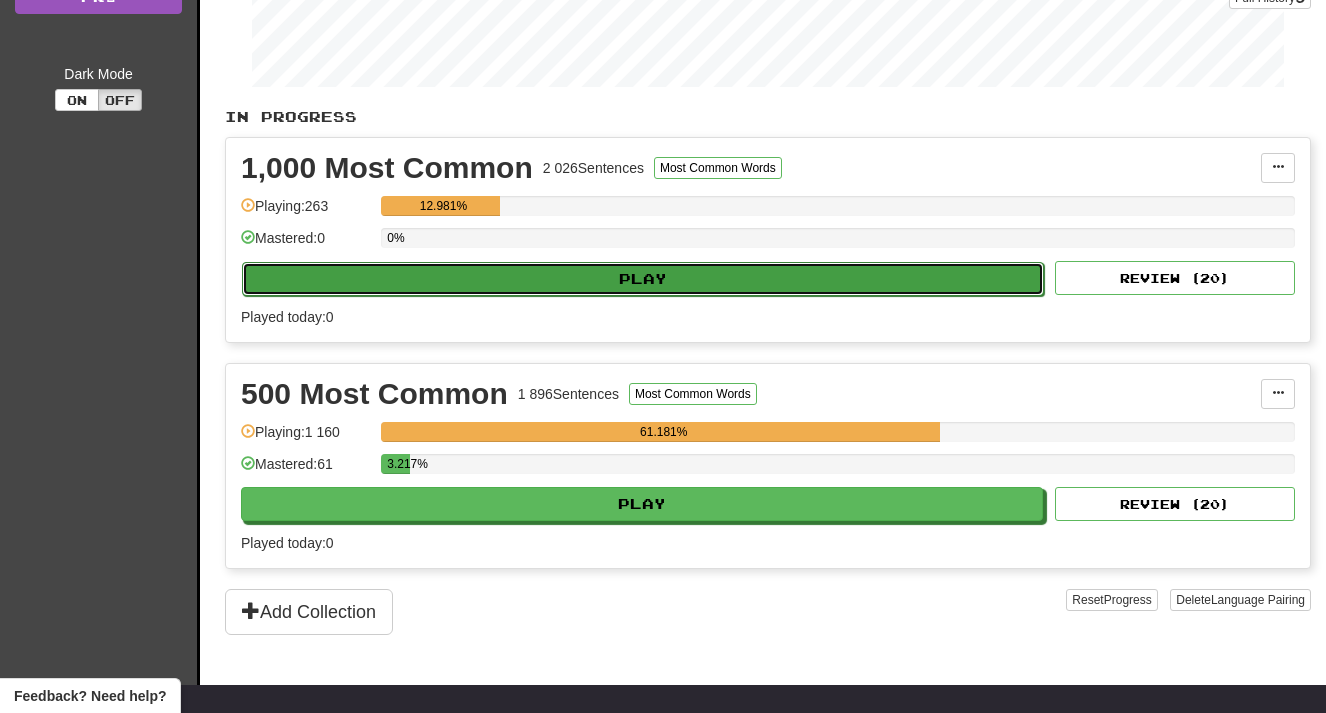 click on "Play" at bounding box center [643, 279] 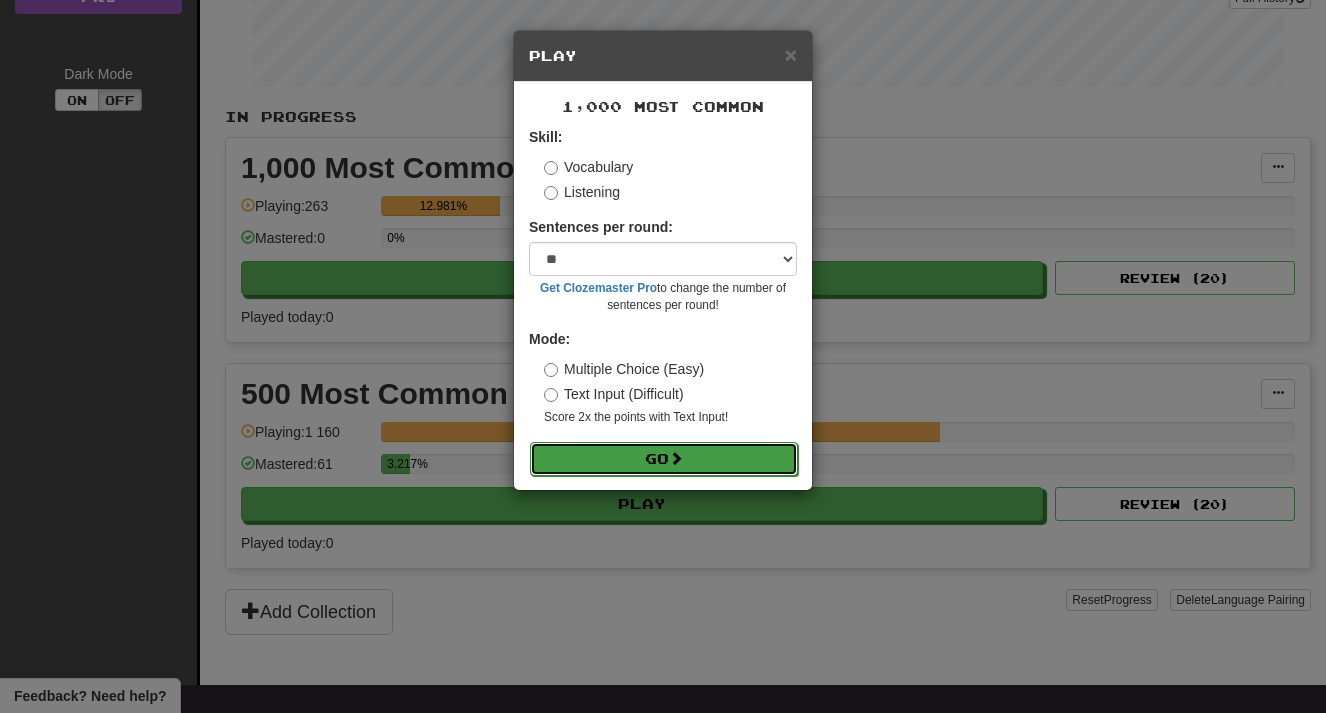 click on "Go" at bounding box center (664, 459) 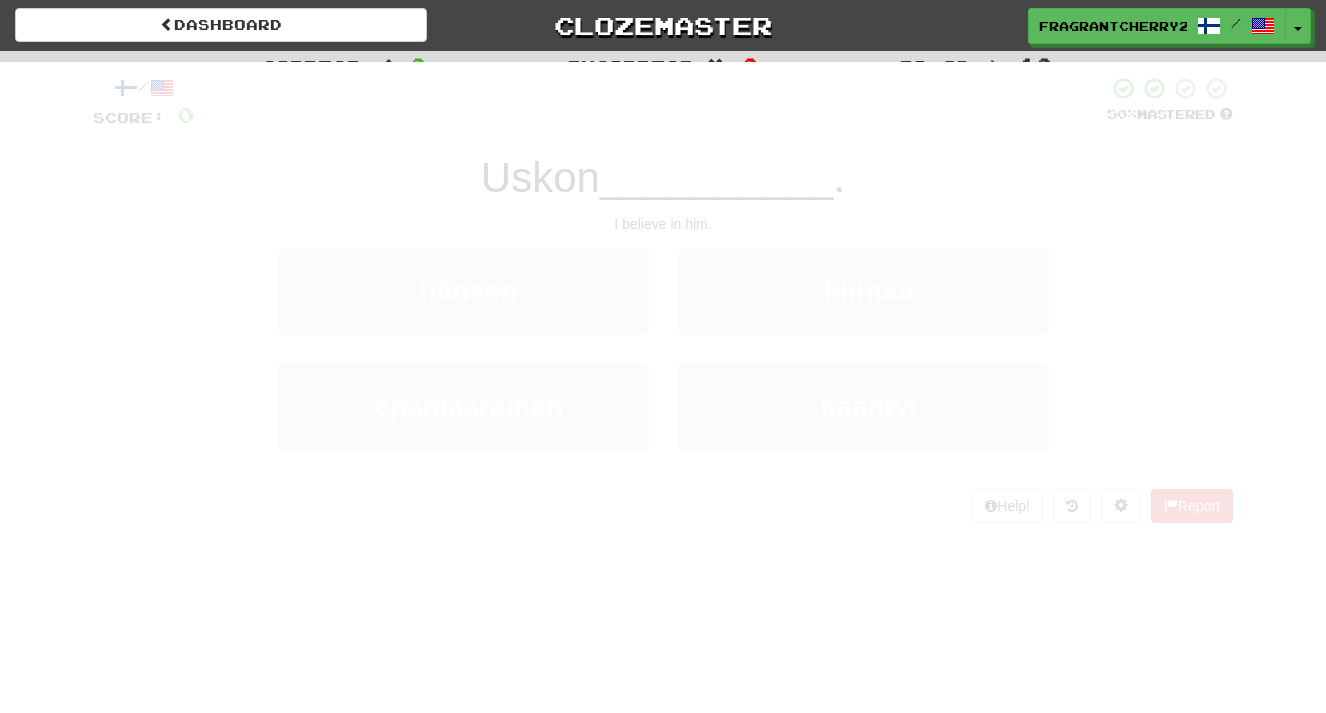 scroll, scrollTop: 0, scrollLeft: 0, axis: both 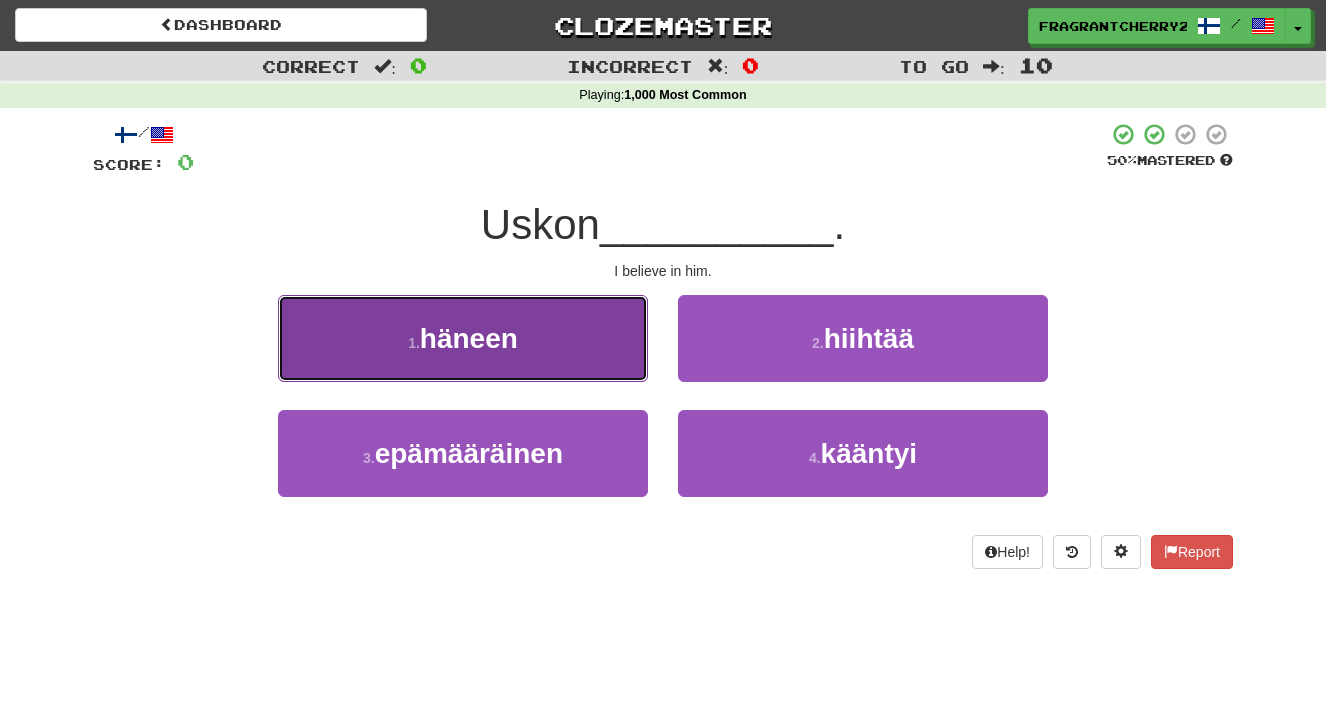 click on "1 .  häneen" at bounding box center [463, 338] 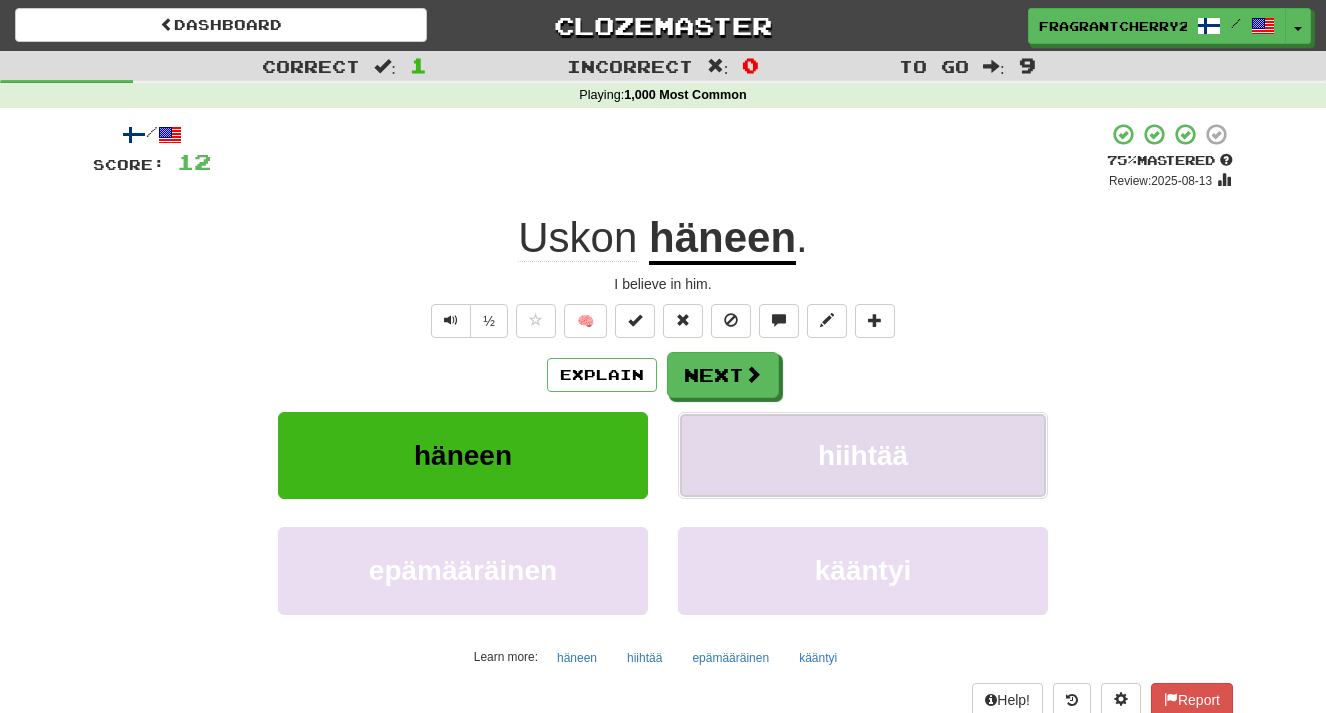 click on "hiihtää" at bounding box center [863, 455] 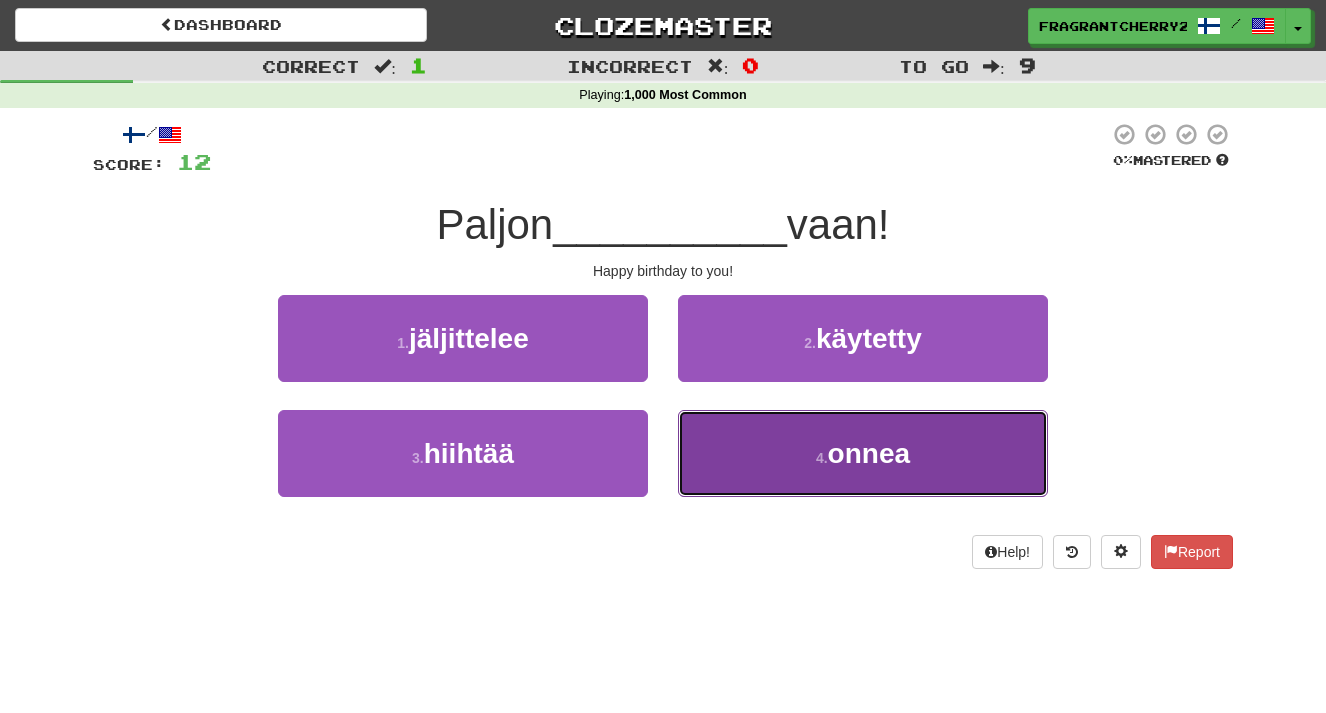 click on "4 .  onnea" at bounding box center [863, 453] 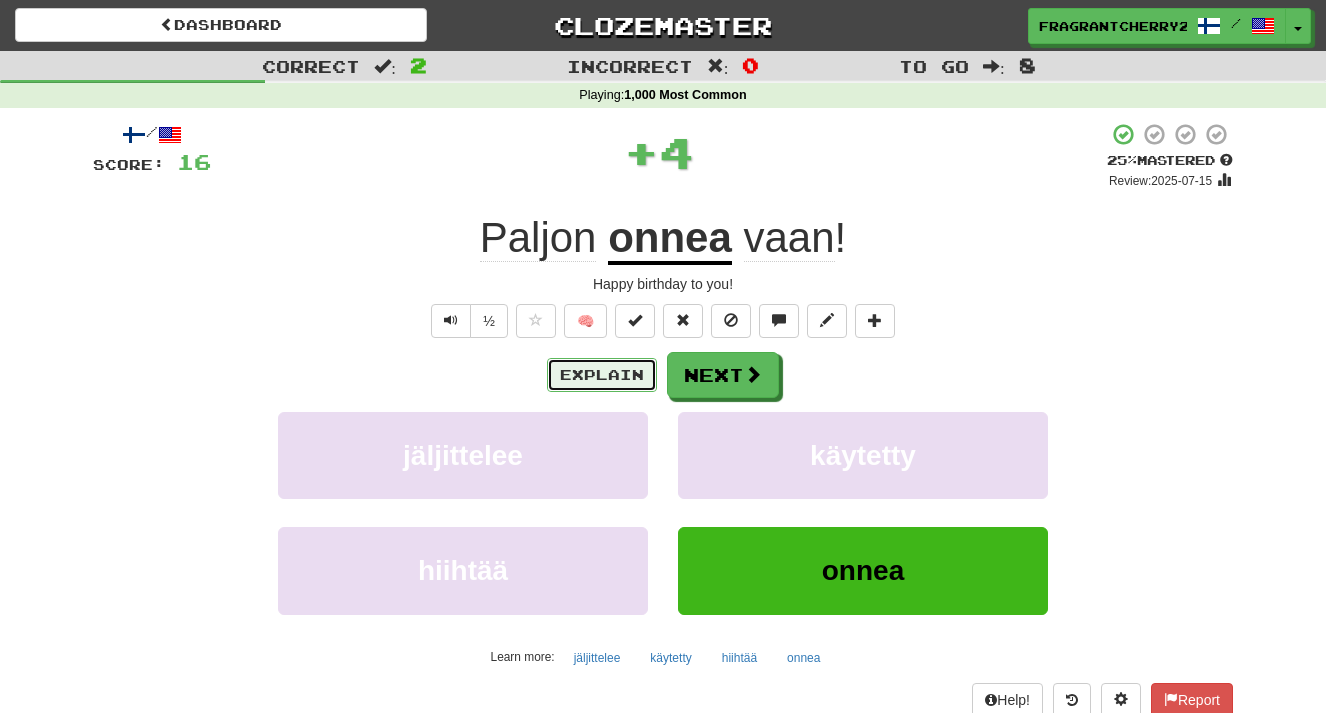 click on "Explain" at bounding box center [602, 375] 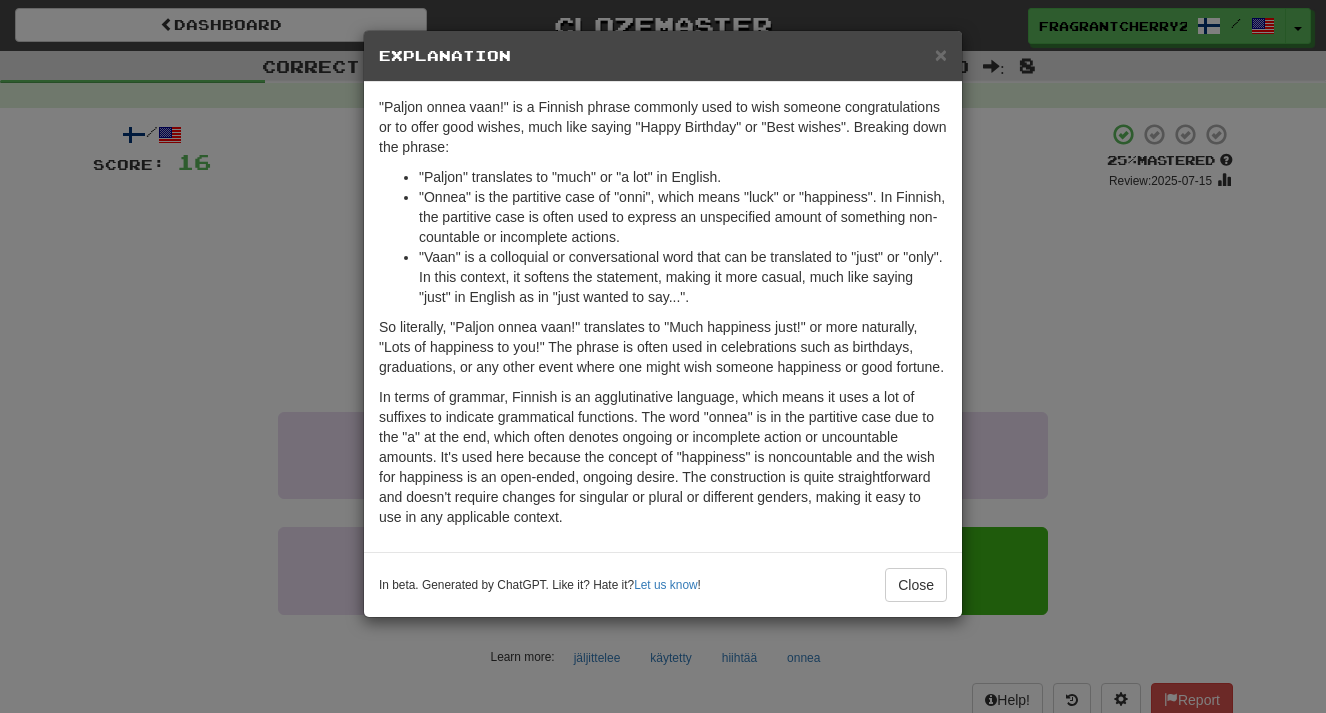 click on "× Explanation "Paljon onnea vaan!" is a Finnish phrase commonly used to wish someone congratulations or to offer good wishes, much like saying "Happy Birthday" or "Best wishes". Breaking down the phrase:
"Paljon" translates to "much" or "a lot" in English.
"Onnea" is the partitive case of "onni", which means "luck" or "happiness". In Finnish, the partitive case is often used to express an unspecified amount of something non-countable or incomplete actions.
"Vaan" is a colloquial or conversational word that can be translated to "just" or "only". In this context, it softens the statement, making it more casual, much like saying "just" in English as in "just wanted to say...".
So literally, "Paljon onnea vaan!" translates to "Much happiness just!" or more naturally, "Lots of happiness to you!" The phrase is often used in celebrations such as birthdays, graduations, or any other event where one might wish someone happiness or good fortune.
In beta. Generated by ChatGPT. Like it? Hate it?  ! Close" at bounding box center (663, 356) 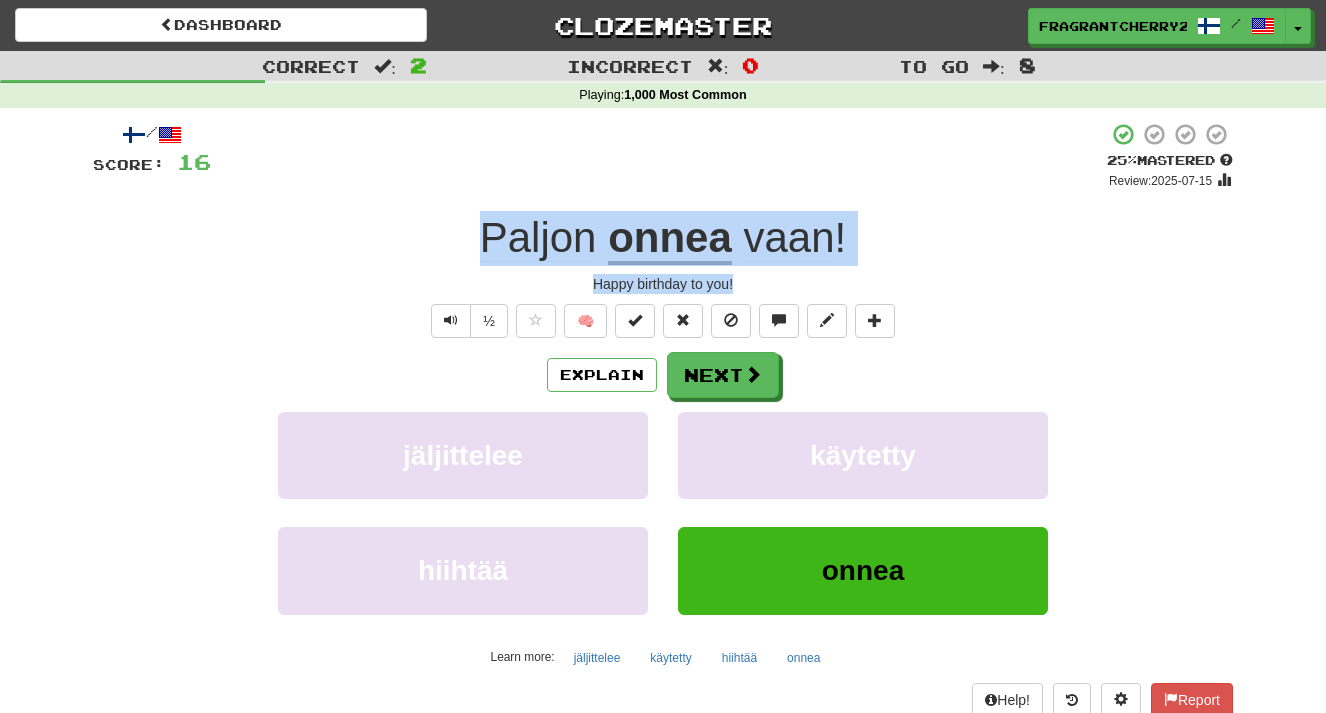 drag, startPoint x: 736, startPoint y: 279, endPoint x: 479, endPoint y: 237, distance: 260.4093 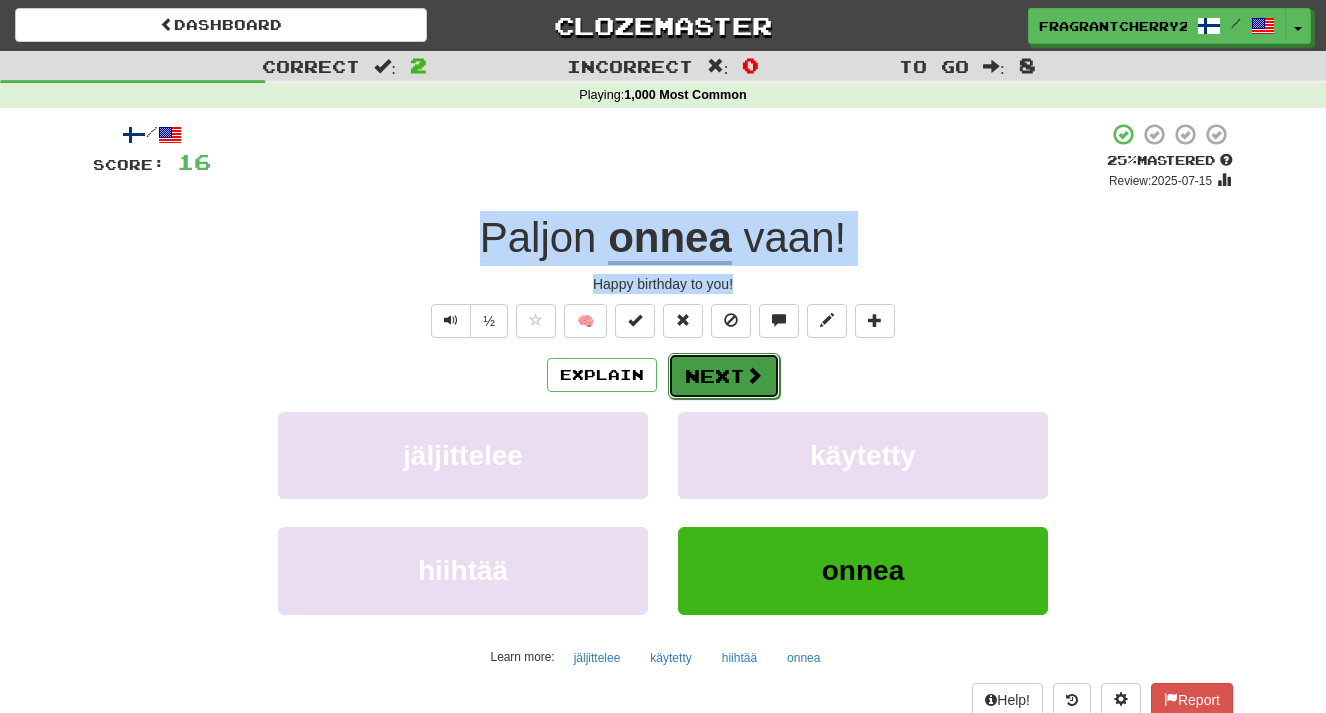 click on "Next" at bounding box center [724, 376] 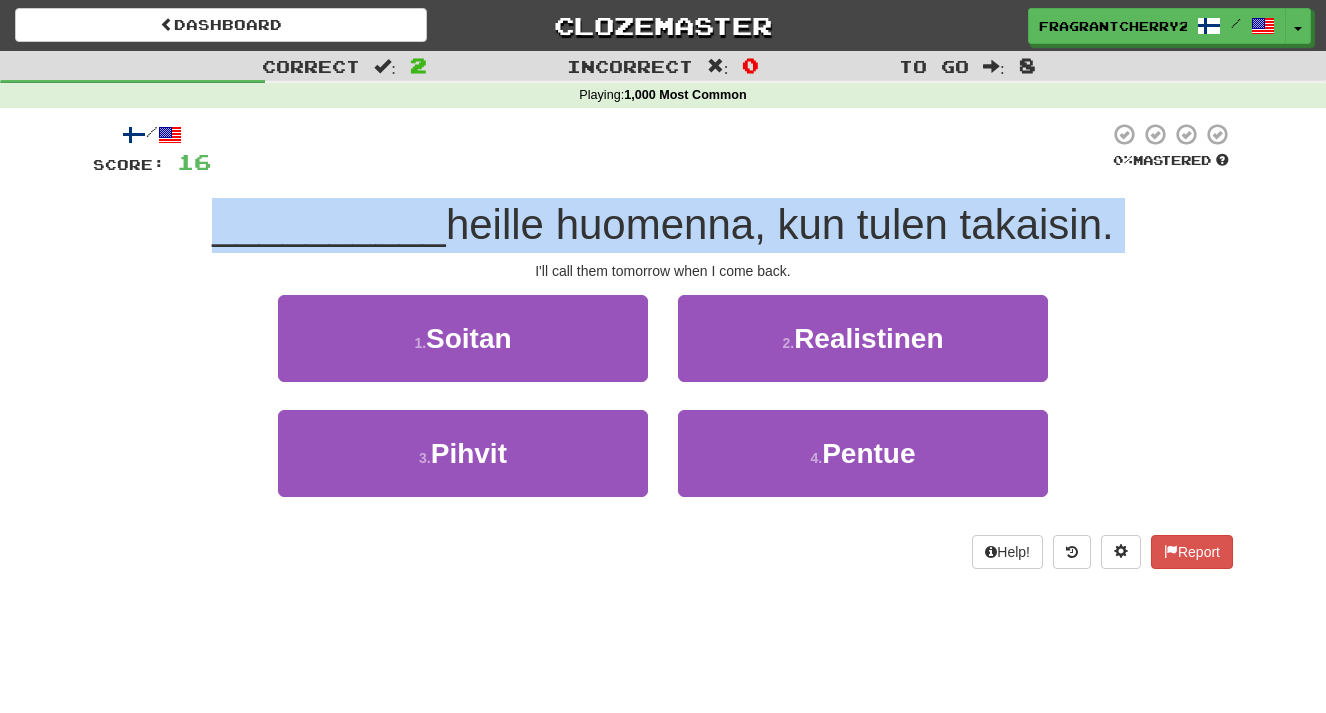 click on "I'll call them tomorrow when I come back." at bounding box center (663, 271) 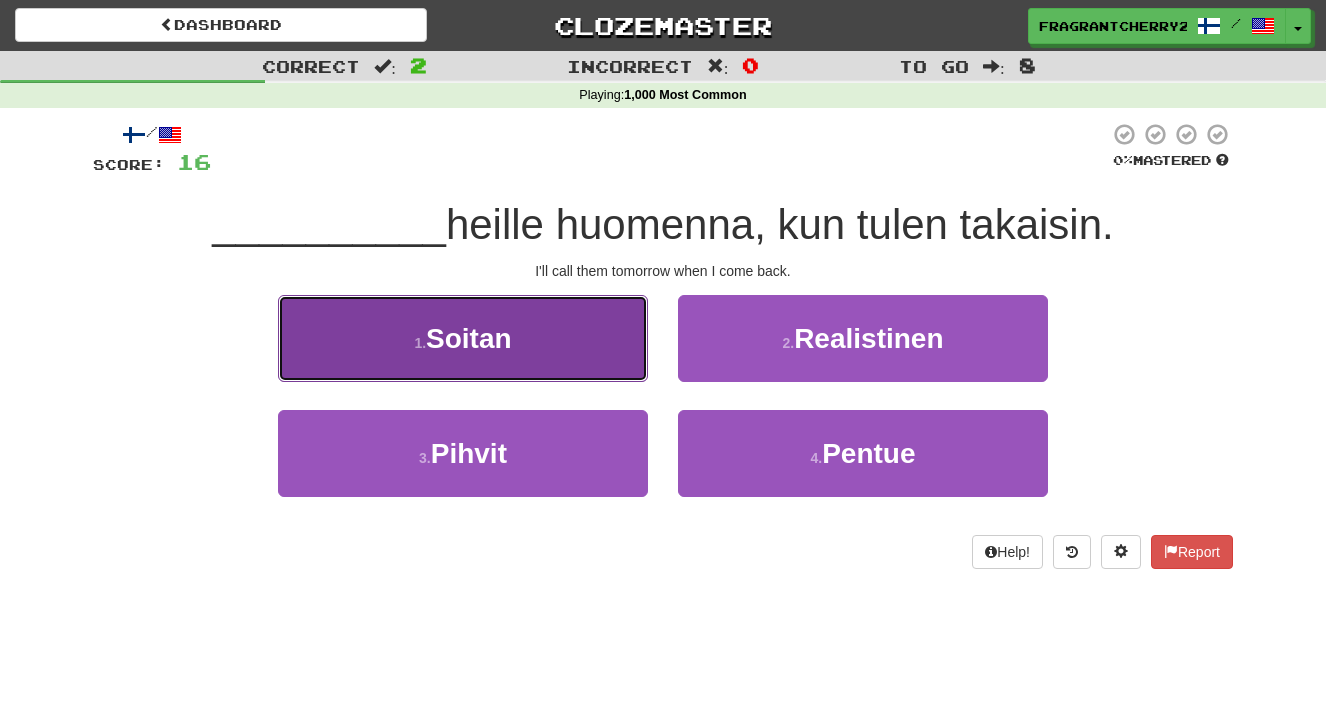click on "1 .  Soitan" at bounding box center [463, 338] 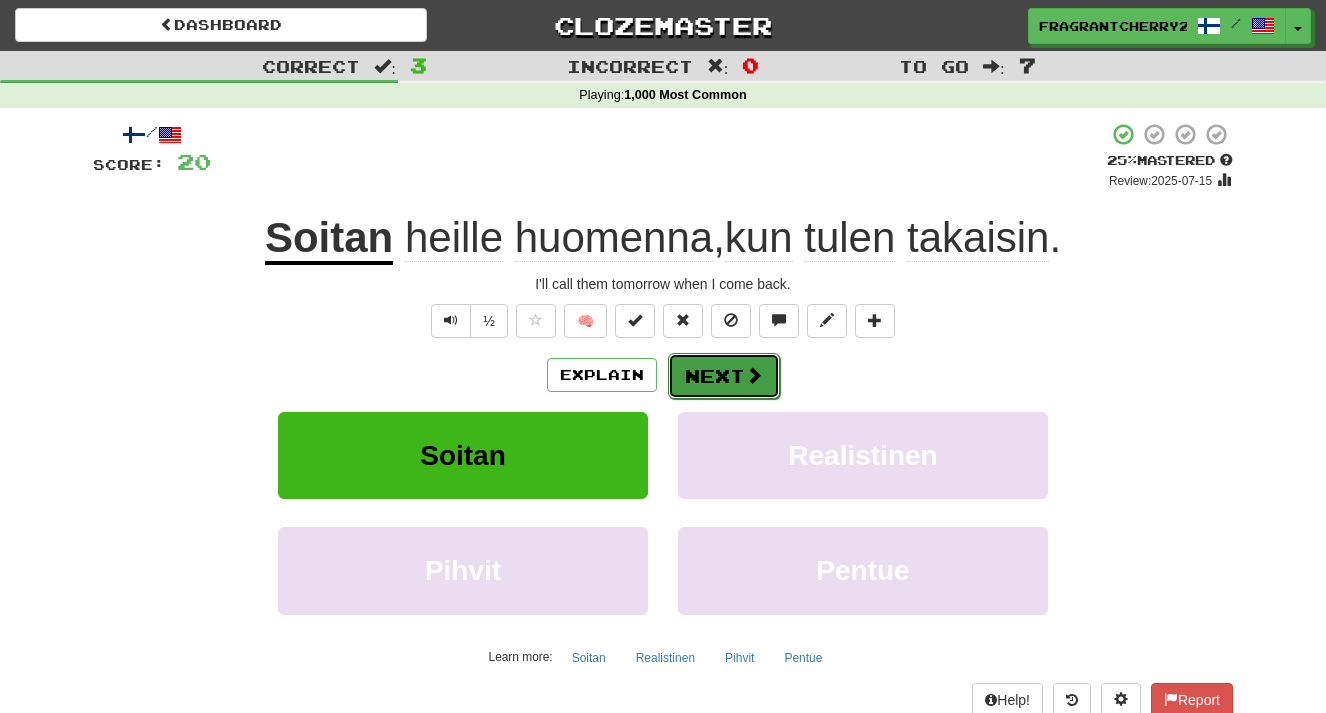 click on "Next" at bounding box center (724, 376) 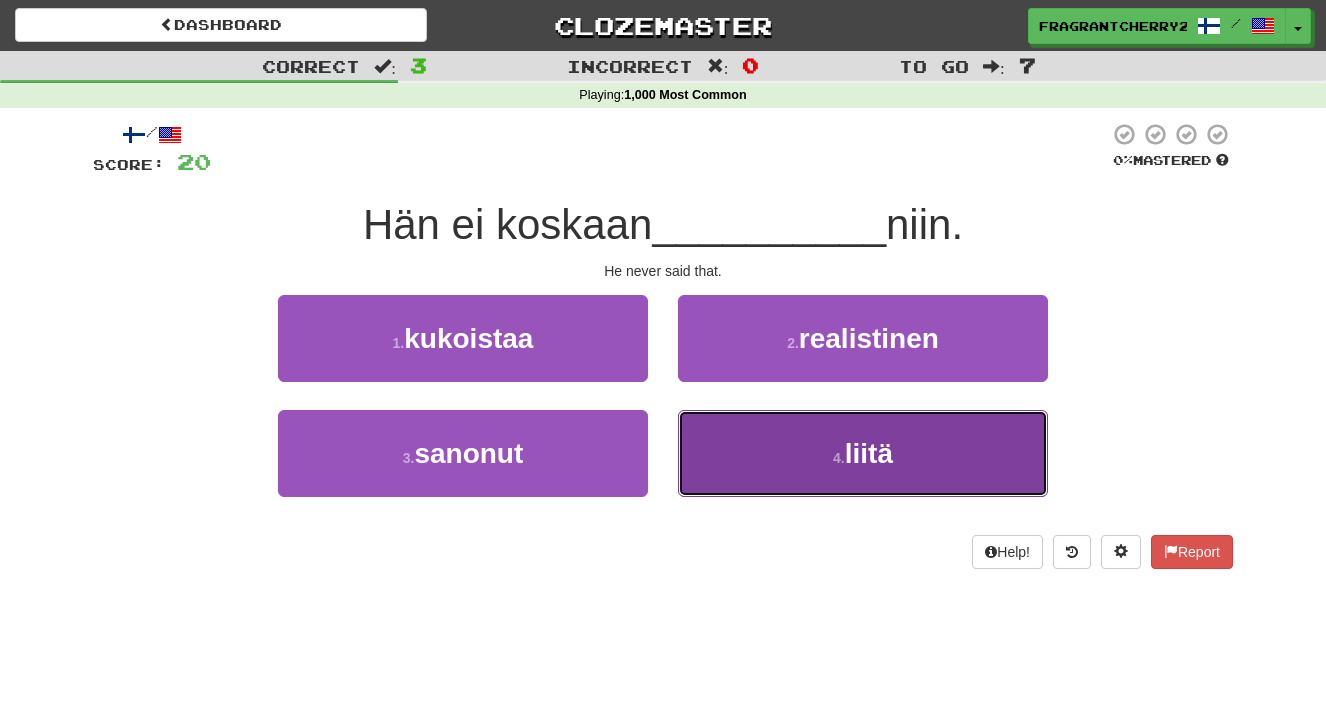 click on "4 .  liitä" at bounding box center (863, 453) 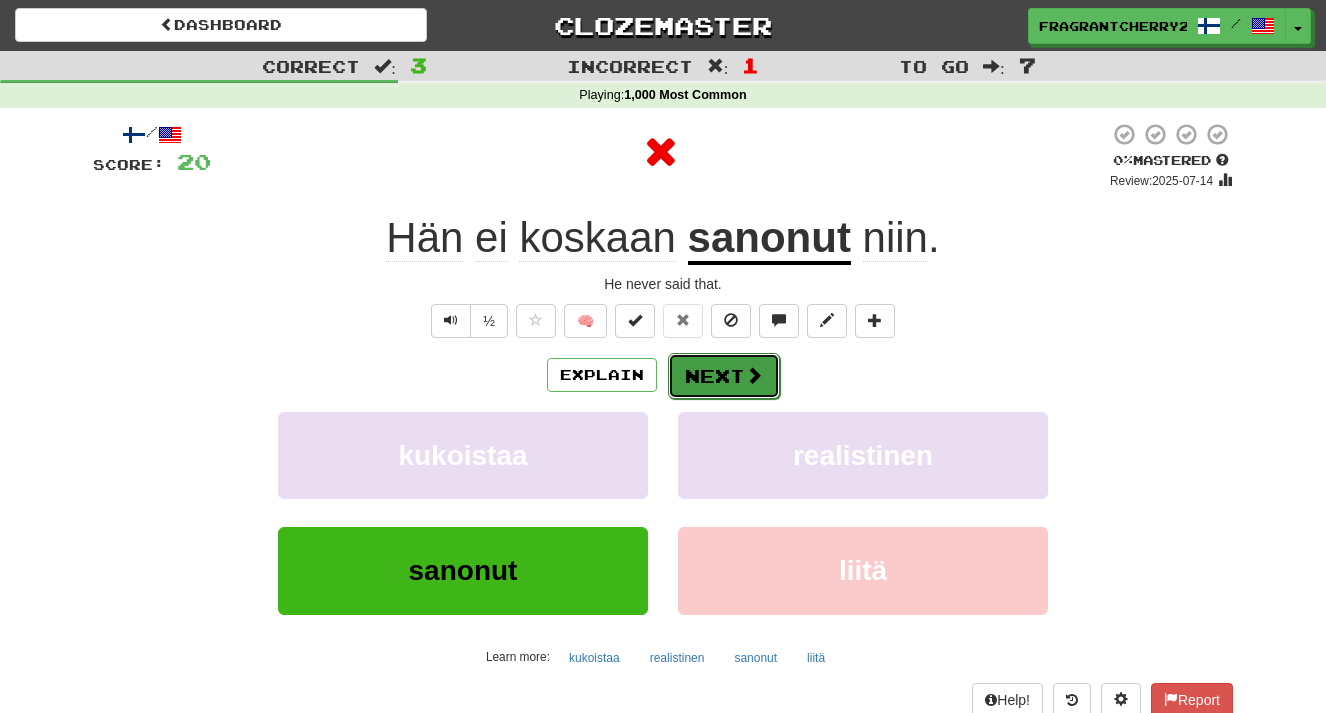 click on "Next" at bounding box center [724, 376] 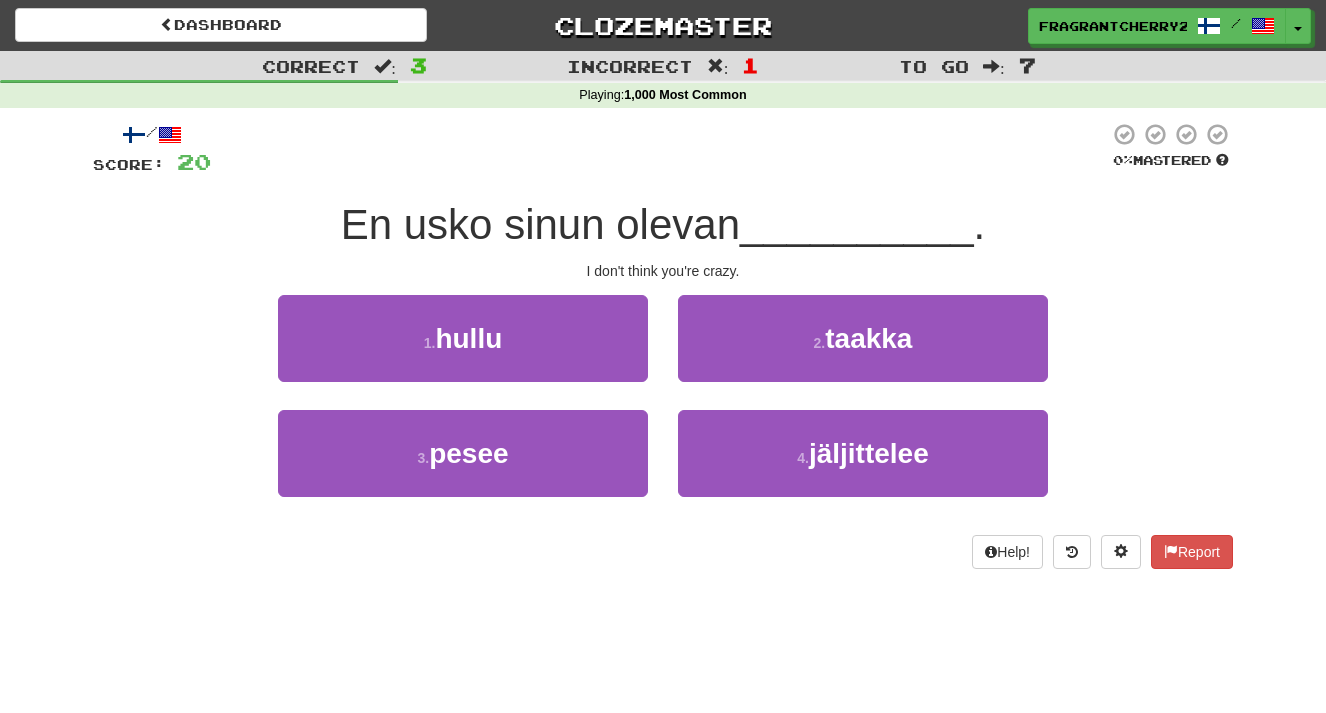 click on "1 .  hullu" at bounding box center (463, 352) 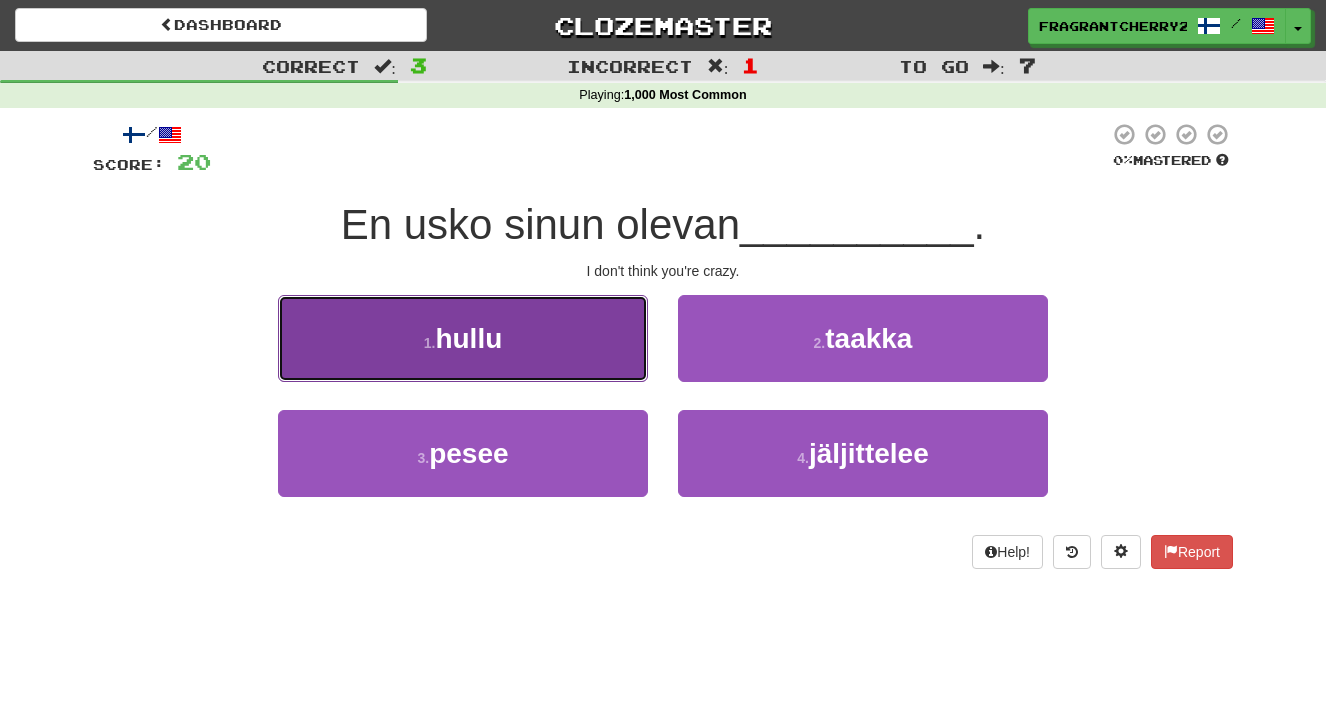 click on "1 .  hullu" at bounding box center (463, 338) 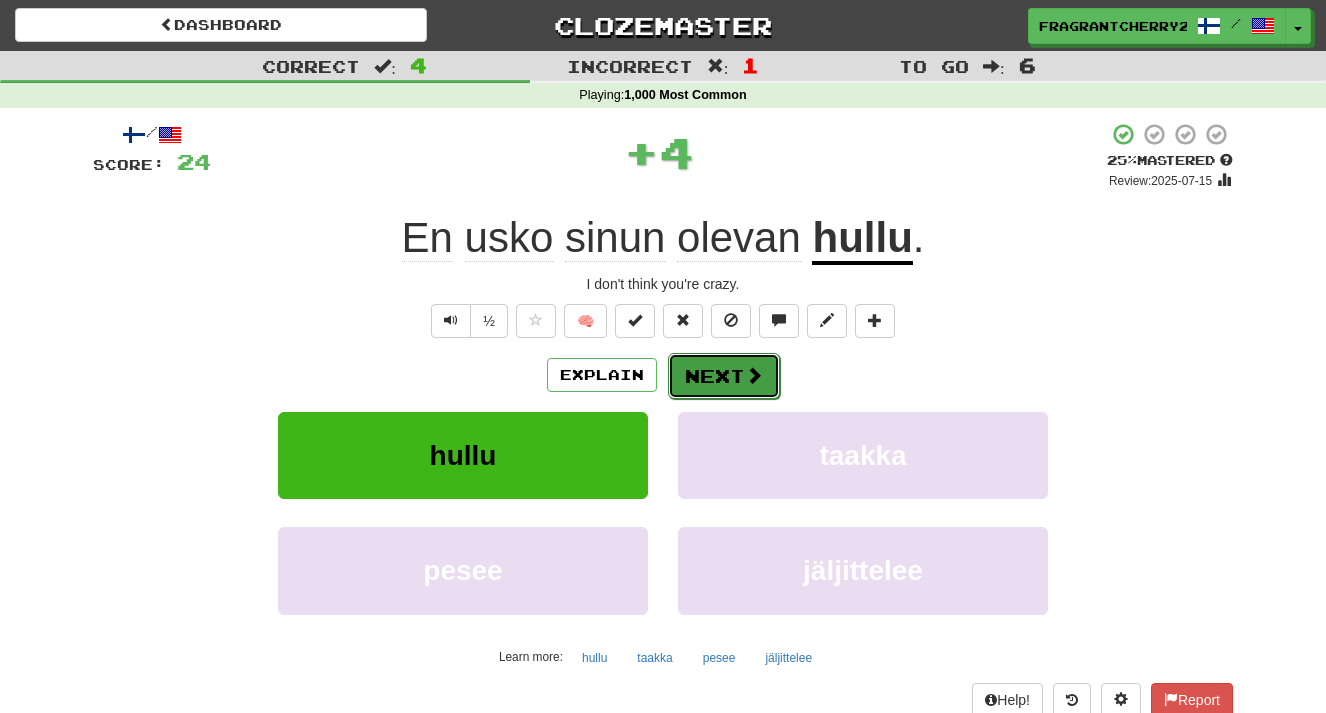 click on "Next" at bounding box center (724, 376) 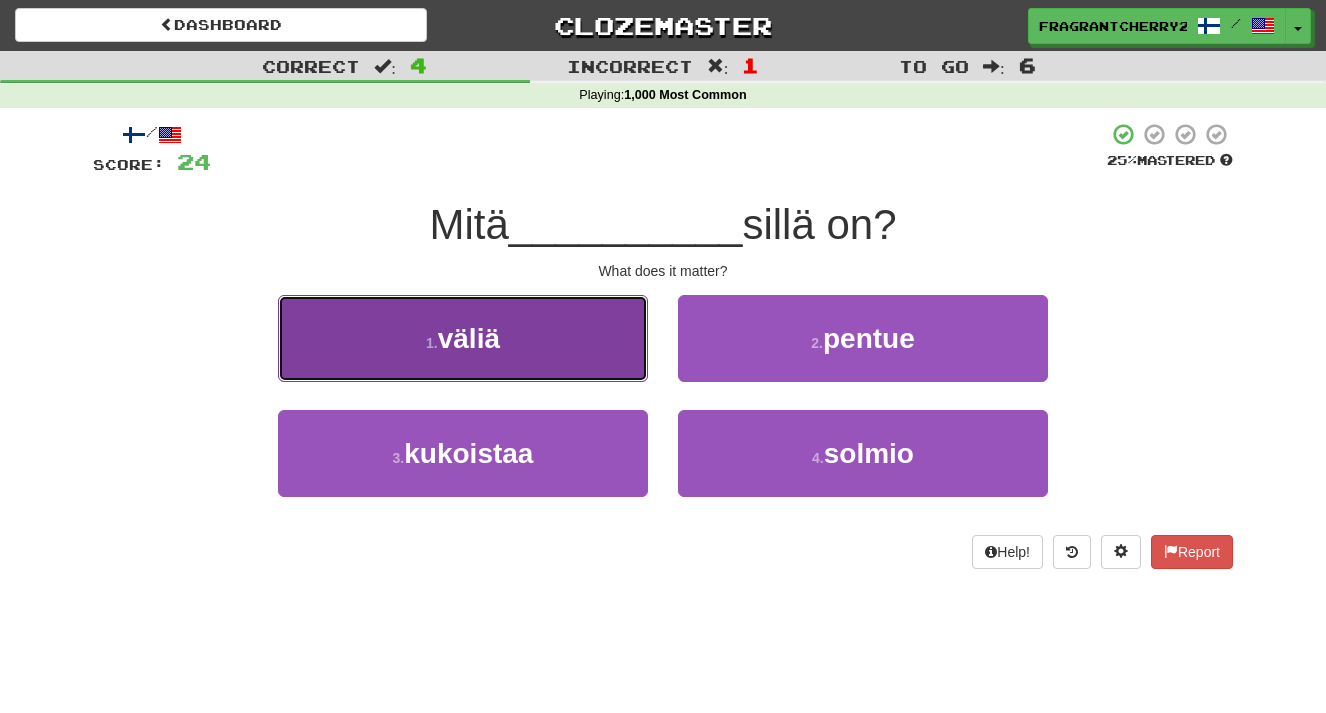 click on "1 .  väliä" at bounding box center [463, 338] 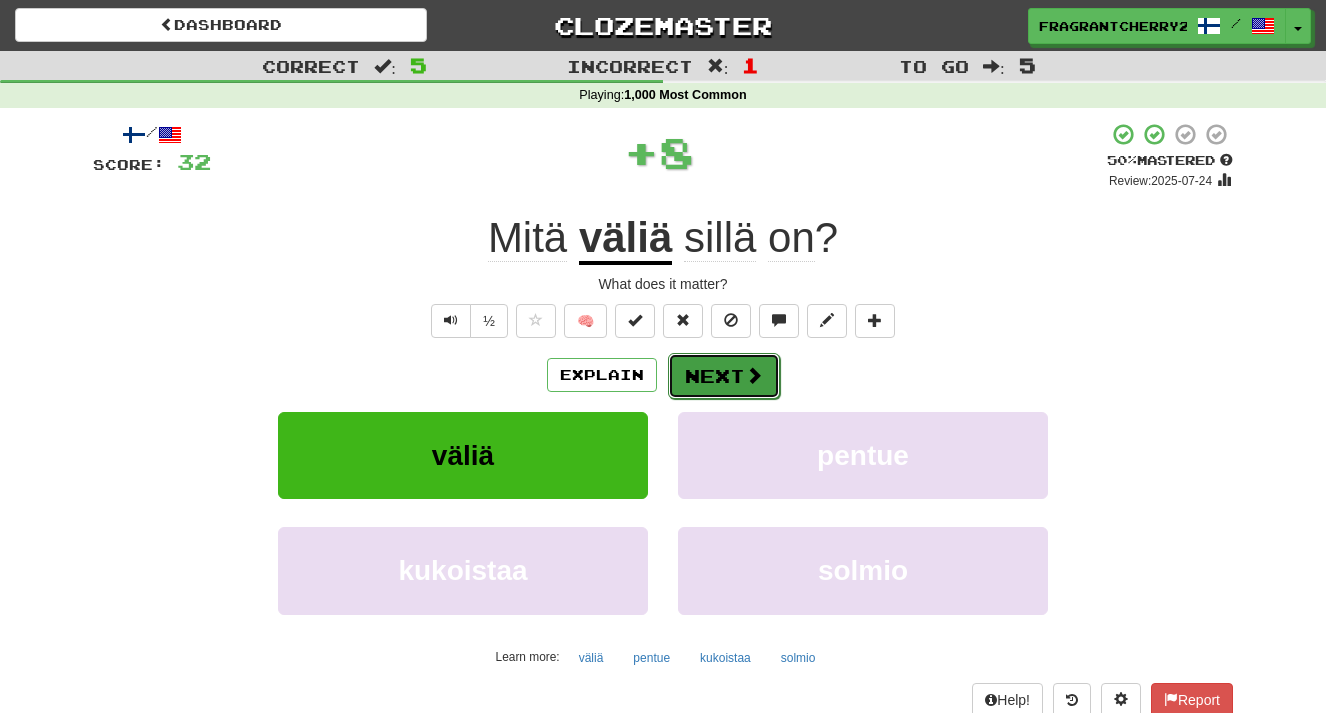 click on "Next" at bounding box center (724, 376) 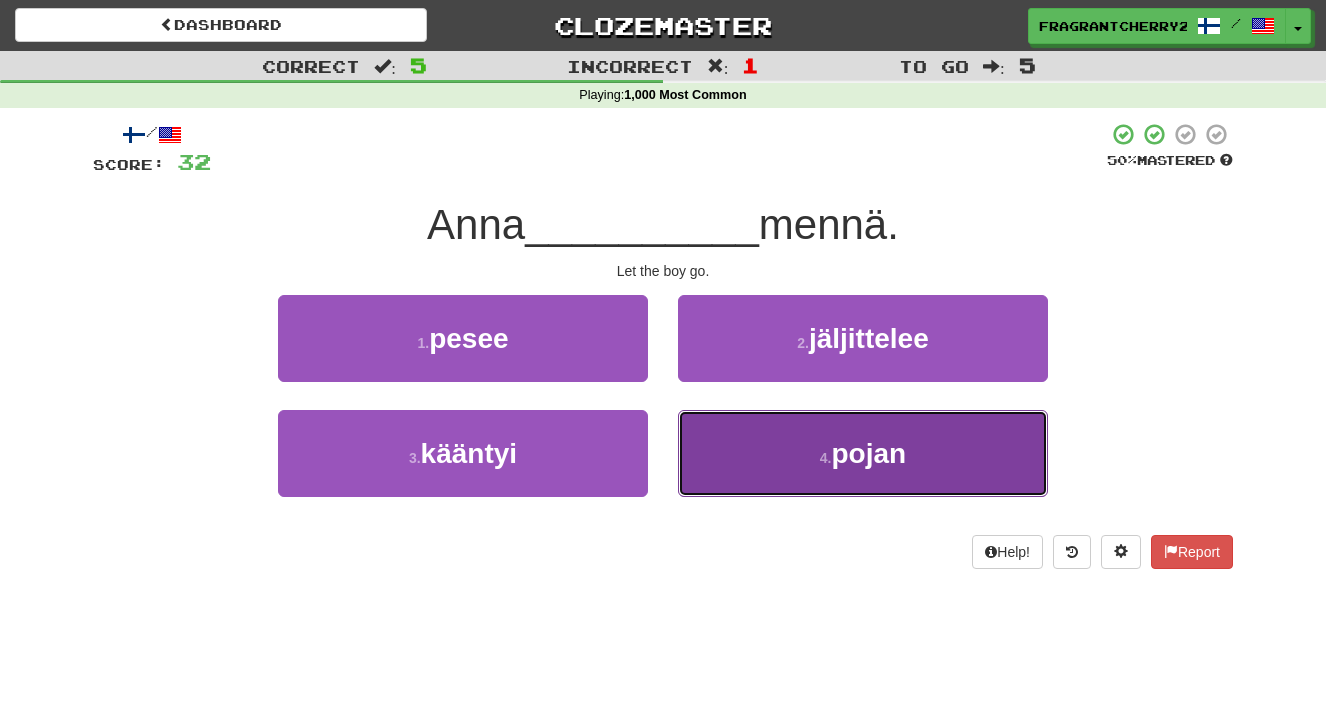 click on "4 .  pojan" at bounding box center [863, 453] 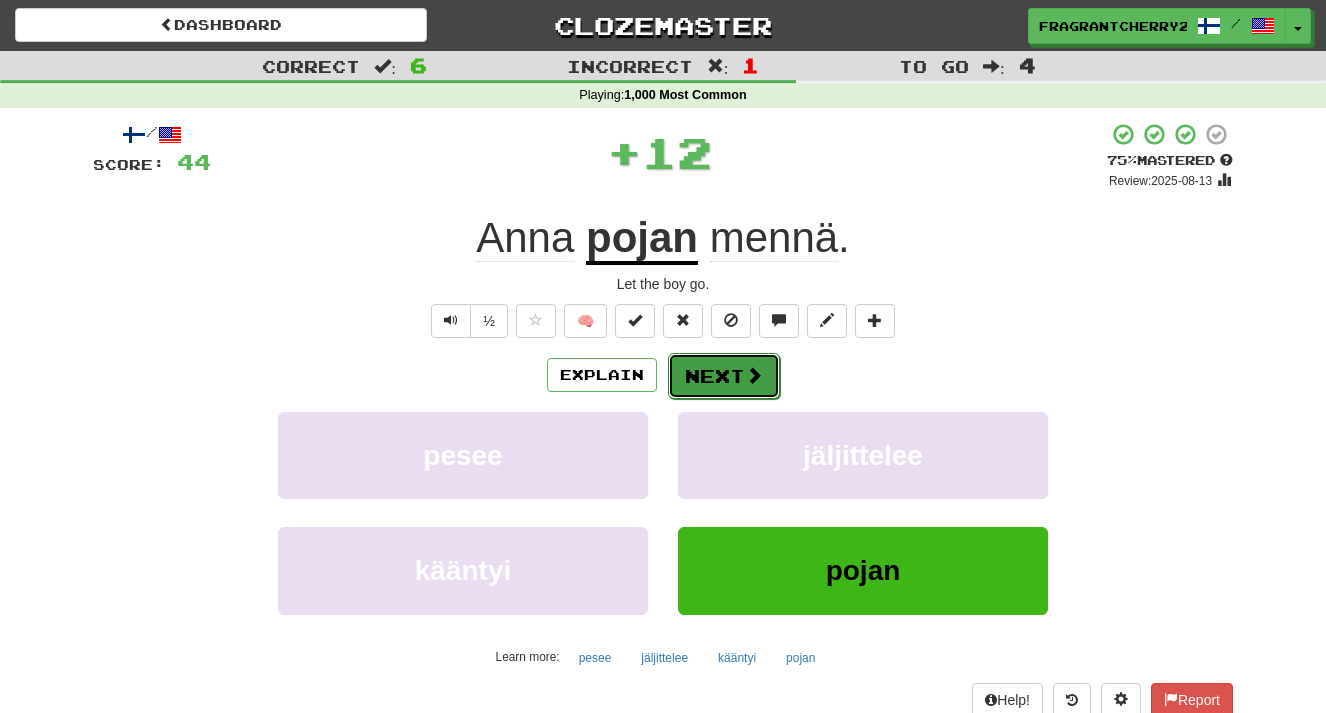 click at bounding box center (754, 375) 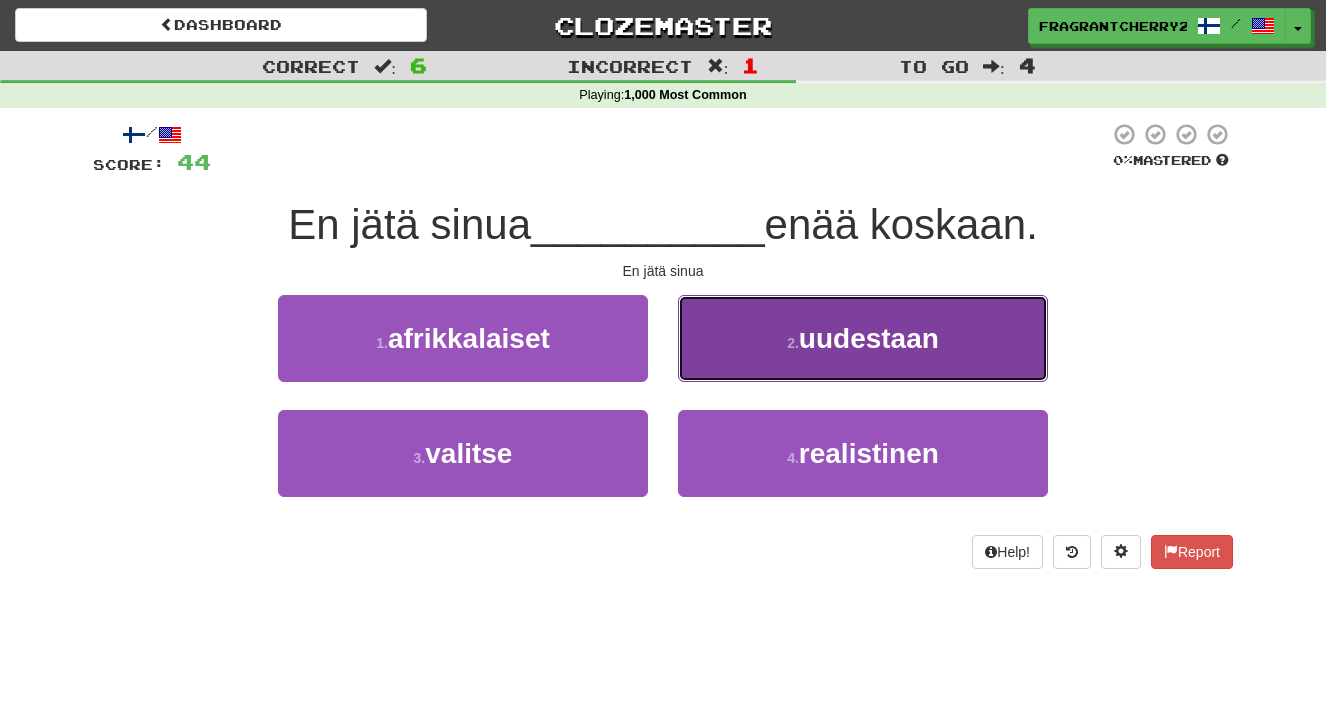 click on "2 .  uudestaan" at bounding box center [863, 338] 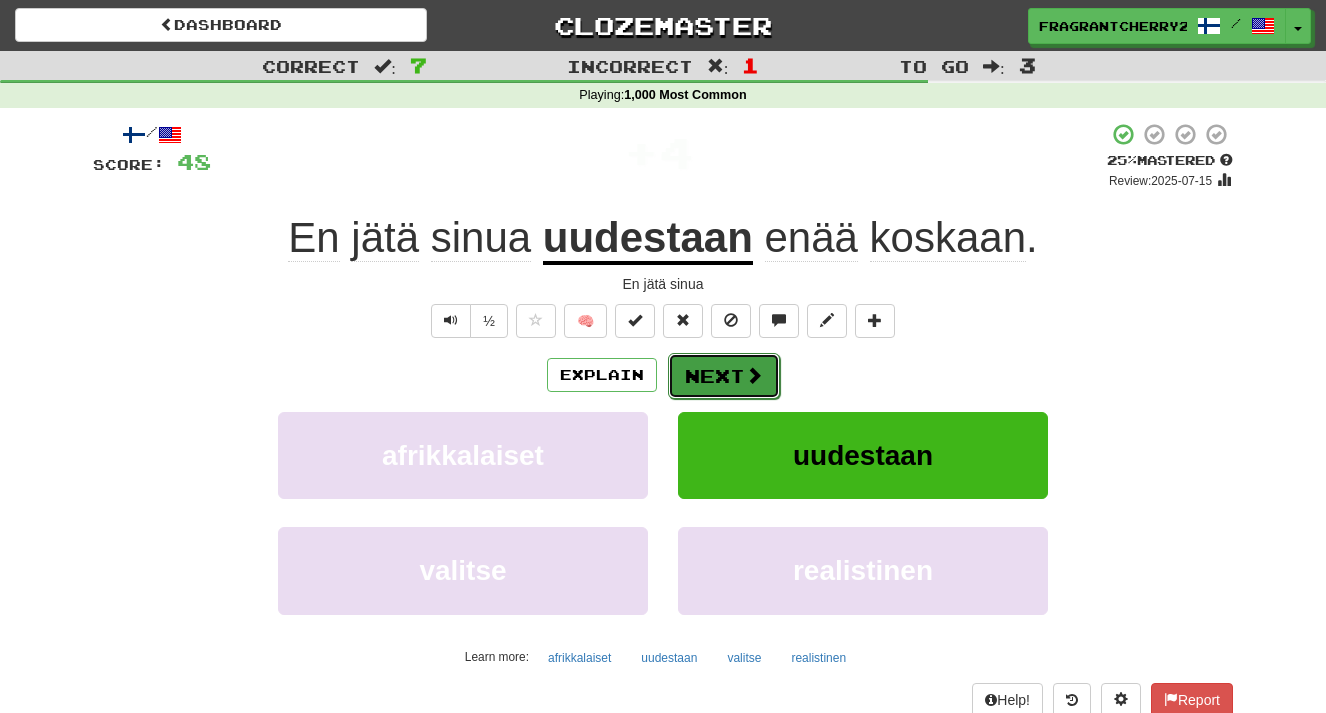click on "Next" at bounding box center [724, 376] 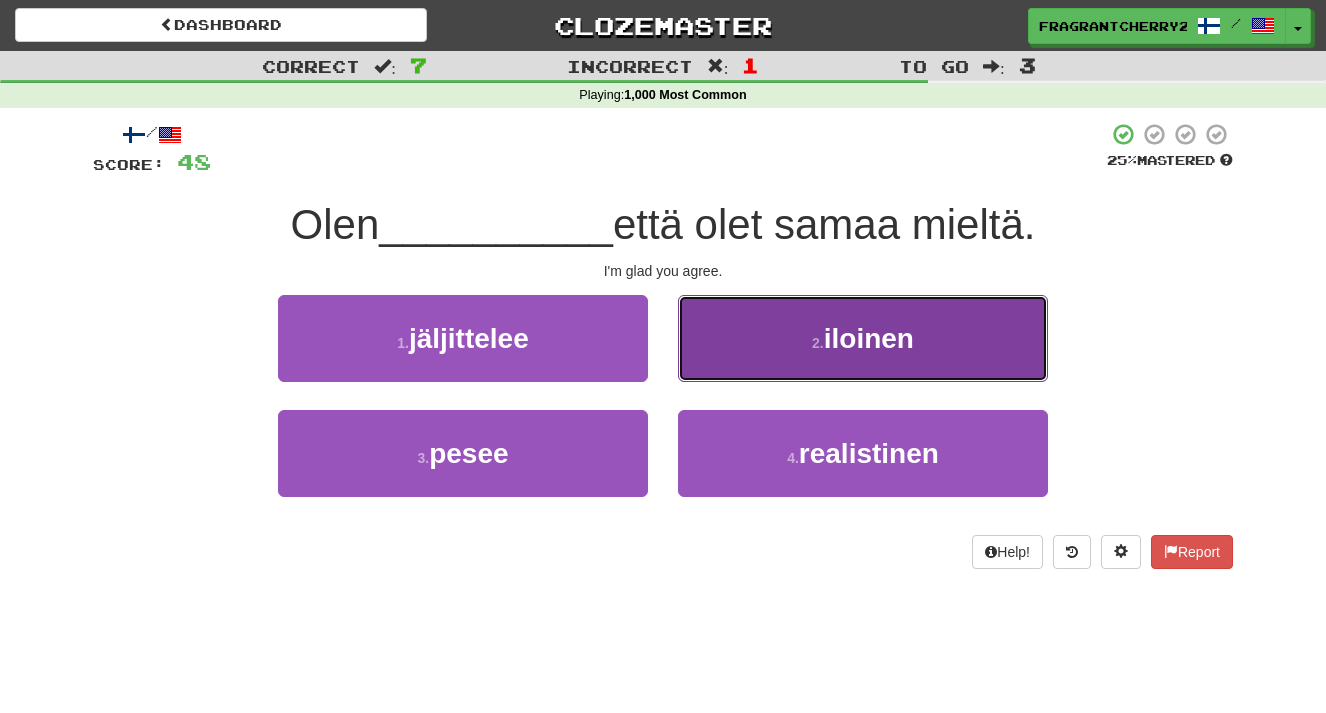 click on "2 .  iloinen" at bounding box center [863, 338] 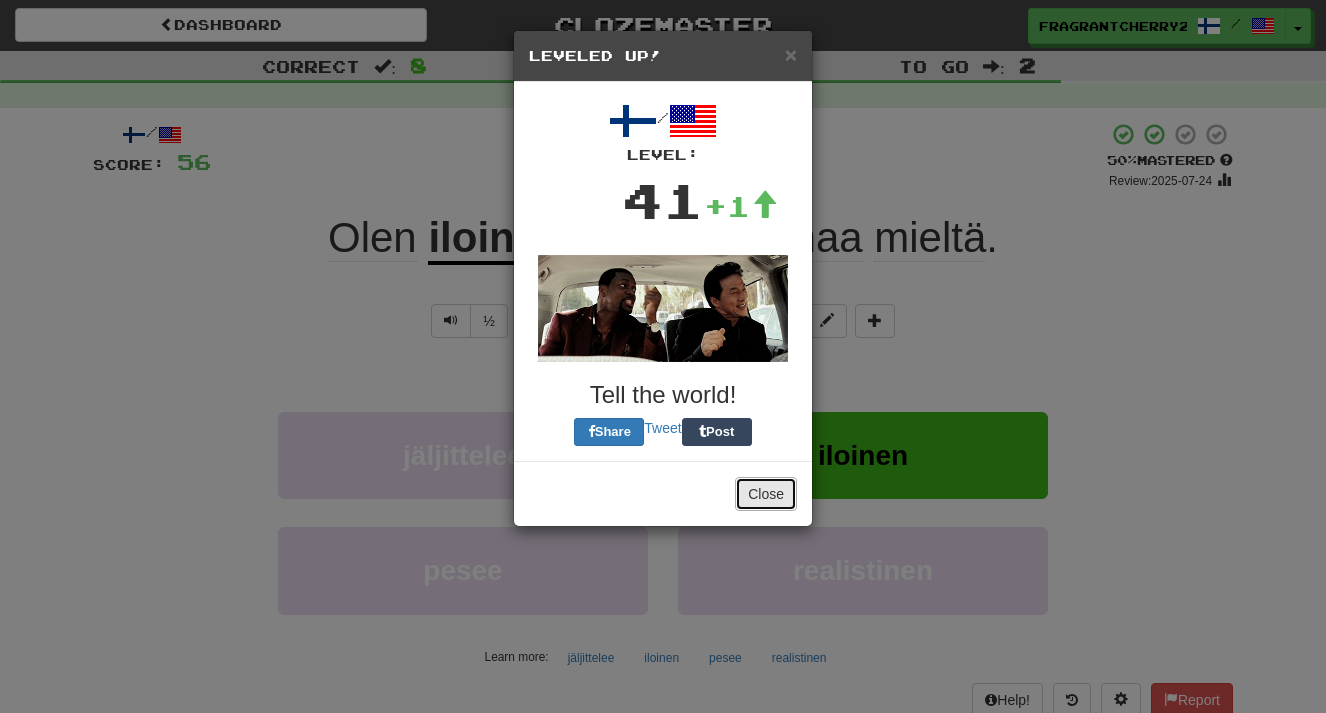 click on "Close" at bounding box center [766, 494] 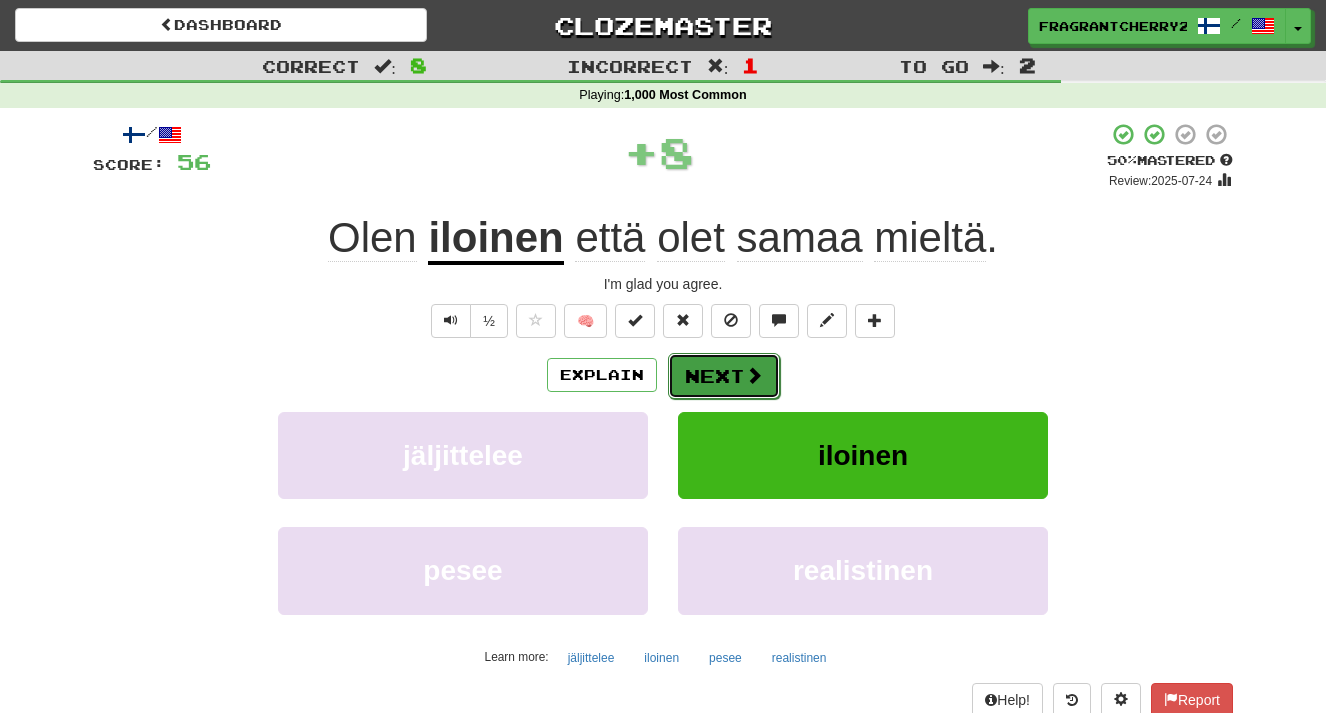 click on "Next" at bounding box center (724, 376) 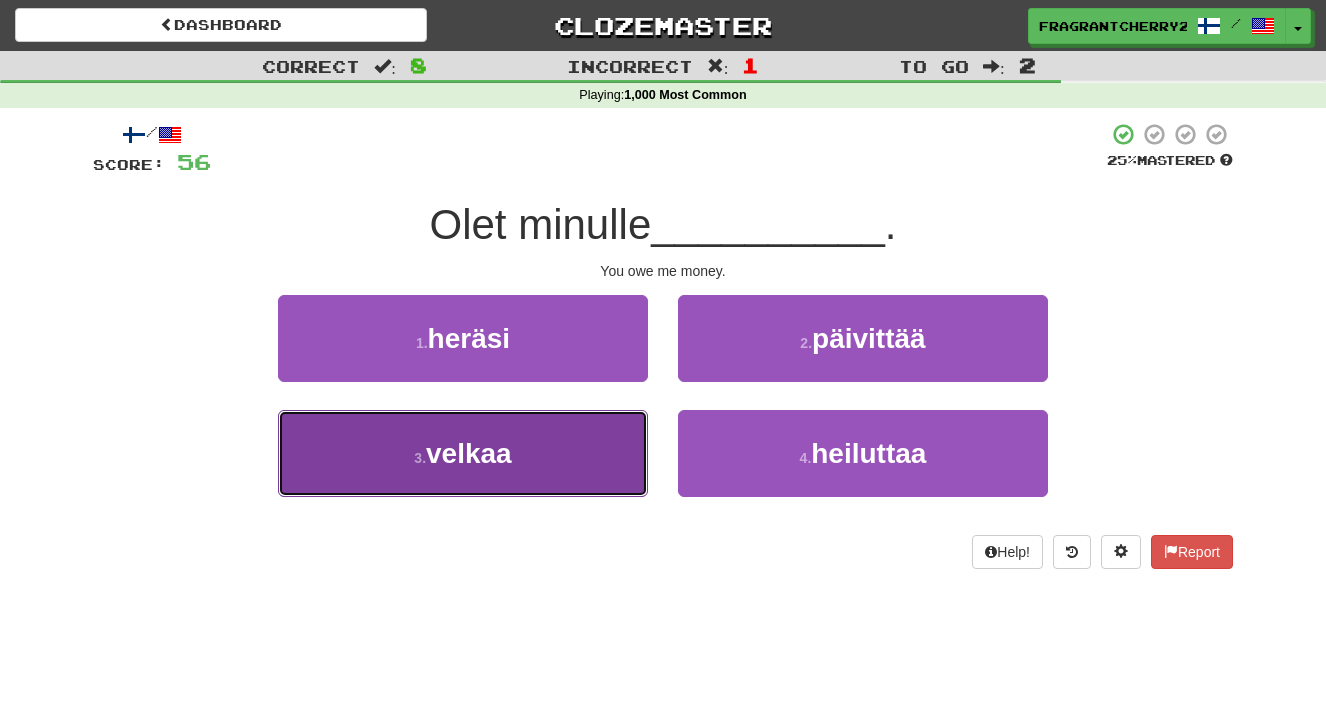 click on "3 .  velkaa" at bounding box center (463, 453) 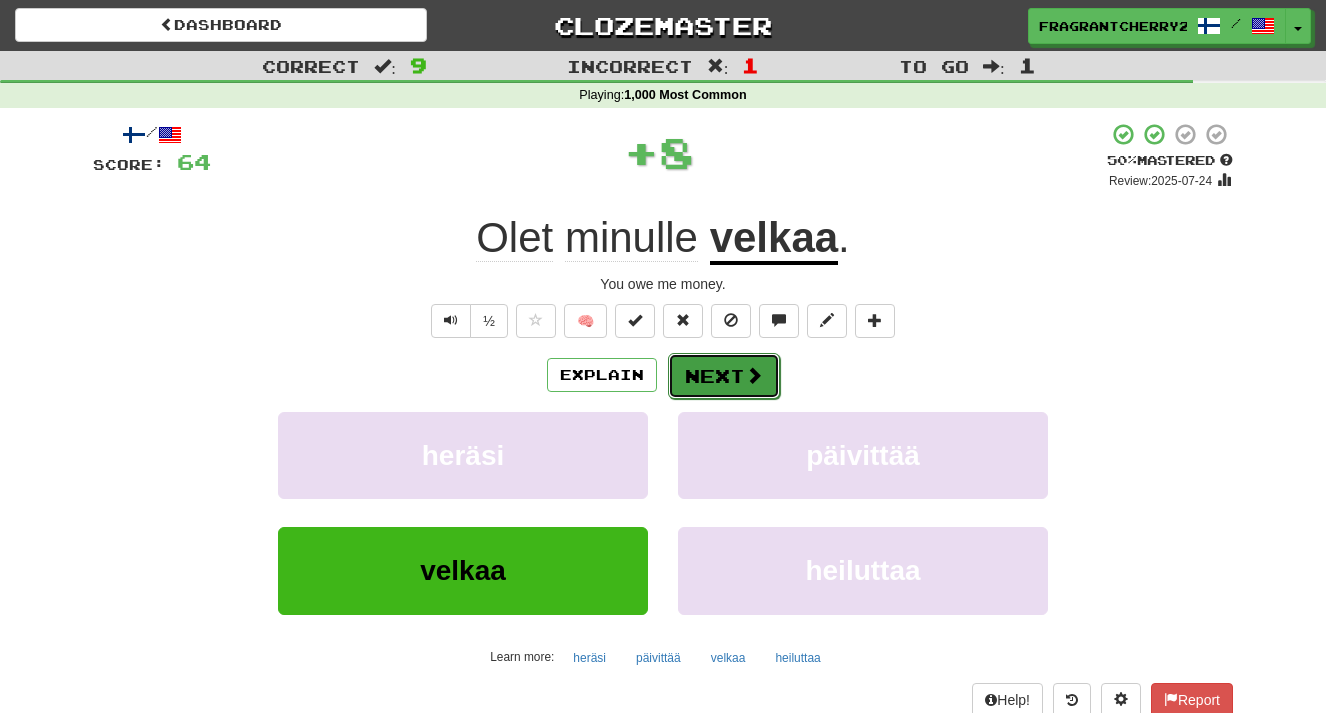click on "Next" at bounding box center [724, 376] 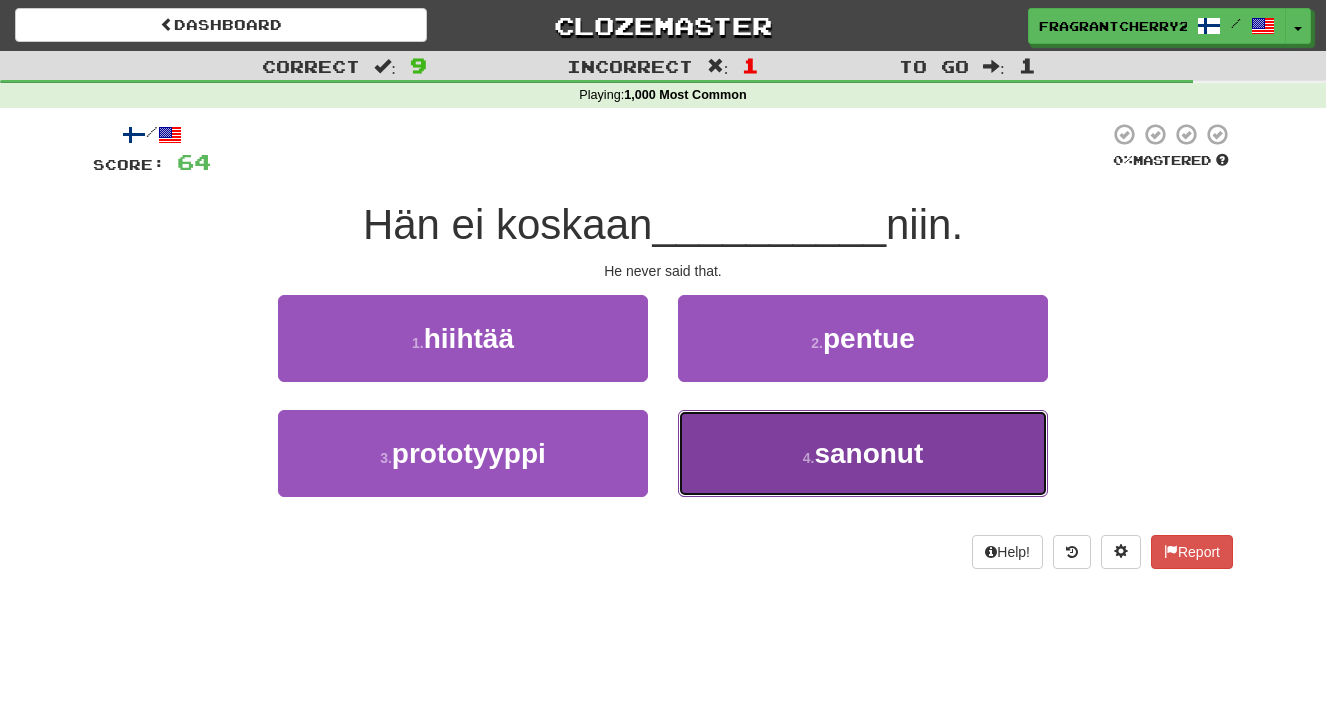 click on "4 .  sanonut" at bounding box center [863, 453] 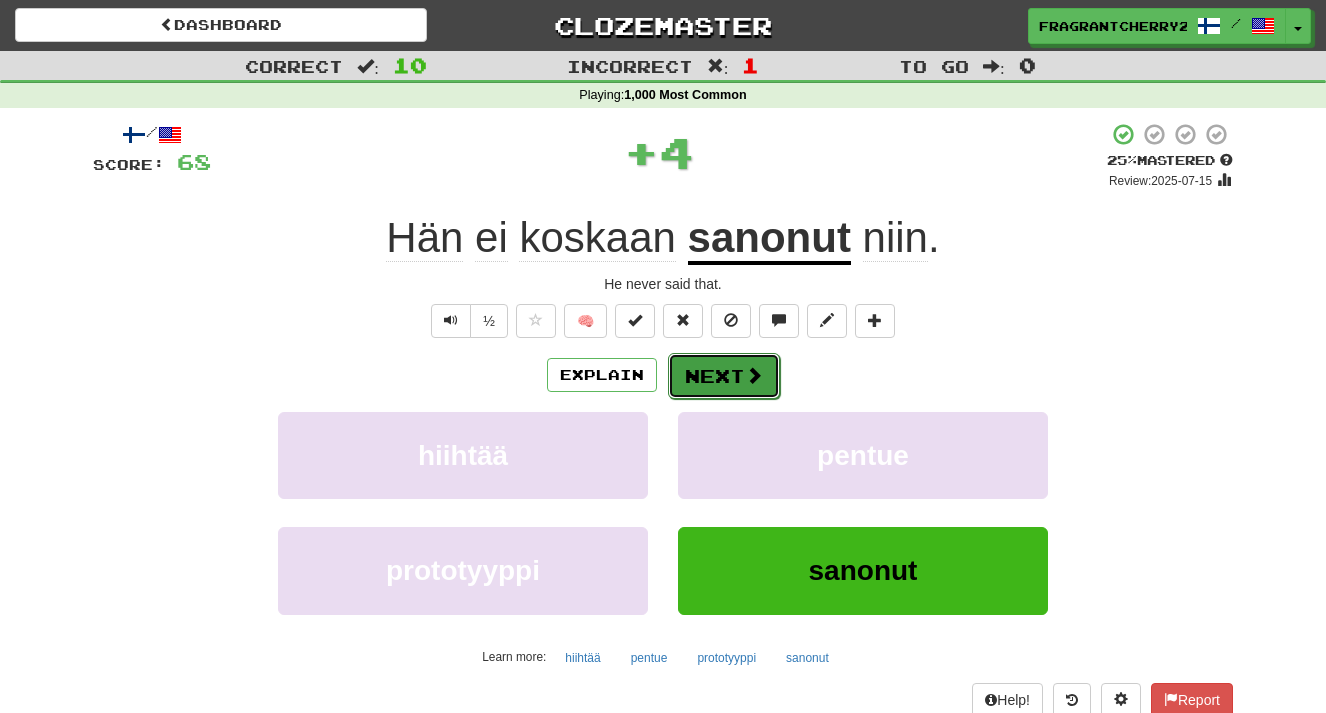 click on "Next" at bounding box center [724, 376] 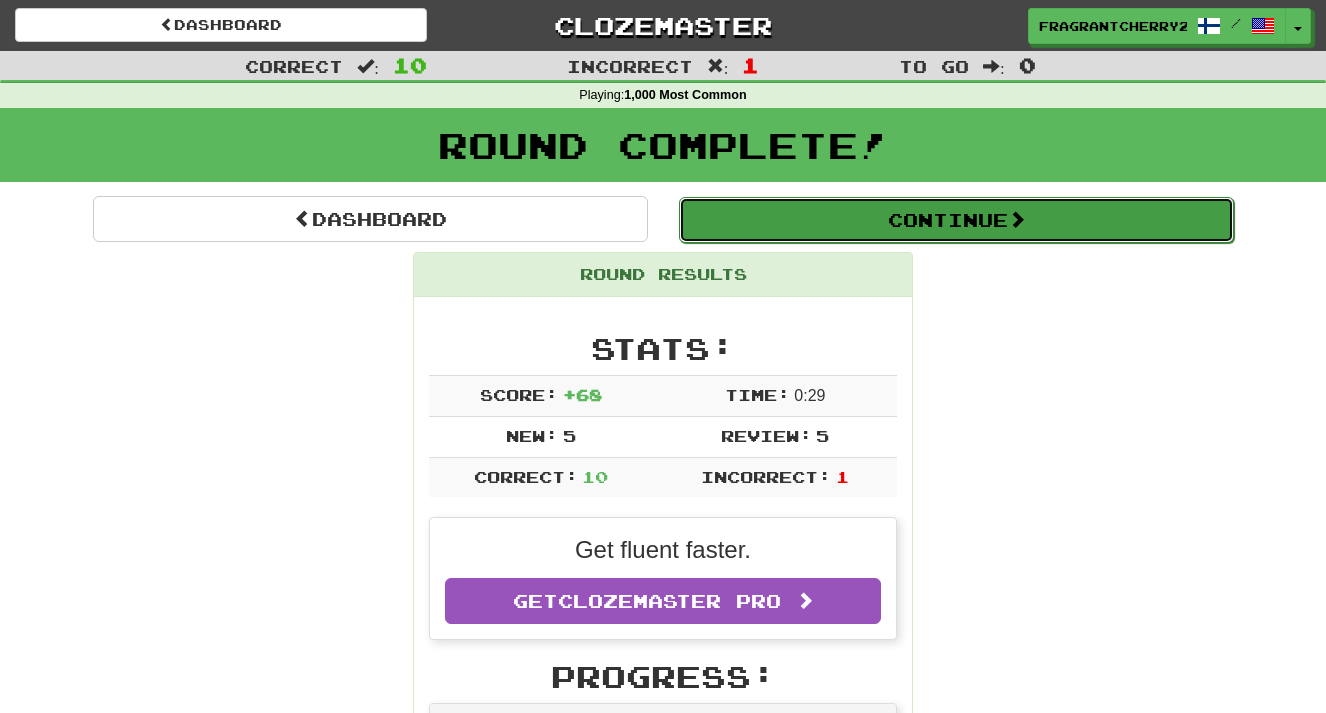 click on "Continue" at bounding box center [956, 220] 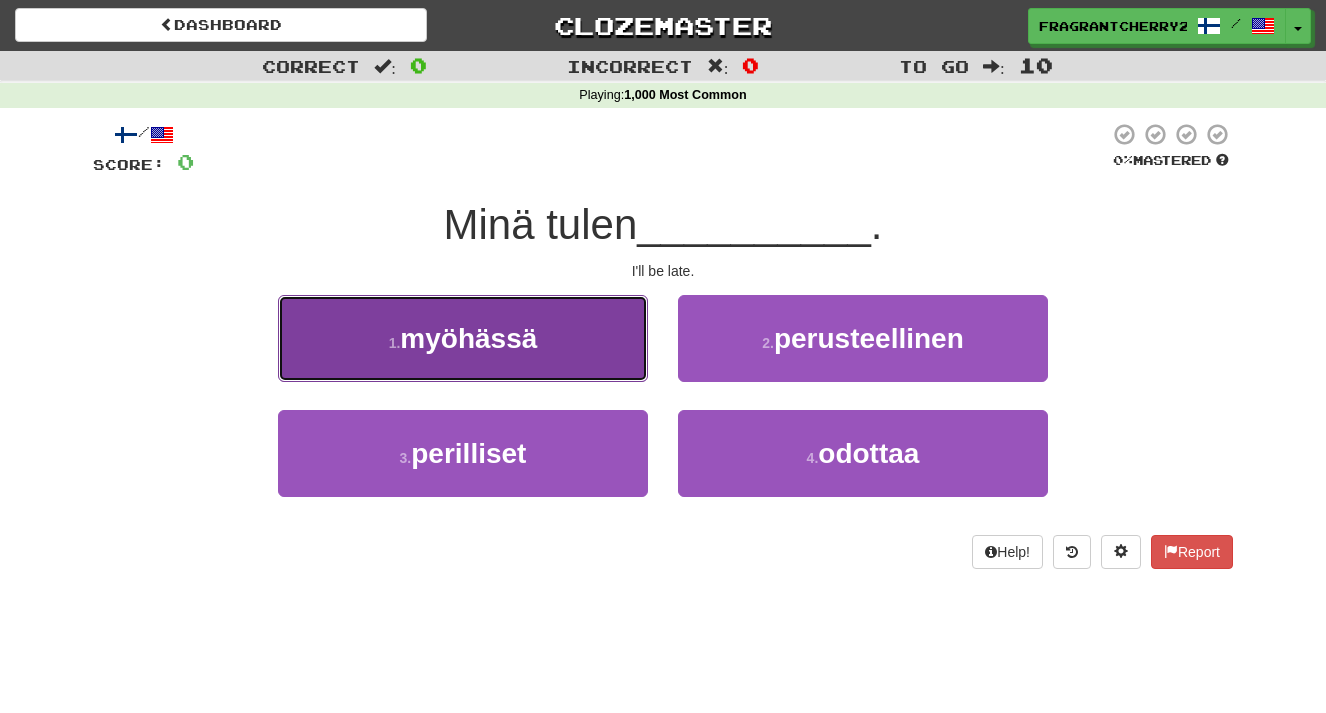 click on "1 .  myöhässä" at bounding box center [463, 338] 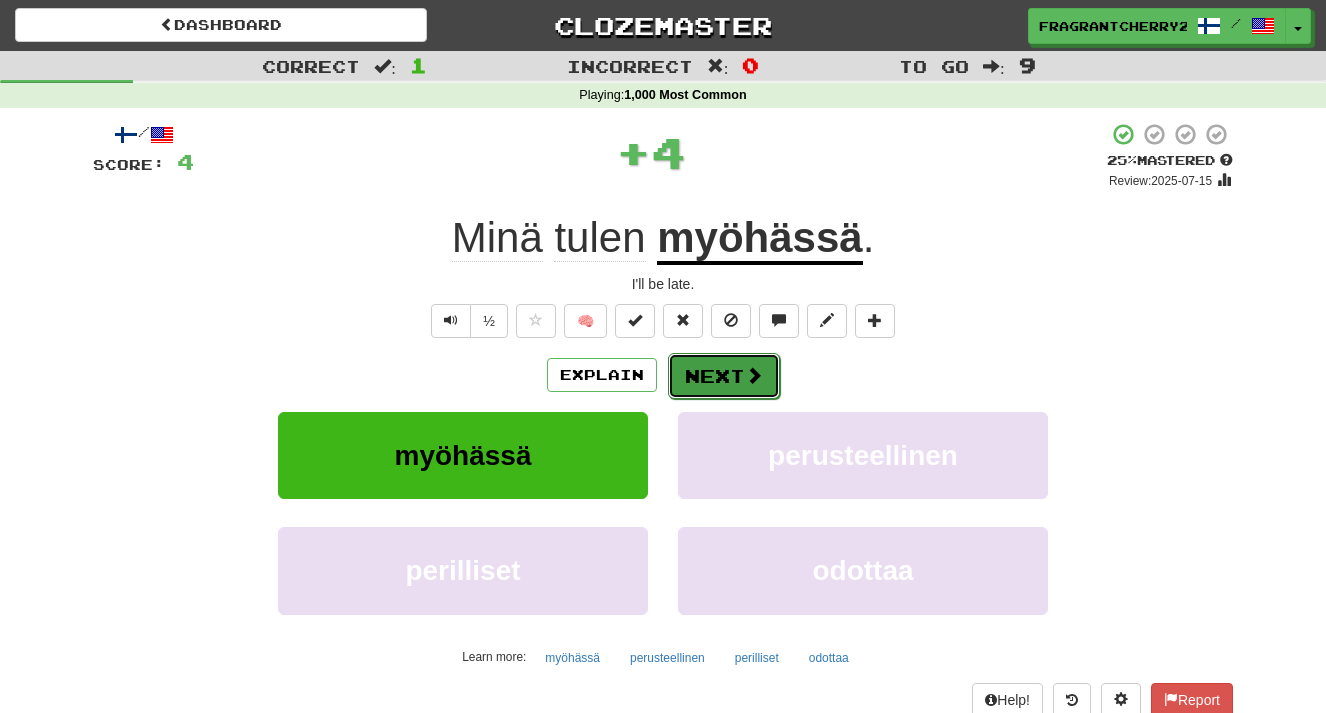 click on "Next" at bounding box center [724, 376] 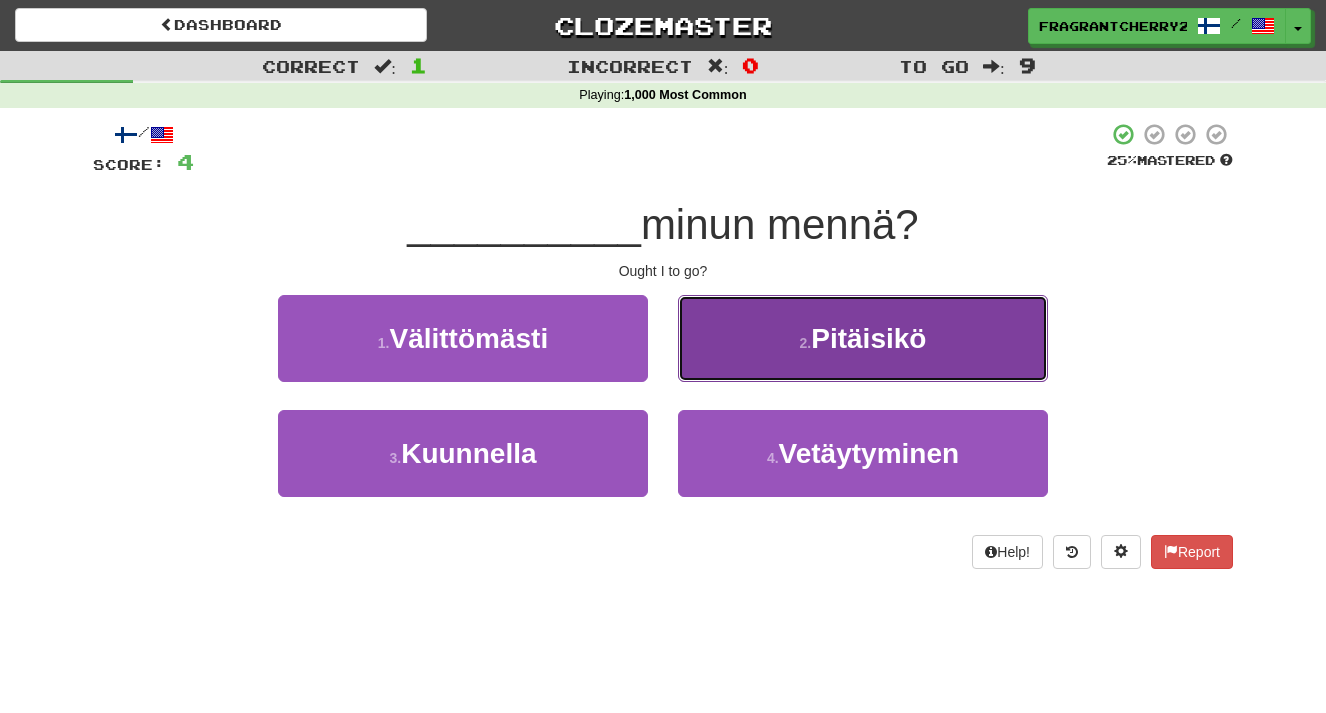 click on "2 .  Pitäisikö" at bounding box center [863, 338] 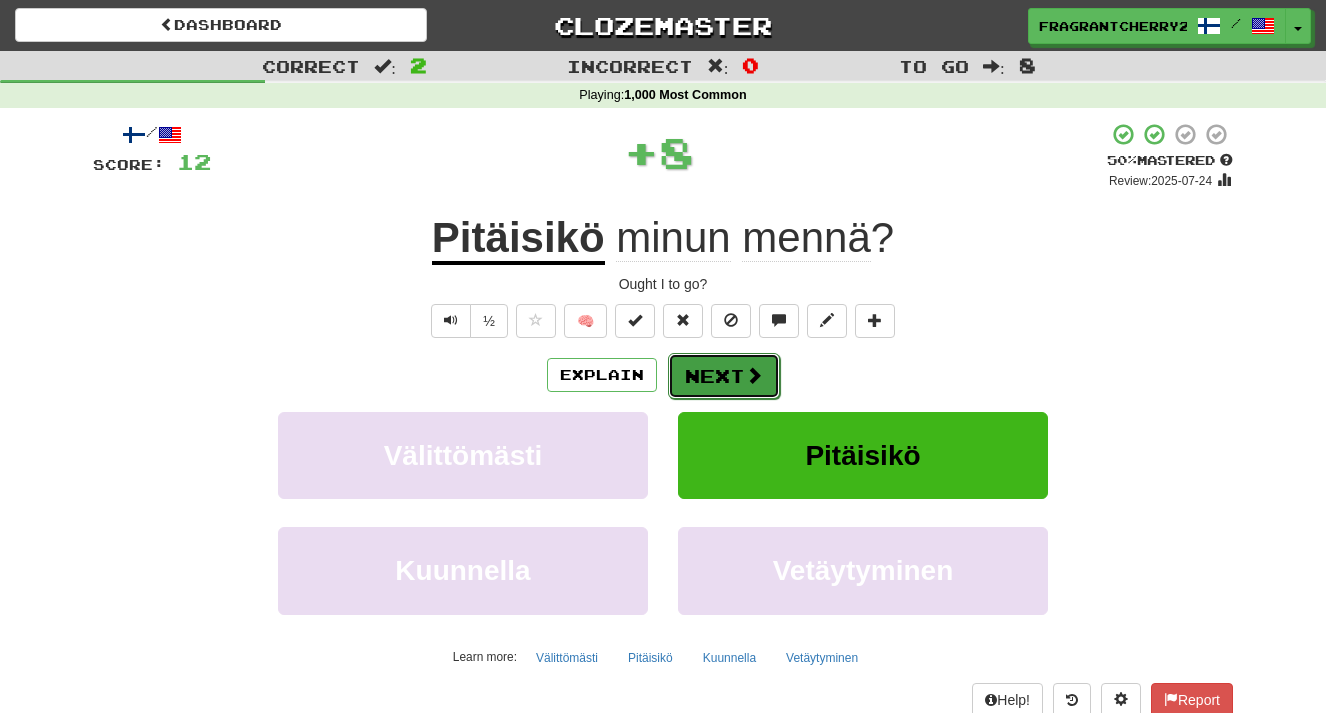 click on "Next" at bounding box center [724, 376] 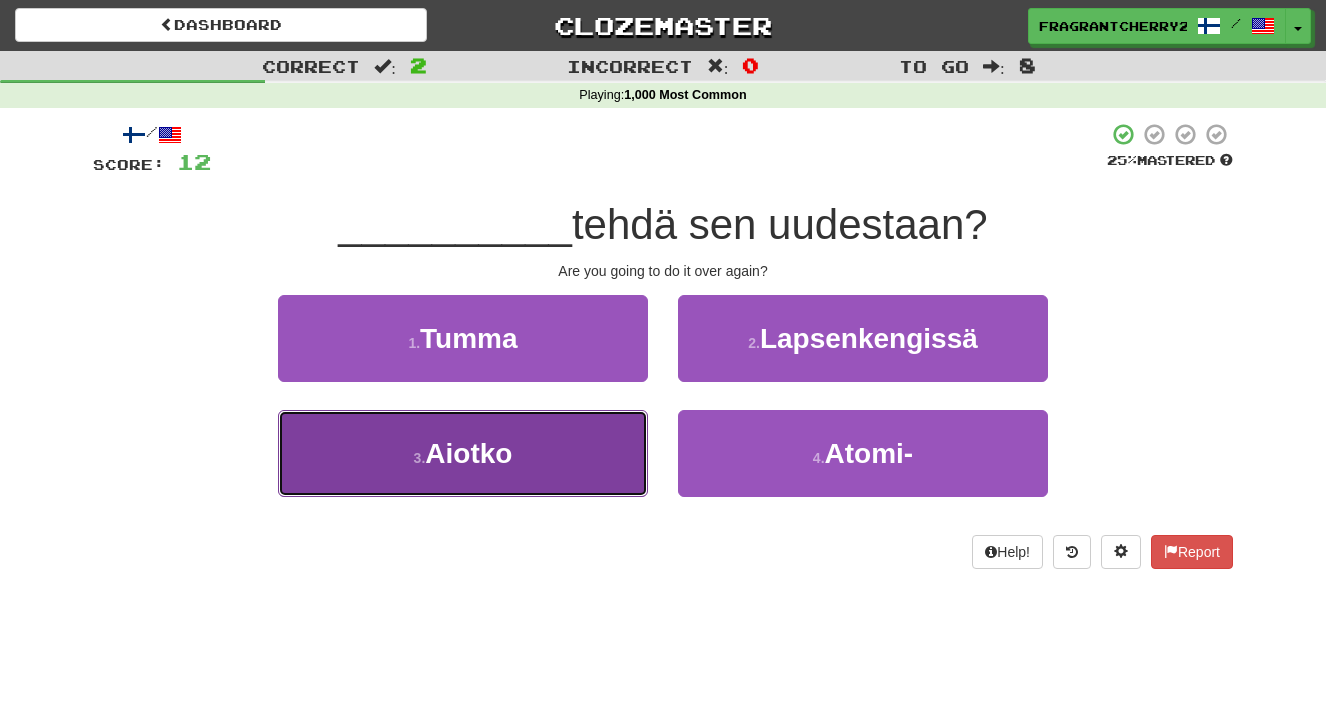click on "3 .  Aiotko" at bounding box center [463, 453] 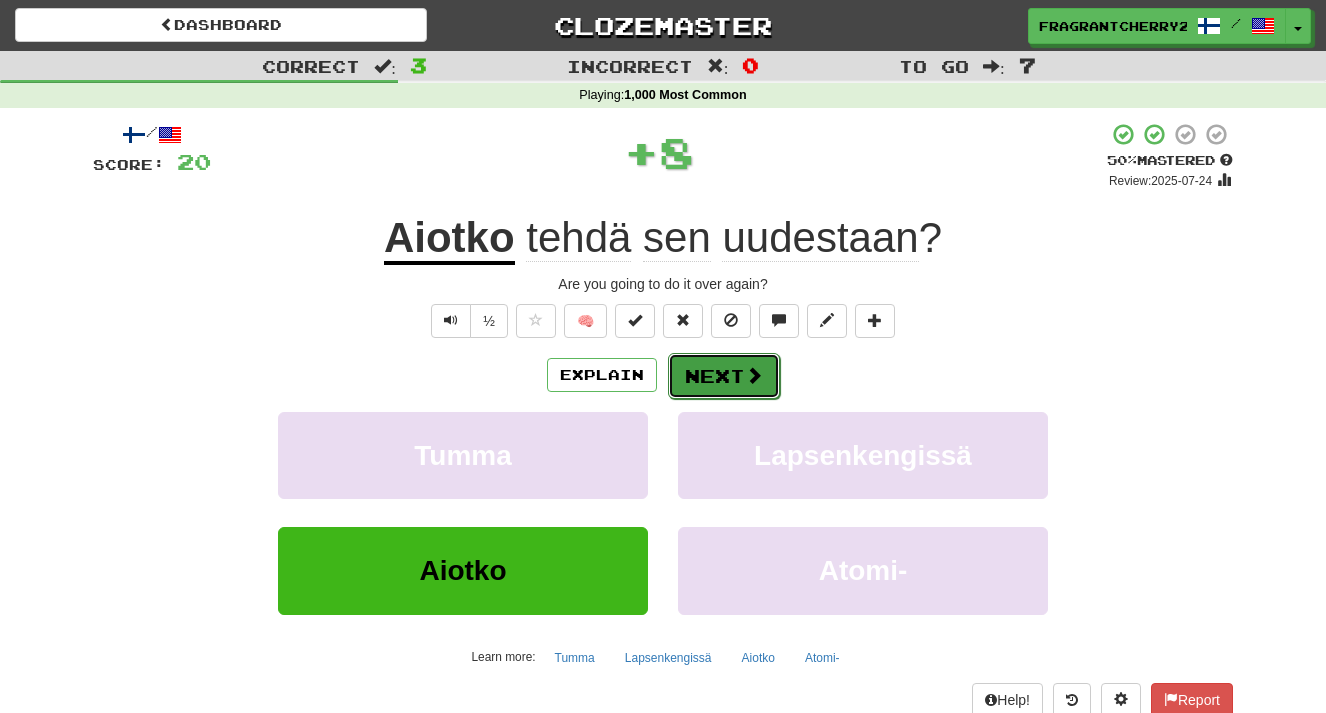 click on "Next" at bounding box center [724, 376] 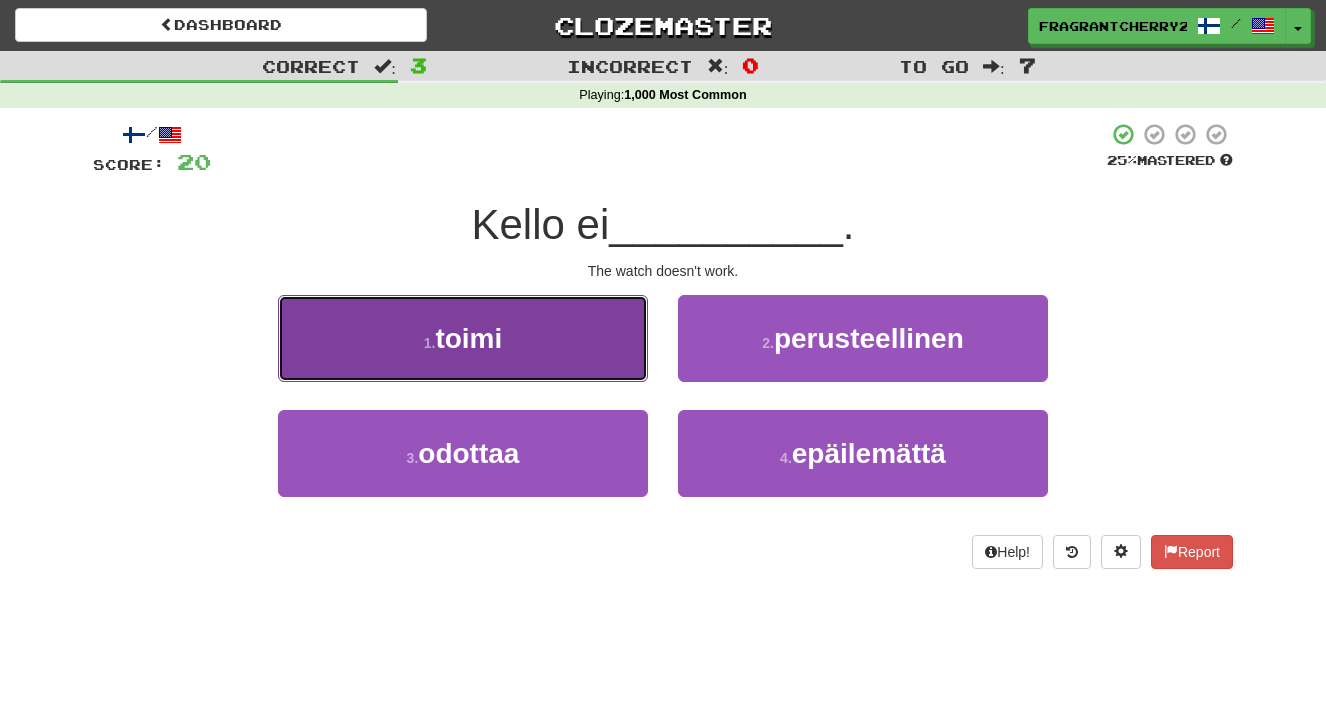 click on "1 .  toimi" at bounding box center [463, 338] 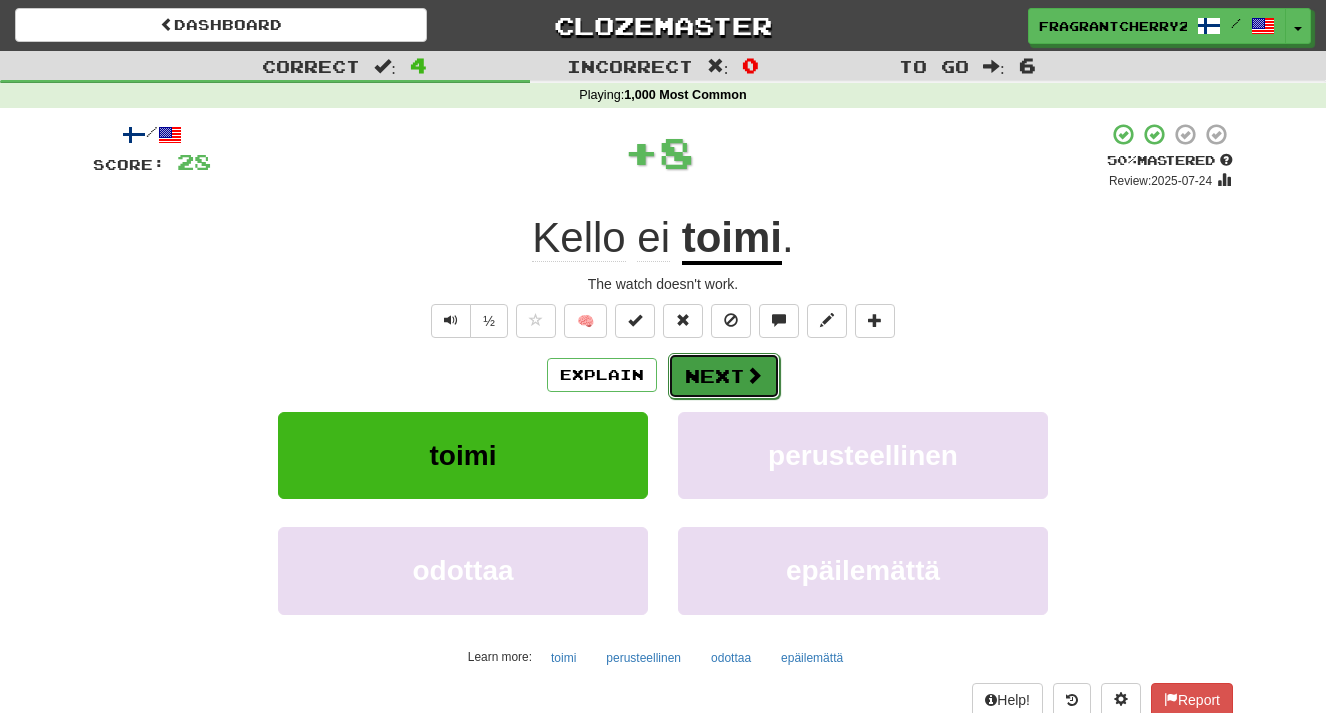 click on "Next" at bounding box center (724, 376) 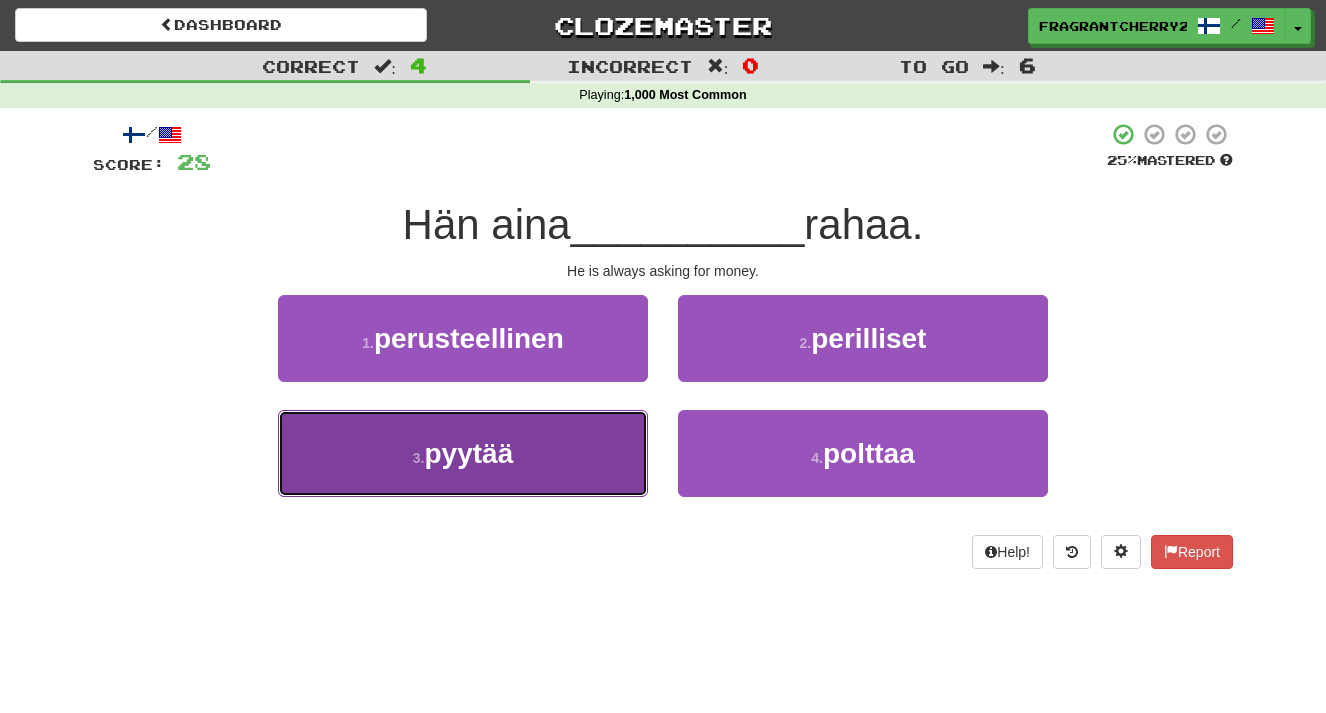 click on "3 .  pyytää" at bounding box center [463, 453] 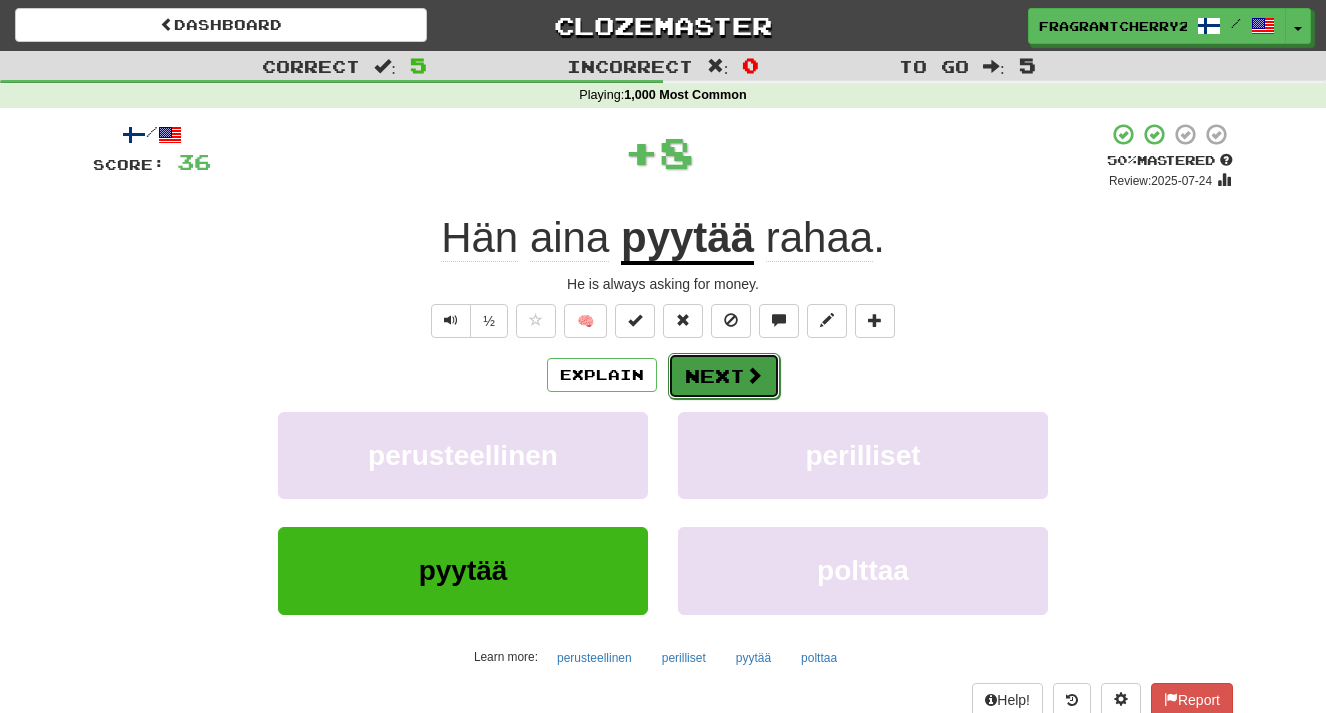 click on "Next" at bounding box center [724, 376] 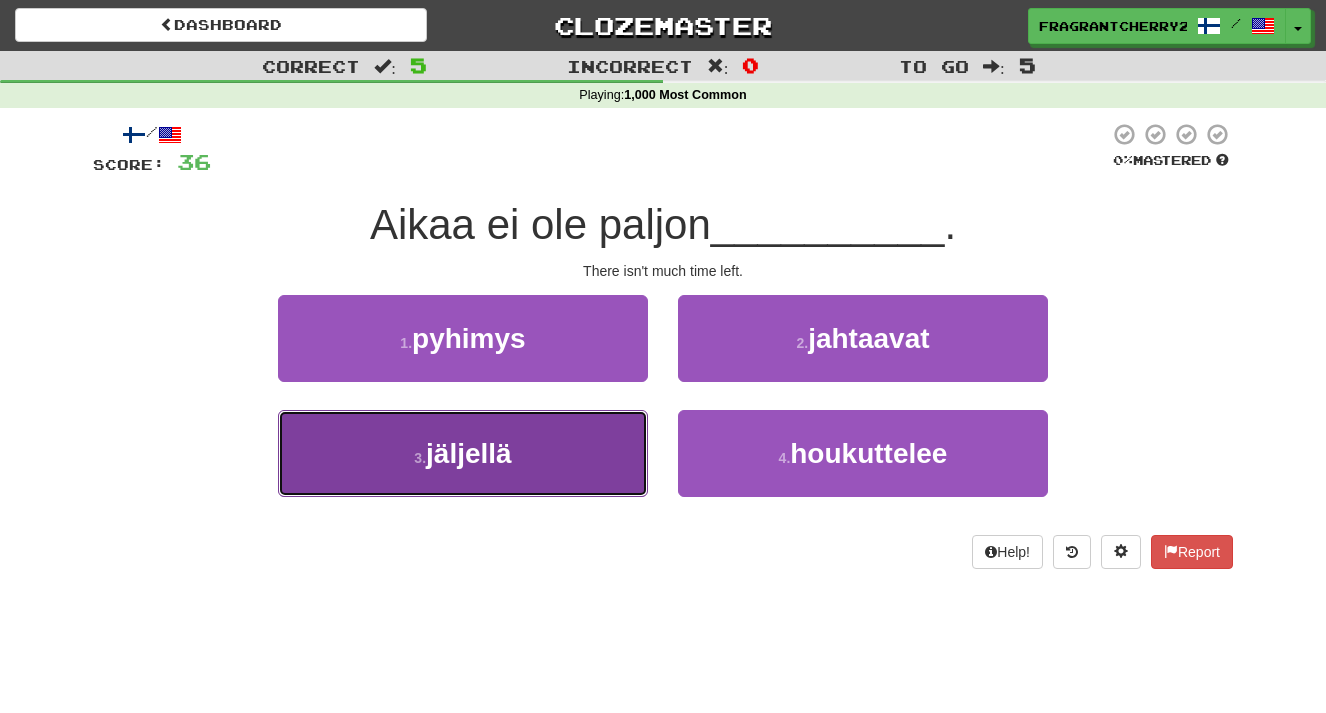 click on "3 .  jäljellä" at bounding box center [463, 453] 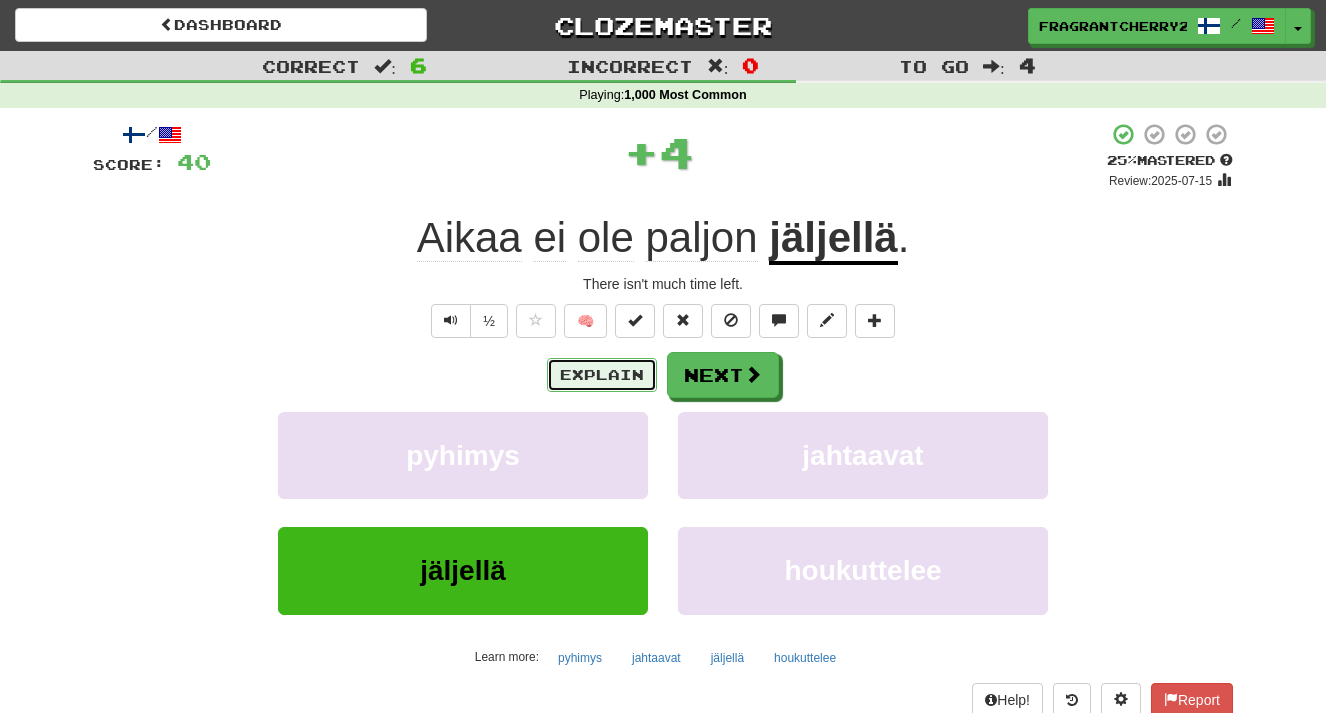 click on "Explain" at bounding box center (602, 375) 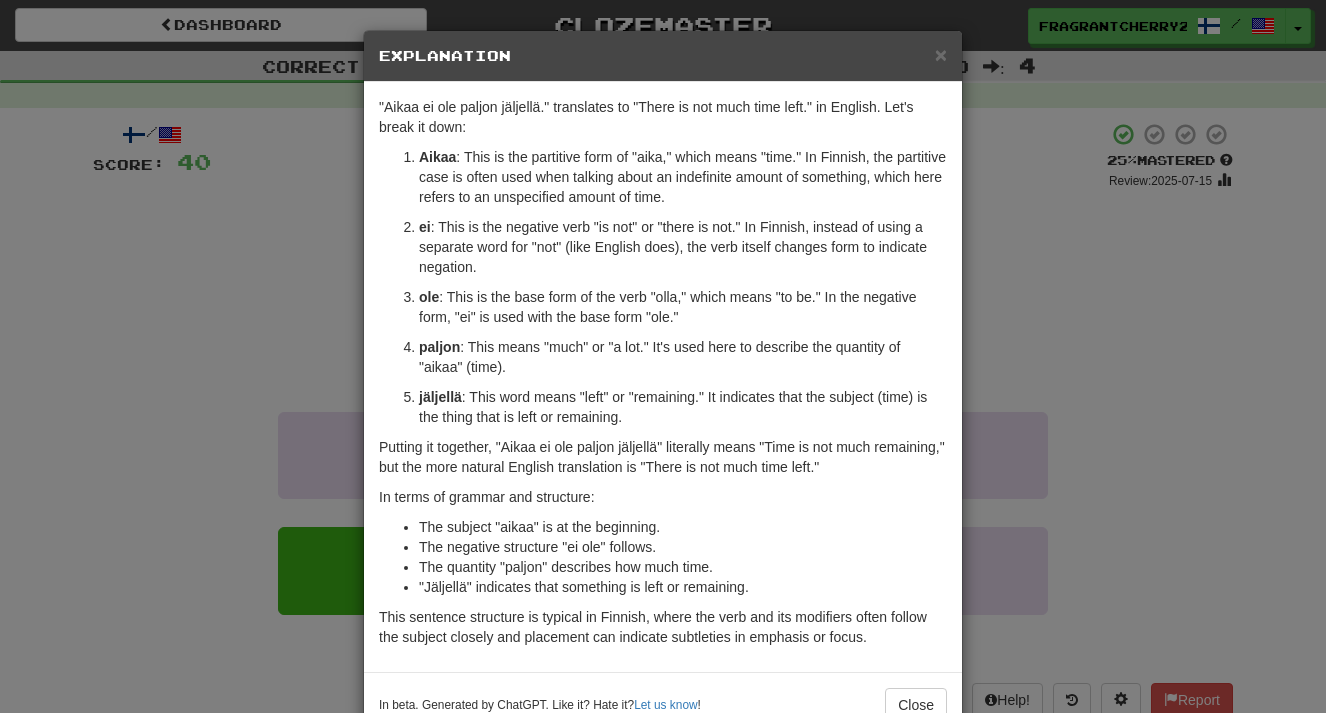 click on "× Explanation "Aikaa ei ole paljon jäljellä." translates to "There is not much time left." in English. Let's break it down:
Aikaa : This is the partitive form of "aika," which means "time." In Finnish, the partitive case is often used when talking about an indefinite amount of something, which here refers to an unspecified amount of time.
ei : This is the negative verb "is not" or "there is not." In Finnish, instead of using a separate word for "not" (like English does), the verb itself changes form to indicate negation.
ole : This is the base form of the verb "olla," which means "to be." In the negative form, "ei" is used with the base form "ole."
paljon : This means "much" or "a lot." It's used here to describe the quantity of "aikaa" (time).
jäljellä : This word means "left" or "remaining." It indicates that the subject (time) is the thing that is left or remaining.
In terms of grammar and structure:
The subject "aikaa" is at the beginning.
! Close" at bounding box center (663, 356) 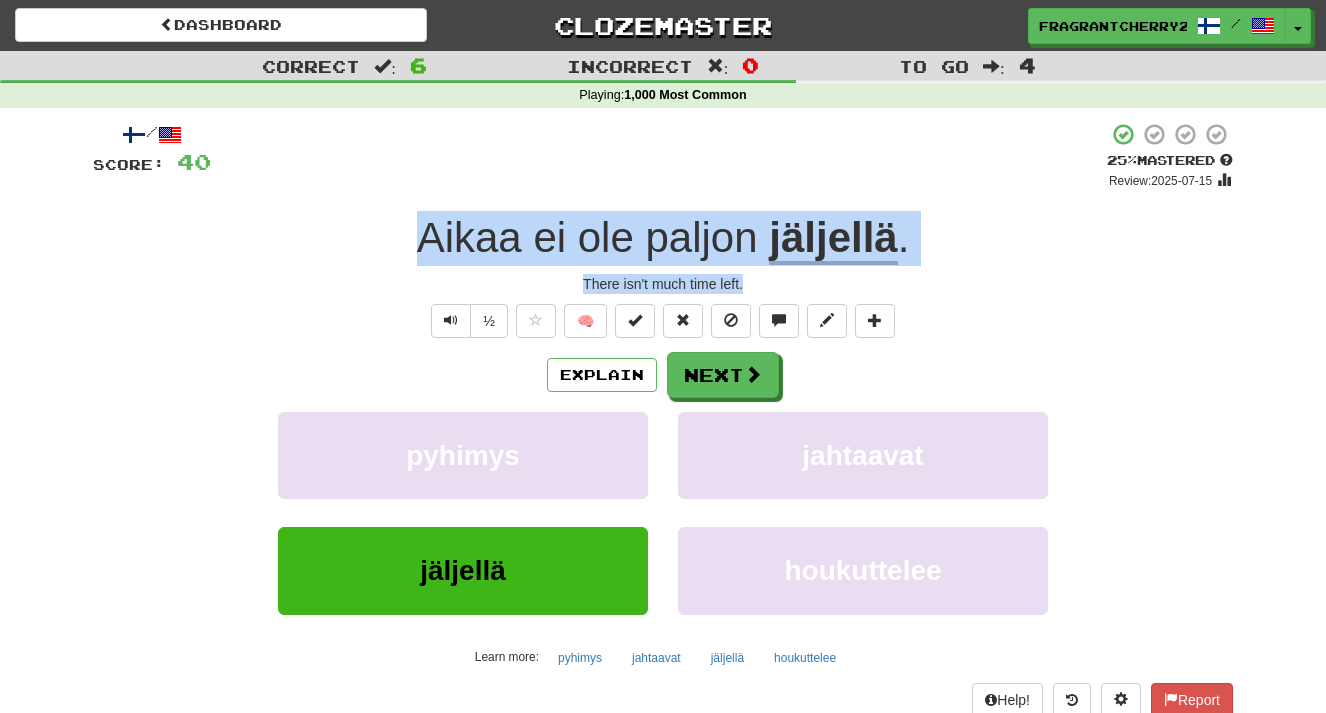 drag, startPoint x: 748, startPoint y: 276, endPoint x: 377, endPoint y: 234, distance: 373.36978 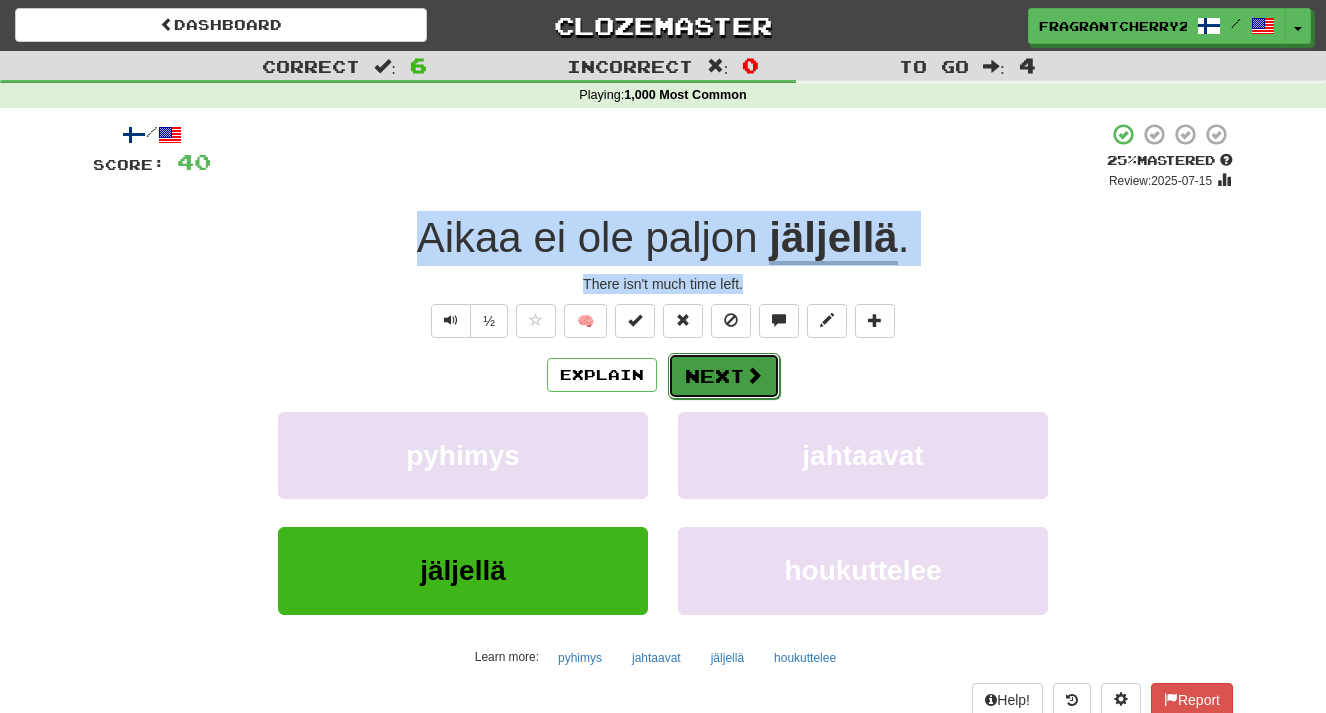 click at bounding box center [754, 375] 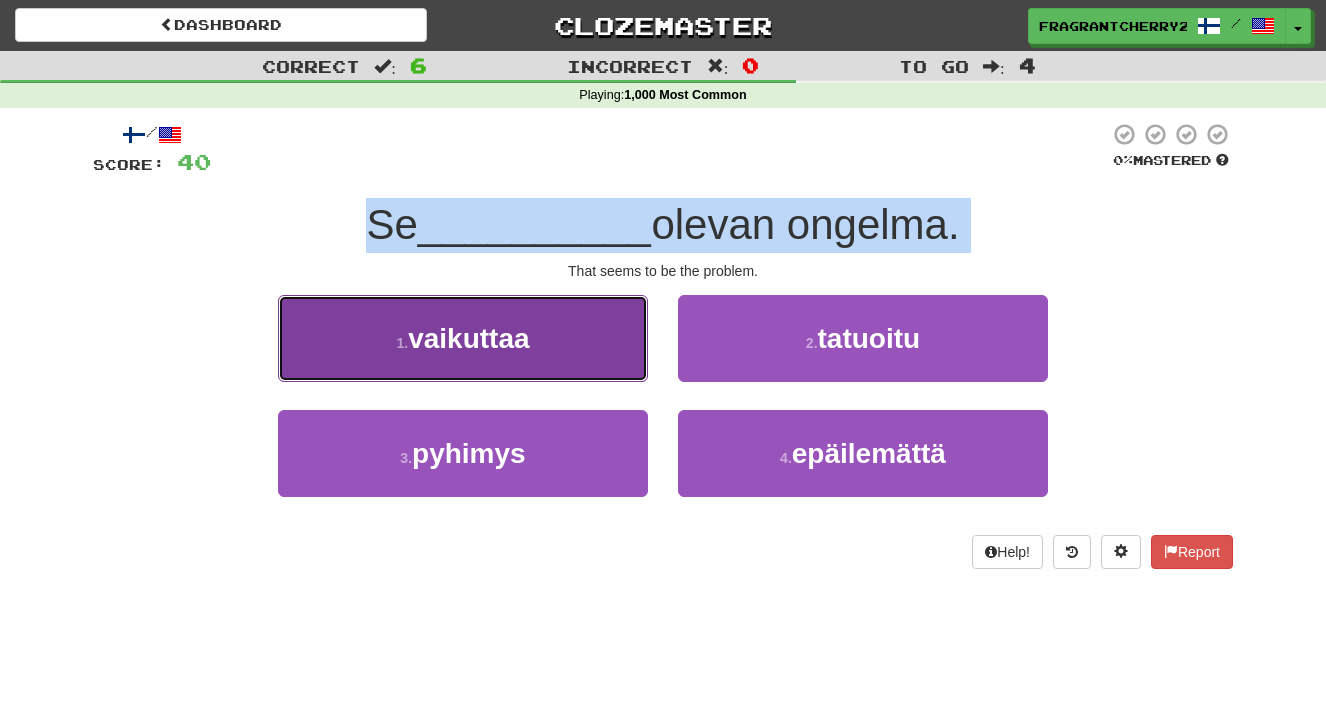 click on "1 .  vaikuttaa" at bounding box center (463, 338) 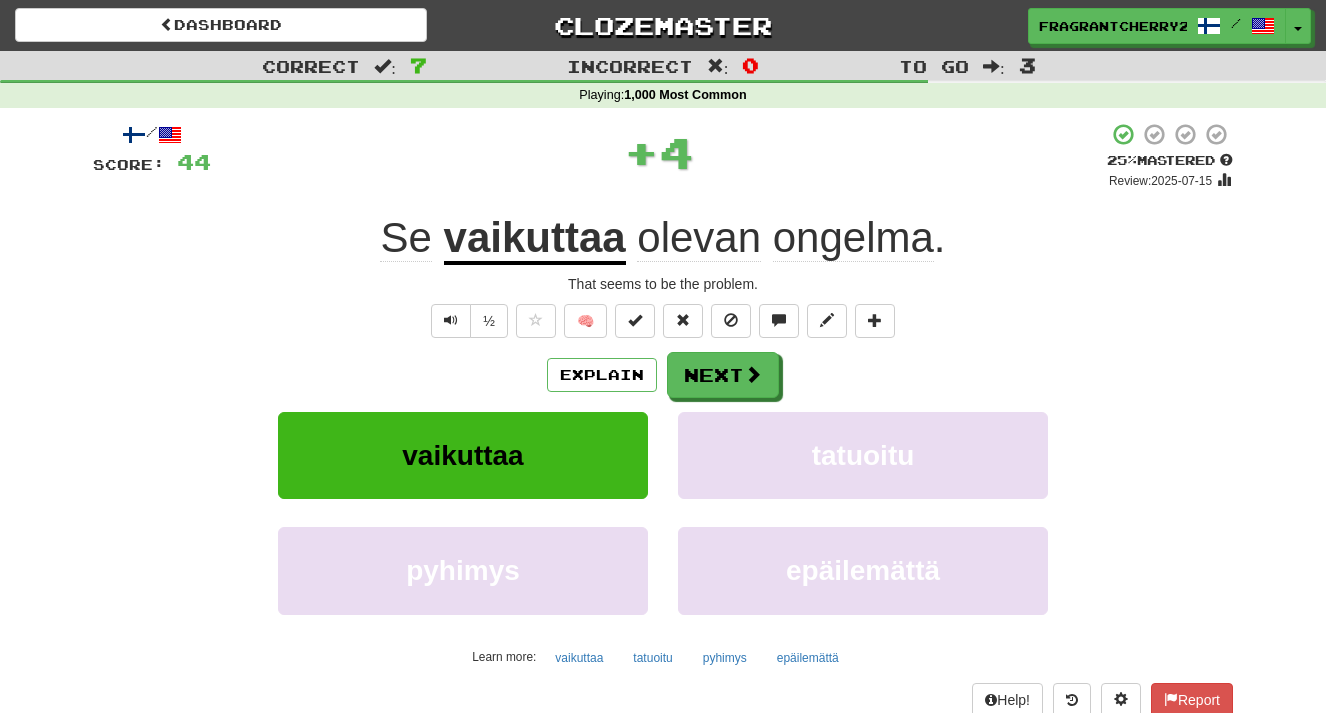click on "That seems to be the problem." at bounding box center [663, 284] 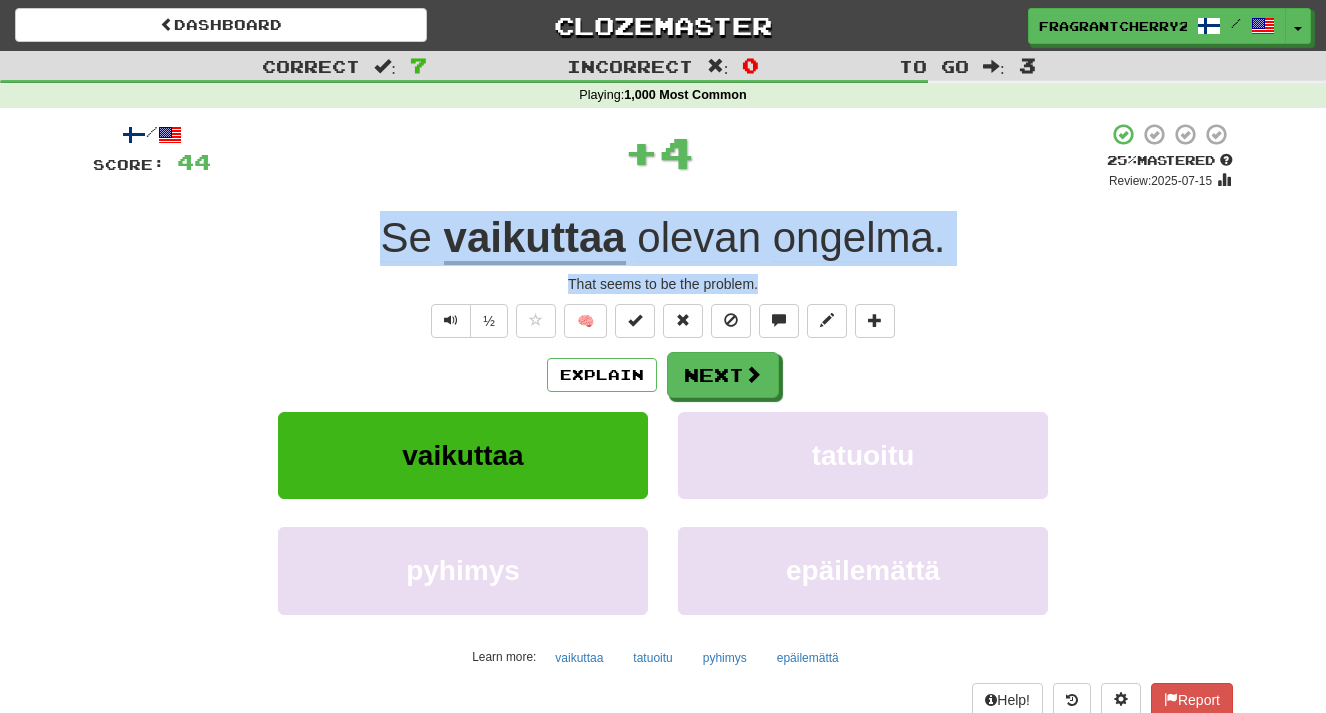 drag, startPoint x: 772, startPoint y: 285, endPoint x: 374, endPoint y: 249, distance: 399.62482 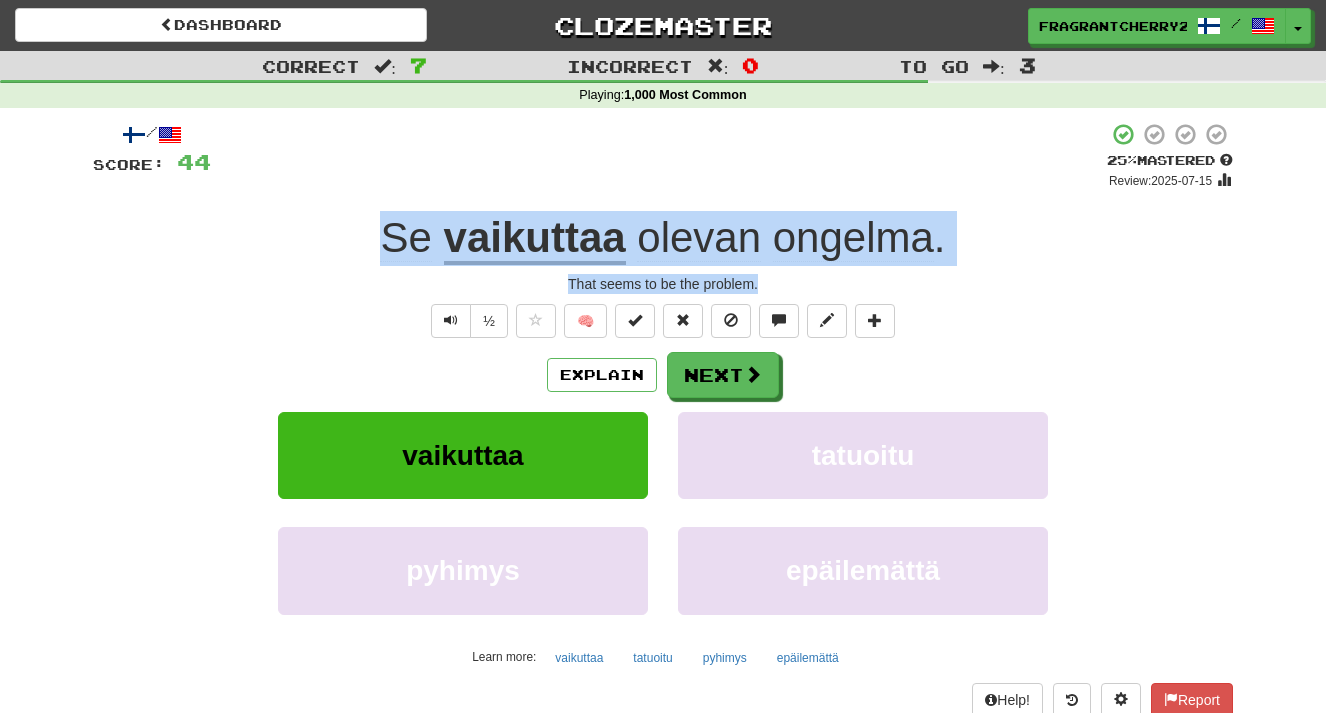 copy on "Se   vaikuttaa   olevan   ongelma . That seems to be the problem." 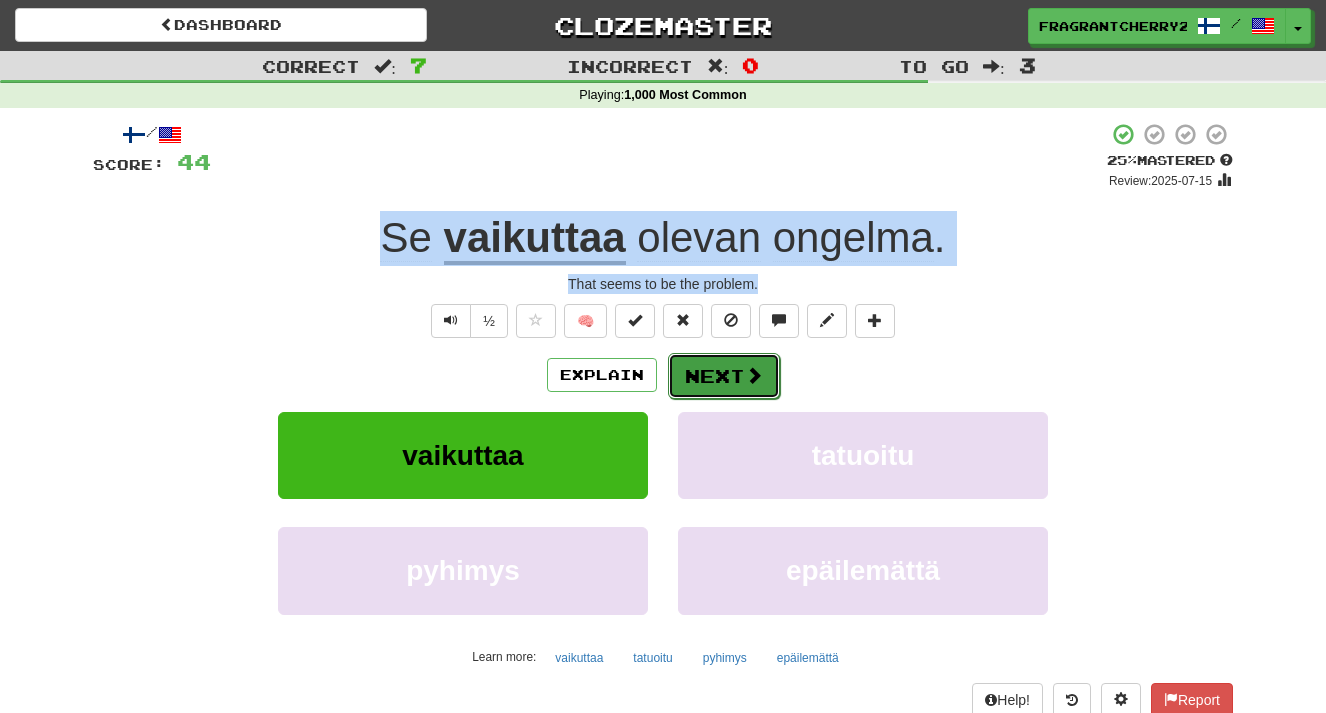 click on "Next" at bounding box center (724, 376) 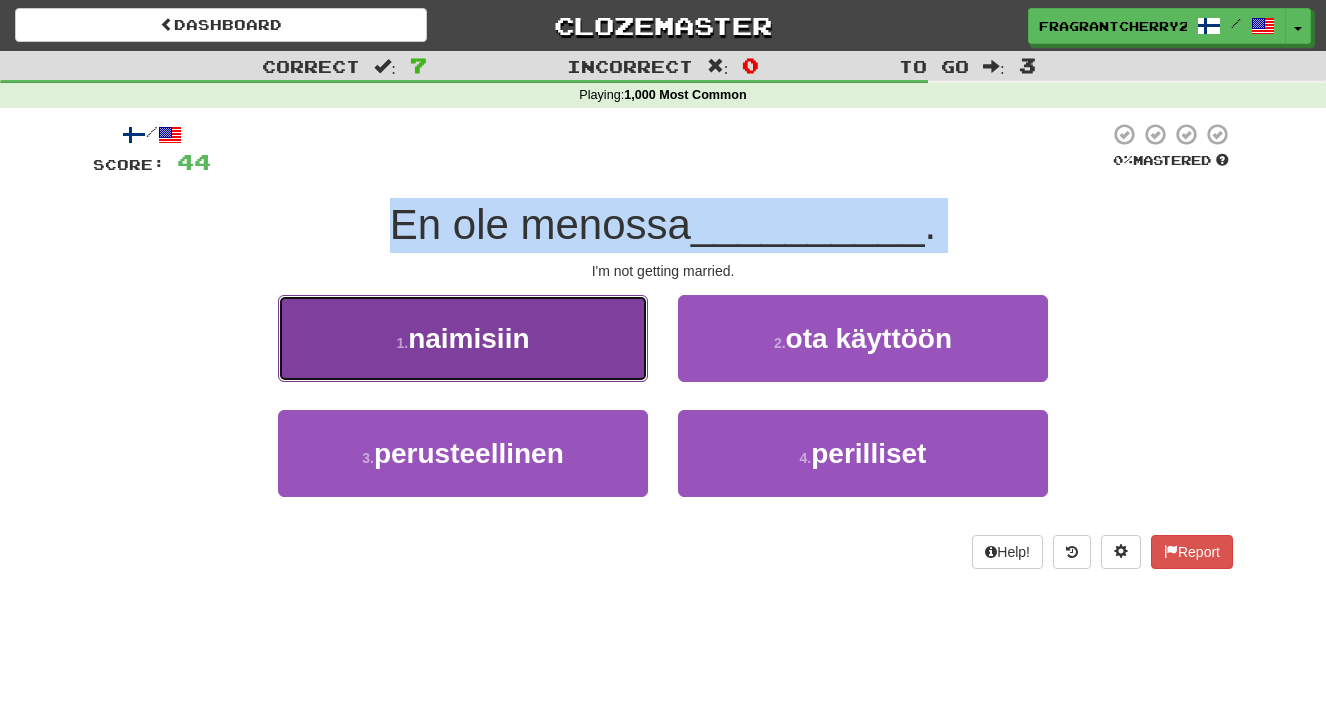click on "1 .  naimisiin" at bounding box center (463, 338) 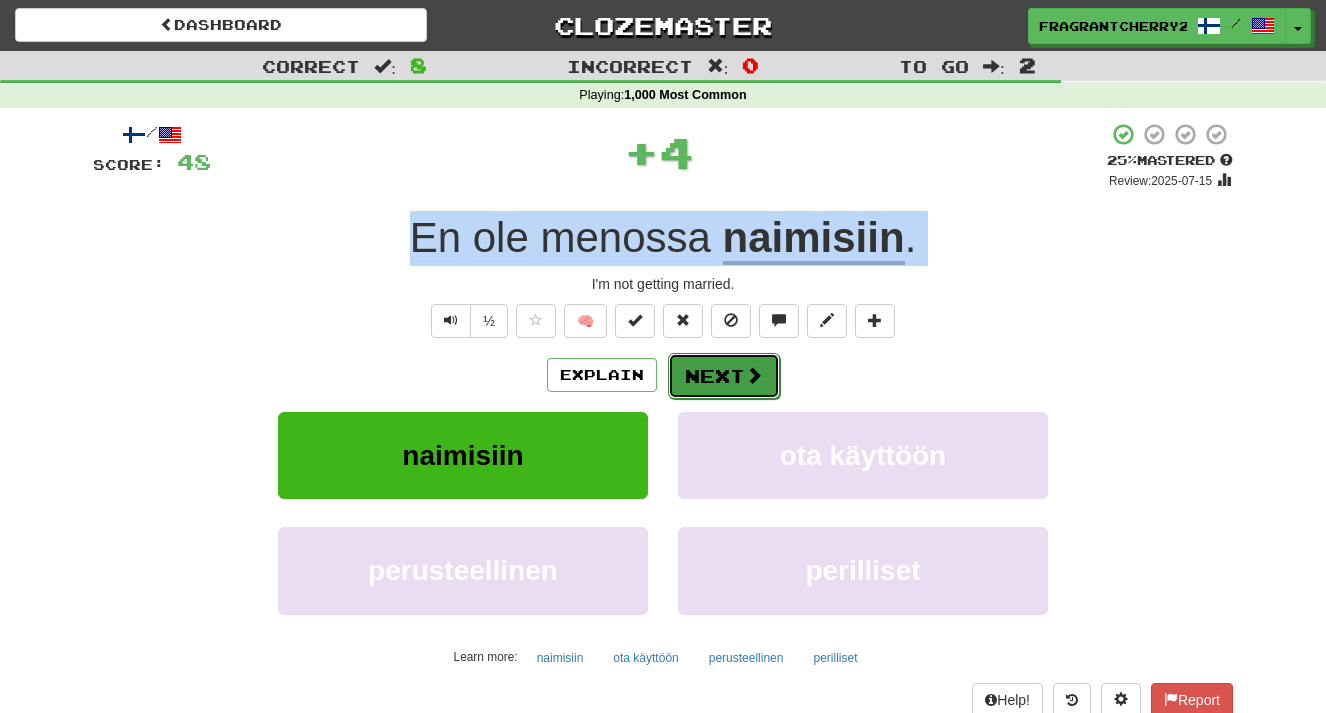 click on "Next" at bounding box center (724, 376) 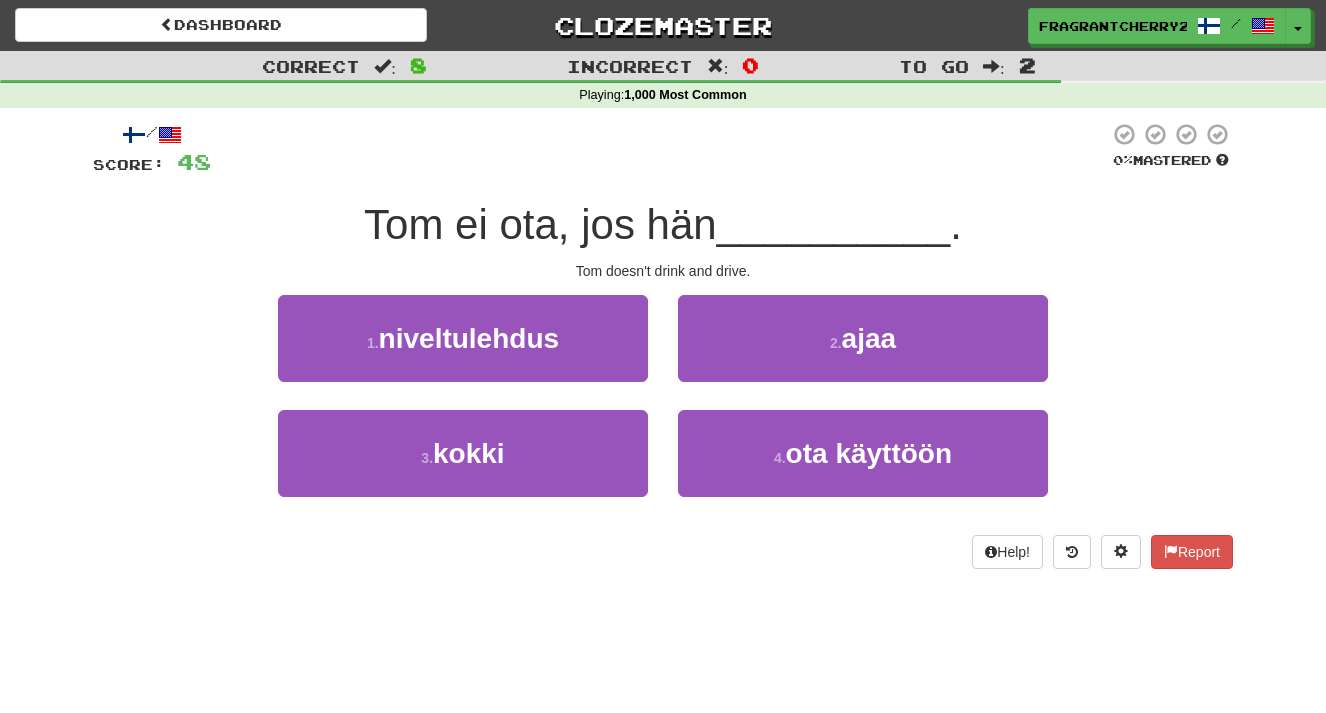 click on "Tom doesn't drink and drive." at bounding box center [663, 271] 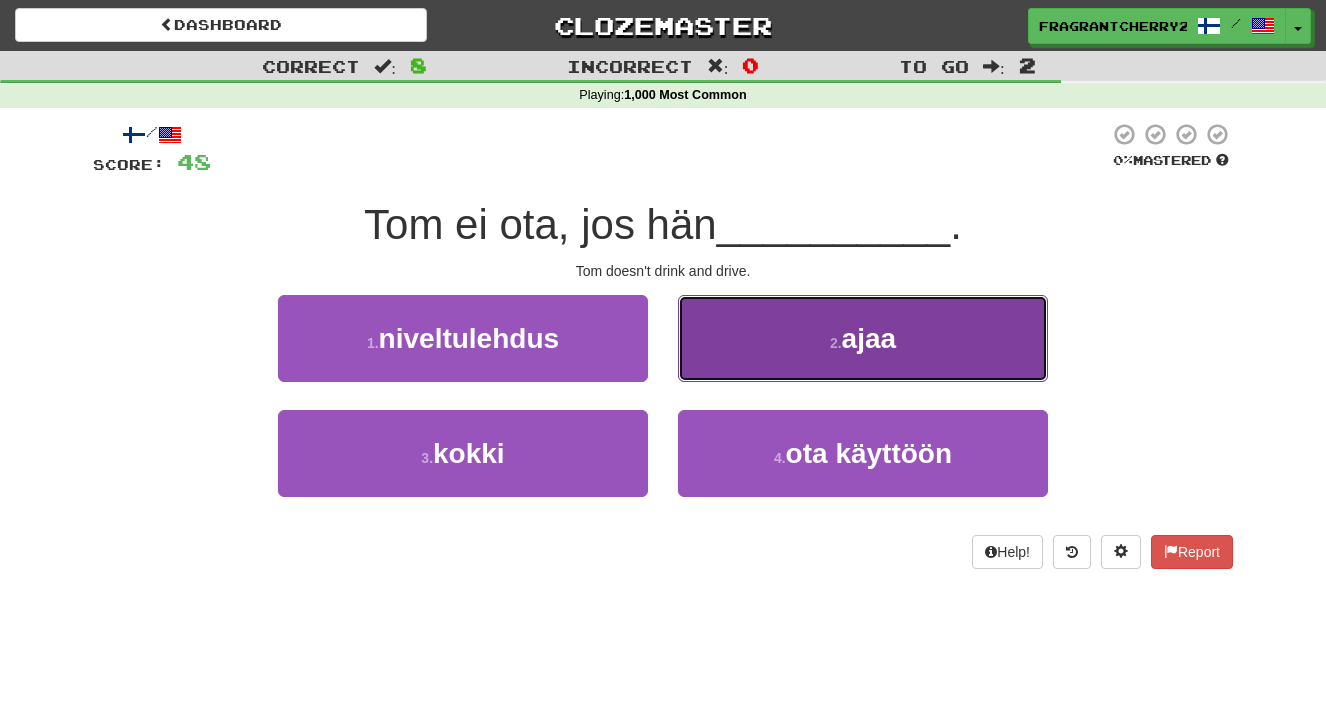 click on "2 .  ajaa" at bounding box center (863, 338) 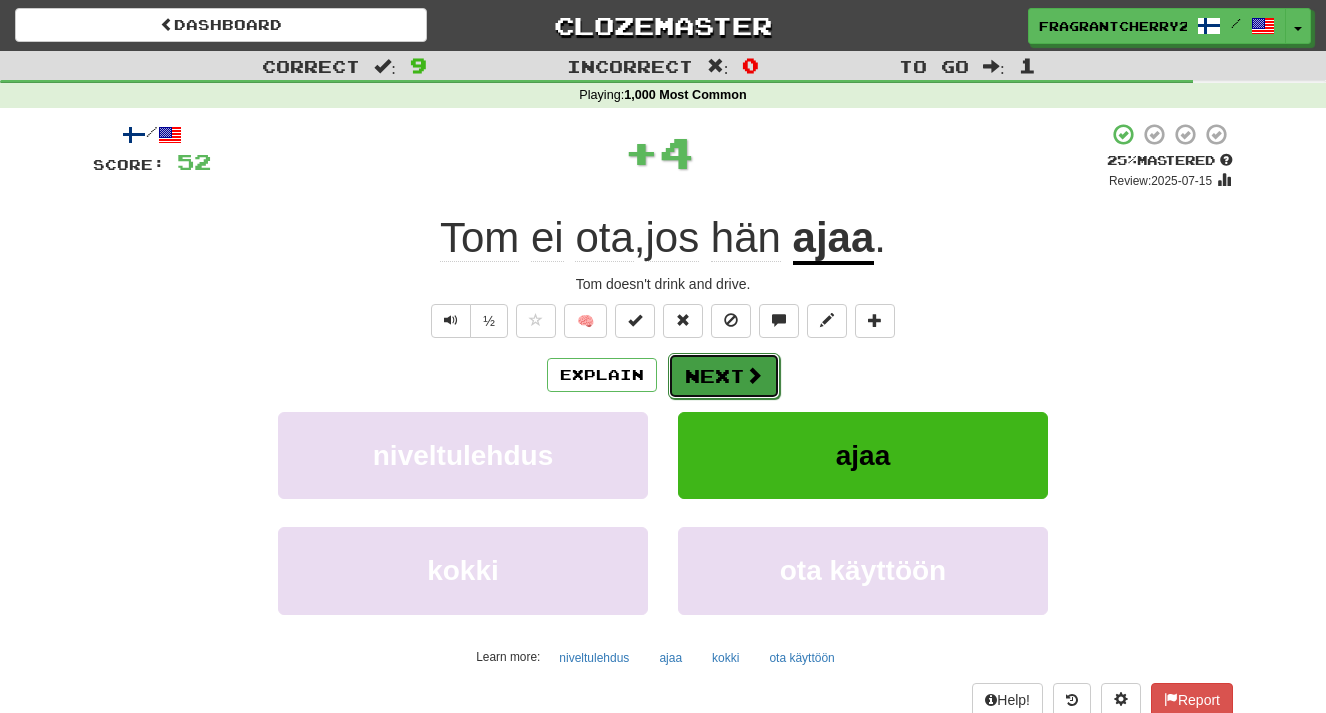 click on "Next" at bounding box center [724, 376] 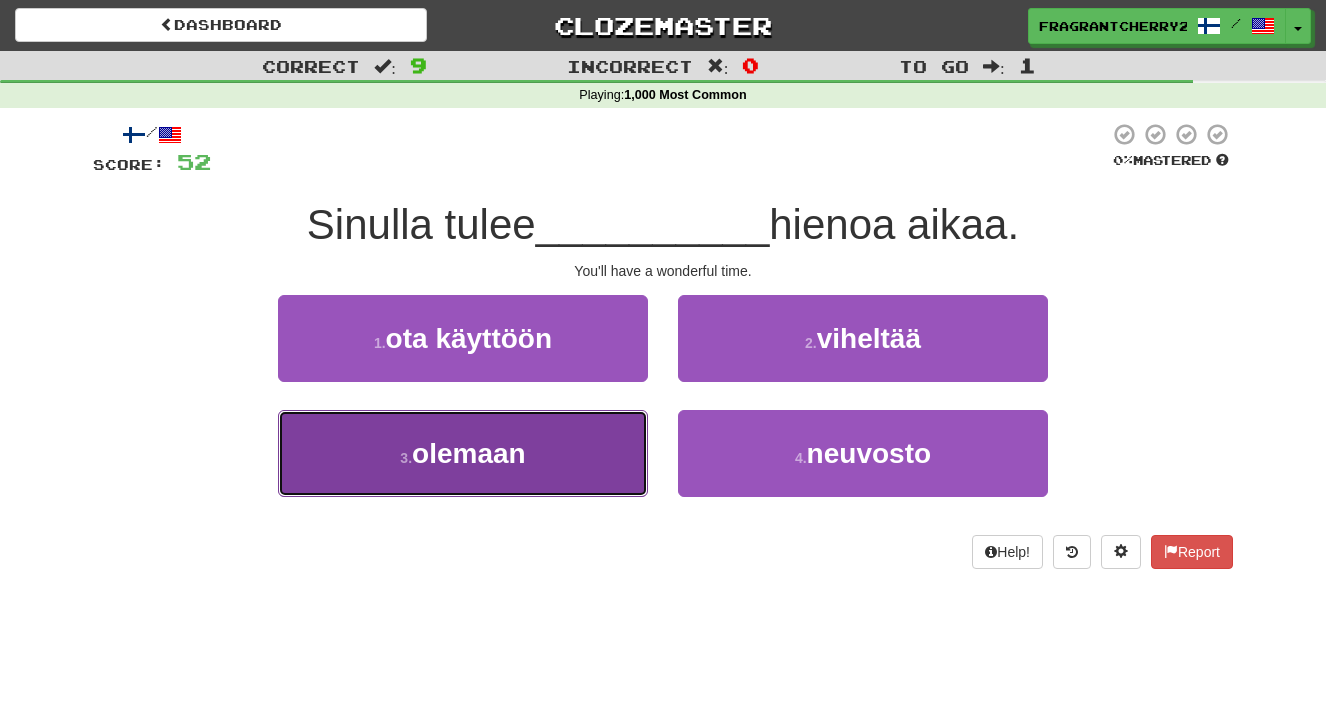 click on "3 .  olemaan" at bounding box center [463, 453] 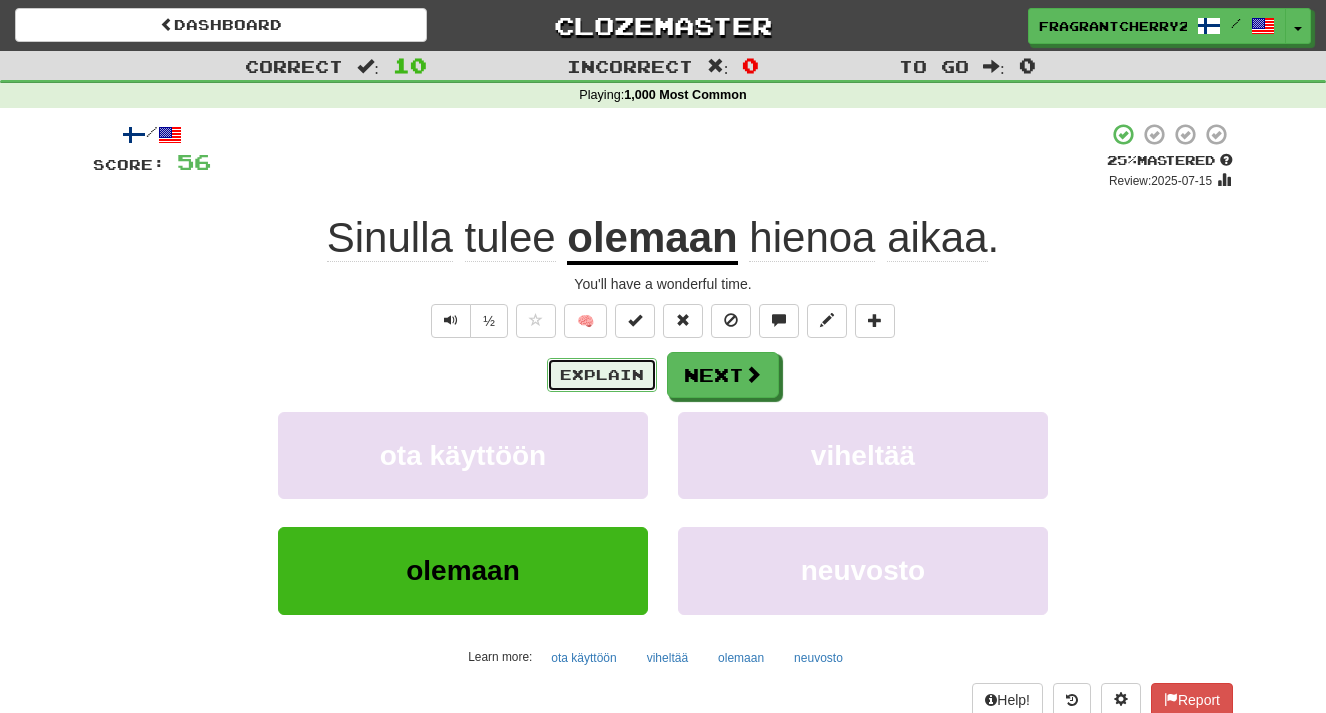 click on "Explain" at bounding box center (602, 375) 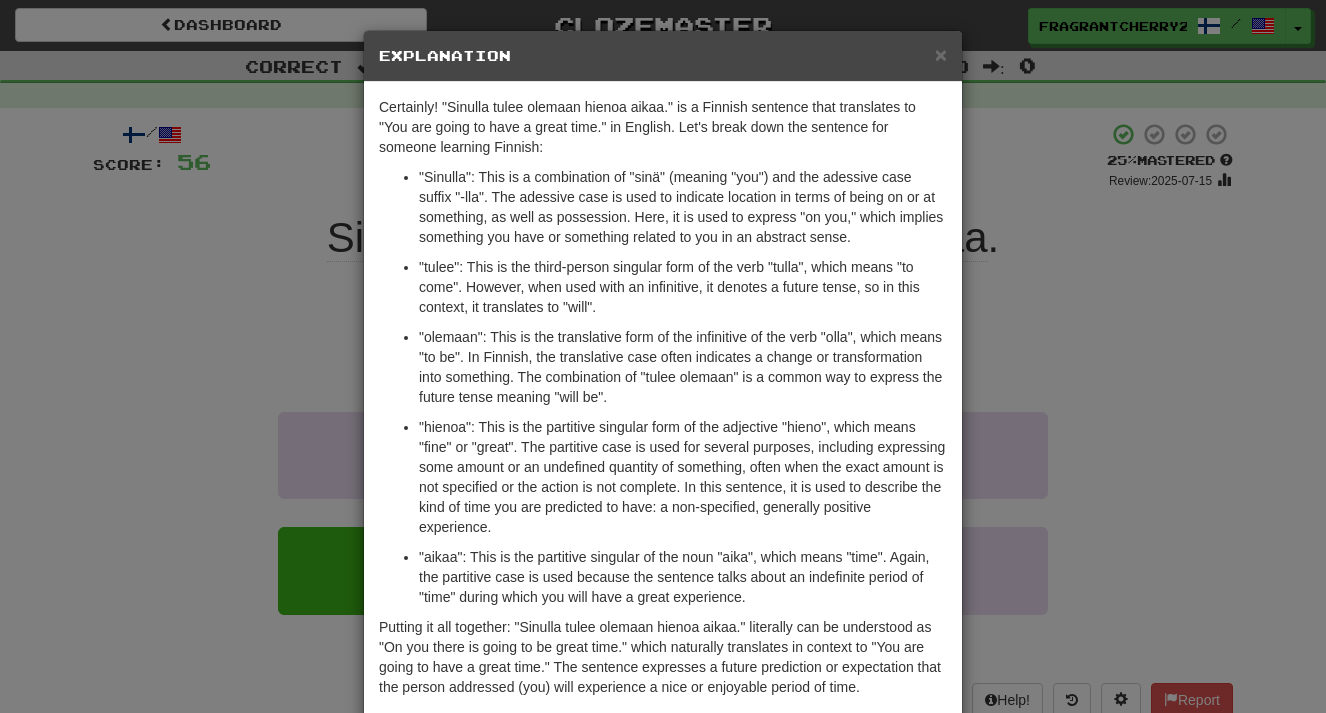 click on "× Explanation Certainly! "Sinulla tulee olemaan hienoa aikaa." is a Finnish sentence that translates to "You are going to have a great time." in English. Let's break down the sentence for someone learning Finnish:
"Sinulla": This is a combination of "sinä" (meaning "you") and the adessive case suffix "-lla". The adessive case is used to indicate location in terms of being on or at something, as well as possession. Here, it is used to express "on you," which implies something you have or something related to you in an abstract sense.
"tulee": This is the third-person singular form of the verb "tulla", which means "to come". However, when used with an infinitive, it denotes a future tense, so in this context, it translates to "will".
"aikaa": This is the partitive singular of the noun "aika", which means "time". Again, the partitive case is used because the sentence talks about an indefinite period of "time" during which you will have a great experience.
Let us know ! Close" at bounding box center [663, 356] 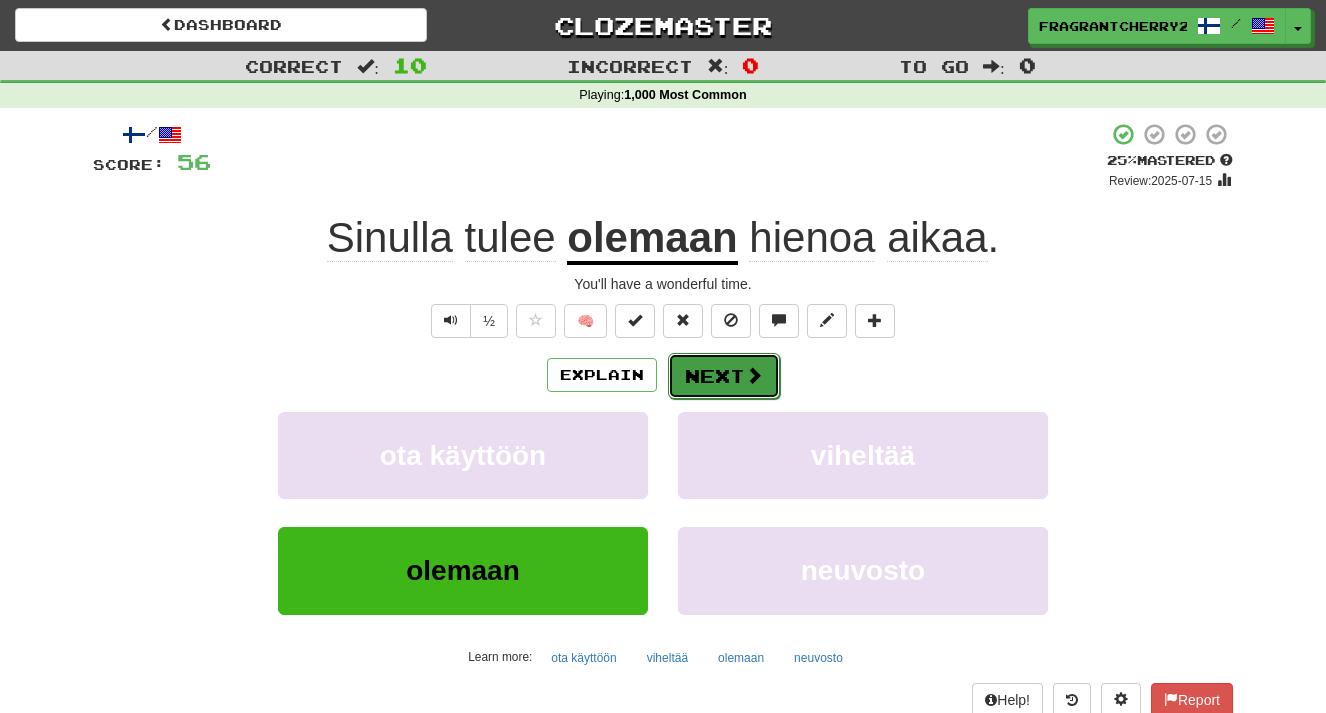 click on "Next" at bounding box center [724, 376] 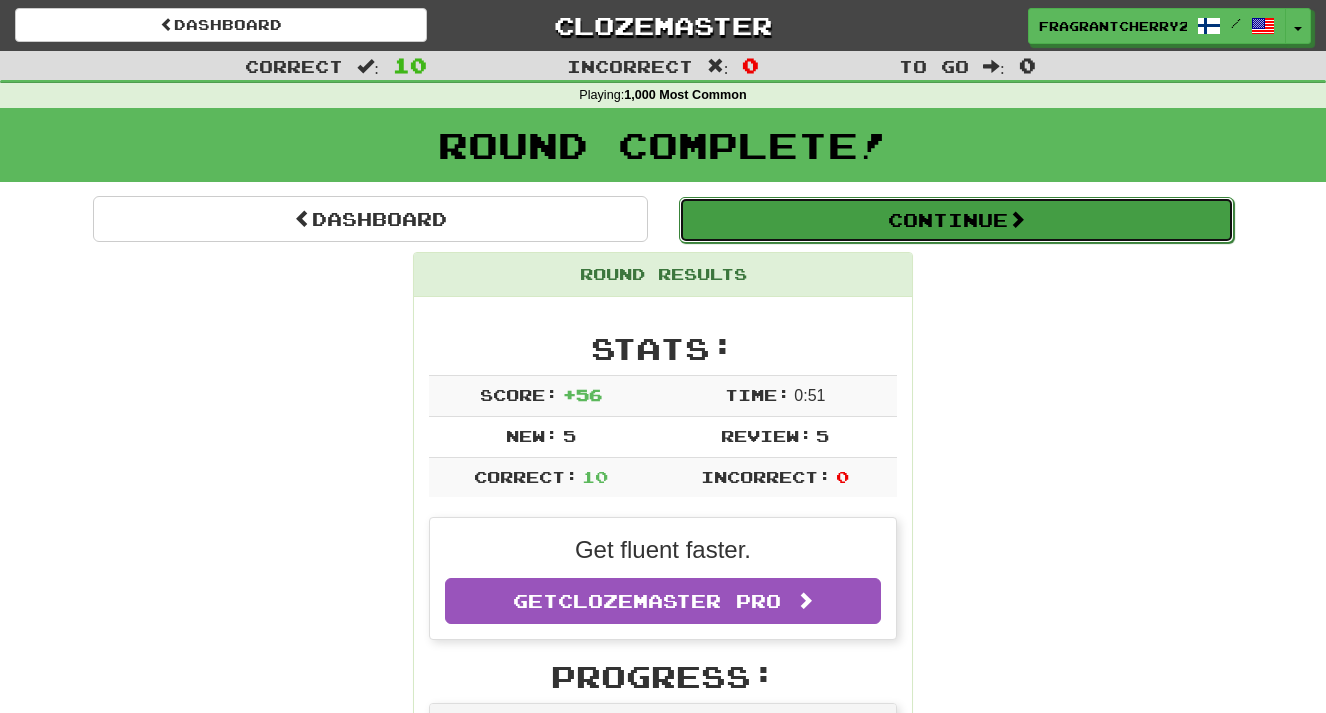 click on "Continue" at bounding box center (956, 220) 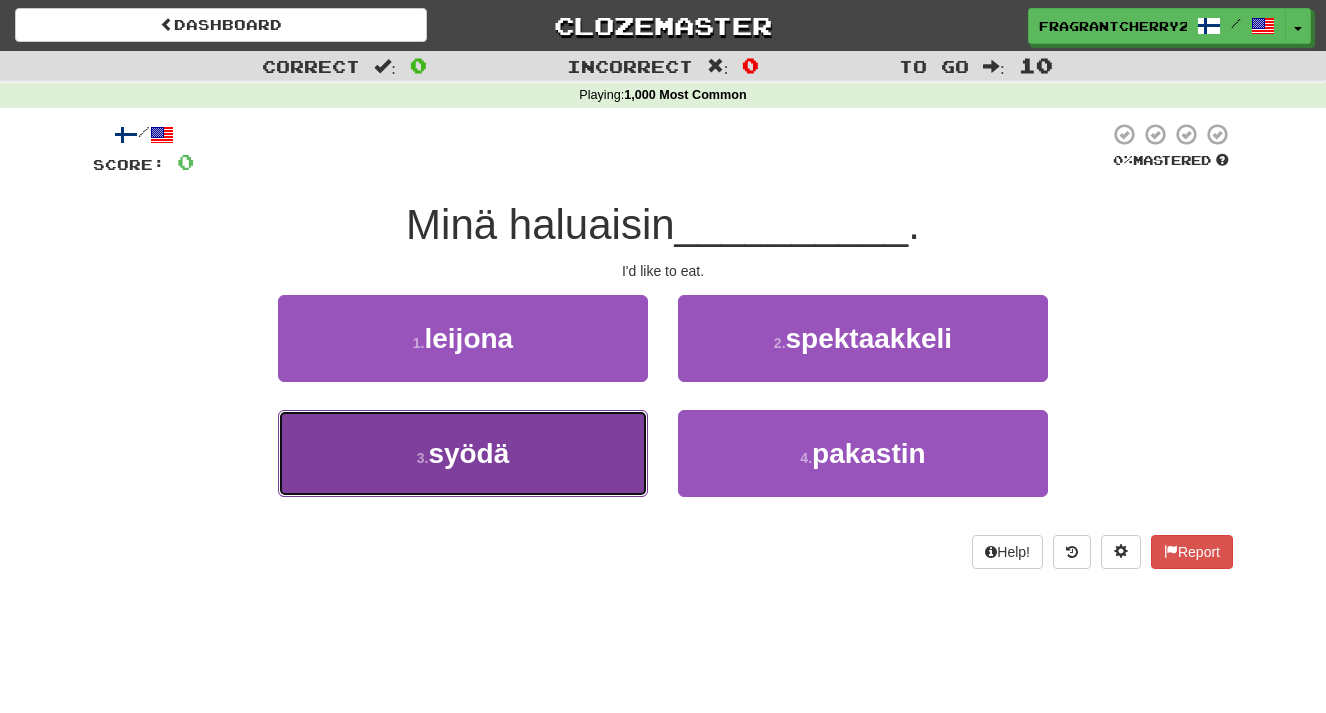 click on "3 .  syödä" at bounding box center [463, 453] 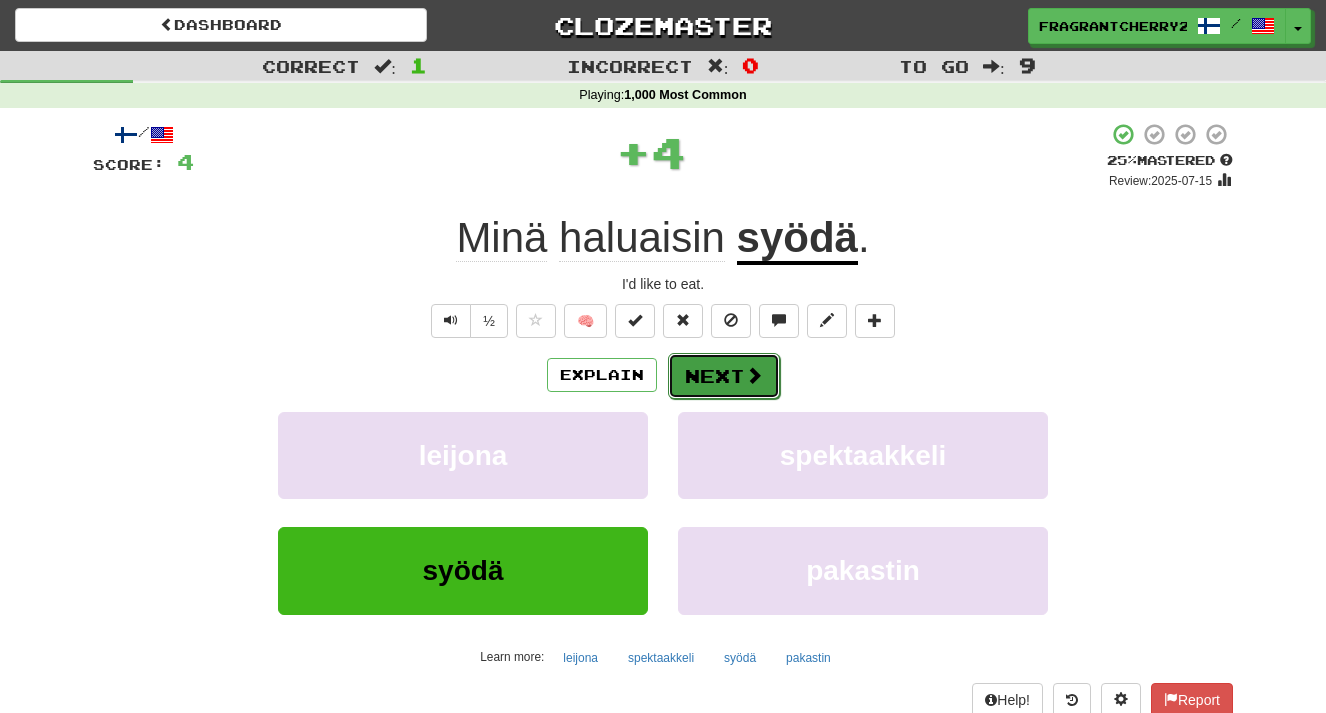 click on "Next" at bounding box center (724, 376) 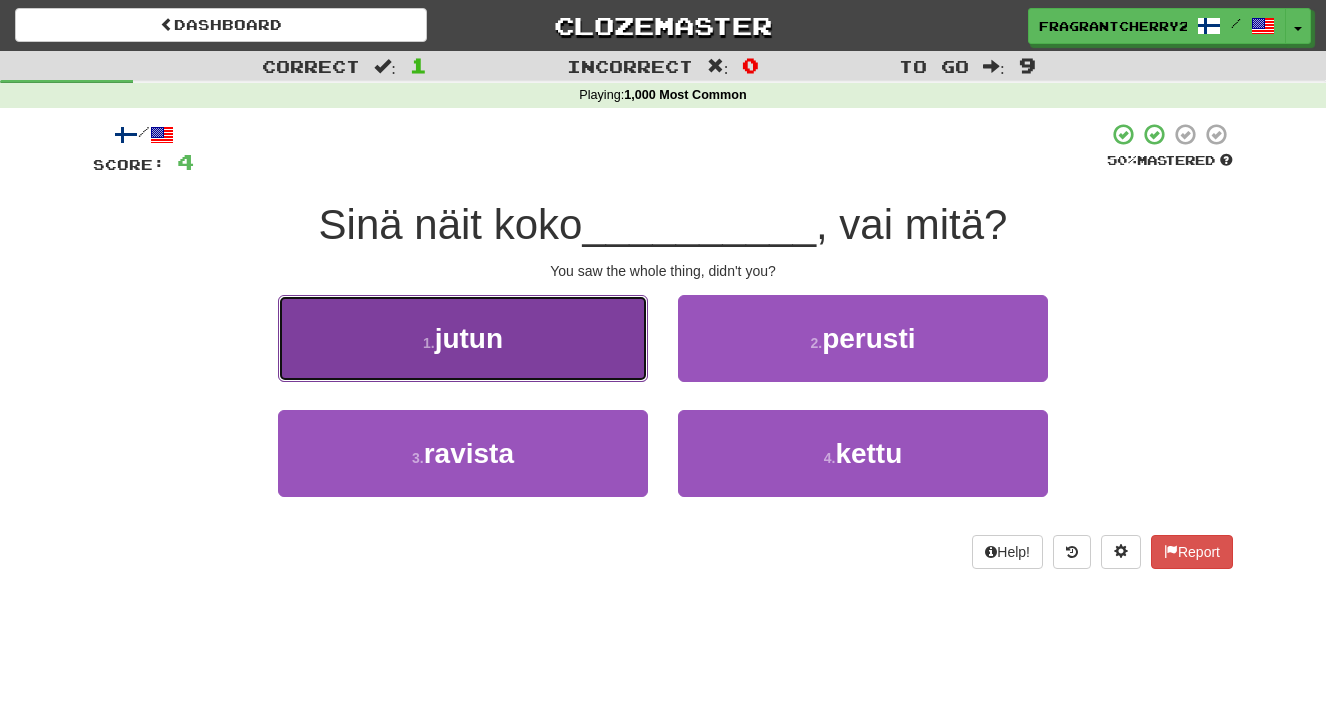 click on "1 .  jutun" at bounding box center (463, 338) 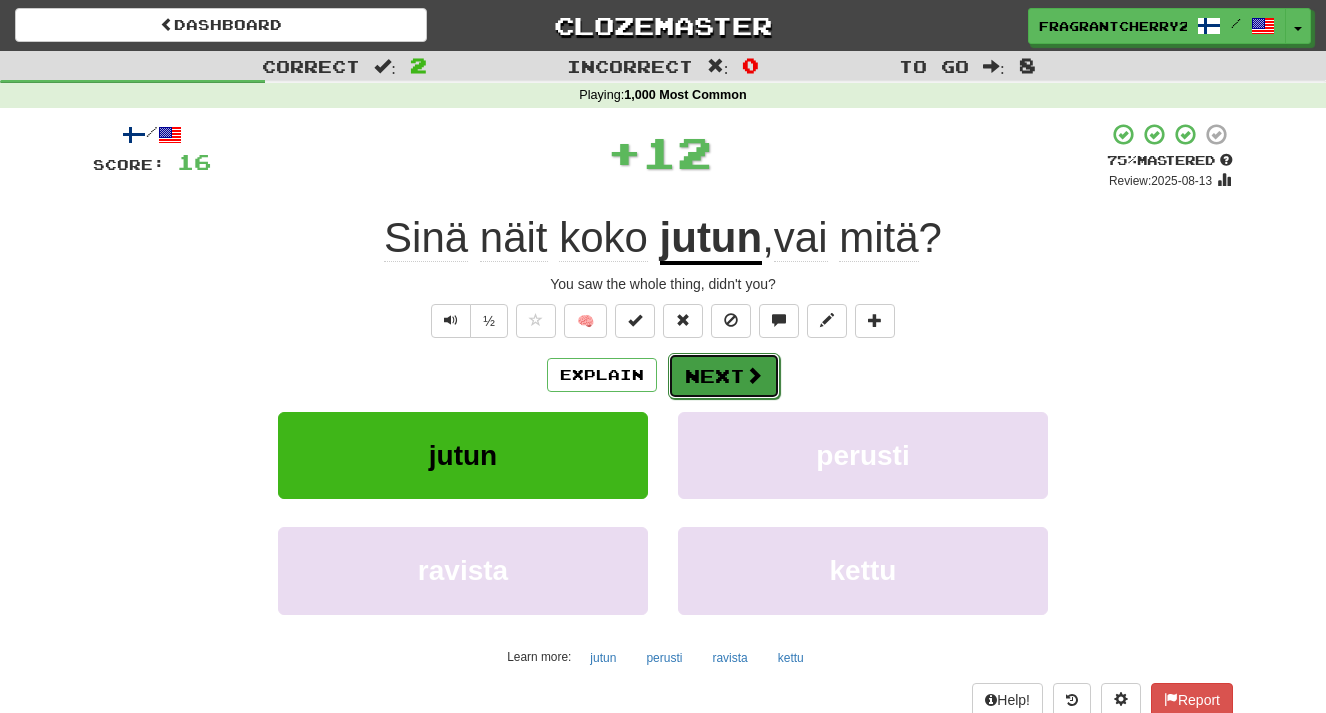 click on "Next" at bounding box center [724, 376] 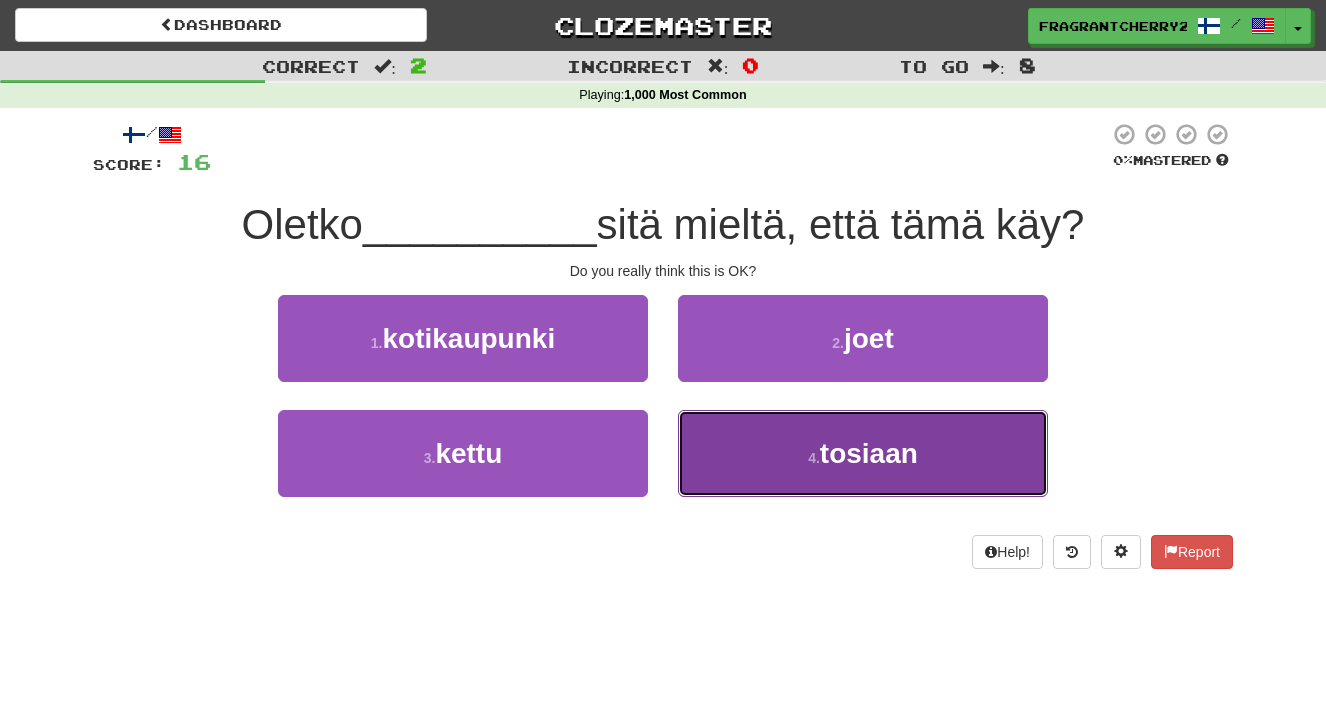click on "4 .  tosiaan" at bounding box center [863, 453] 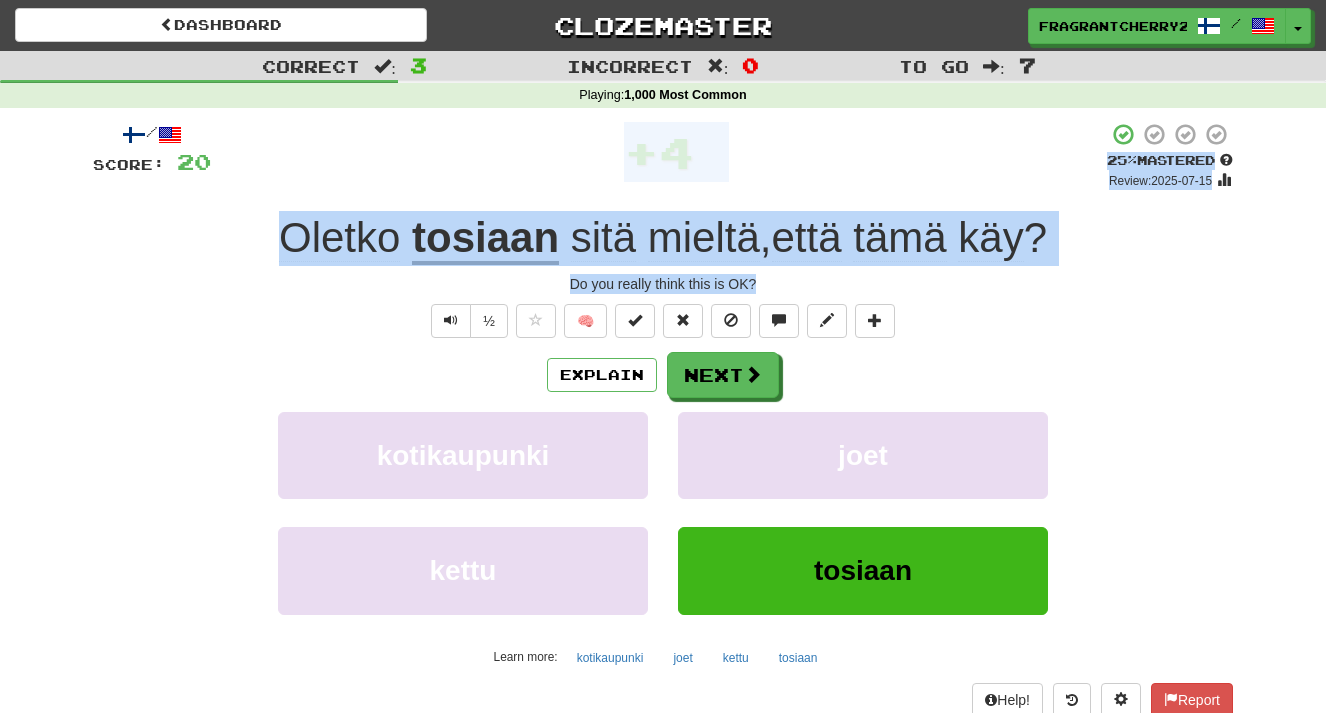 drag, startPoint x: 774, startPoint y: 289, endPoint x: 166, endPoint y: 198, distance: 614.77234 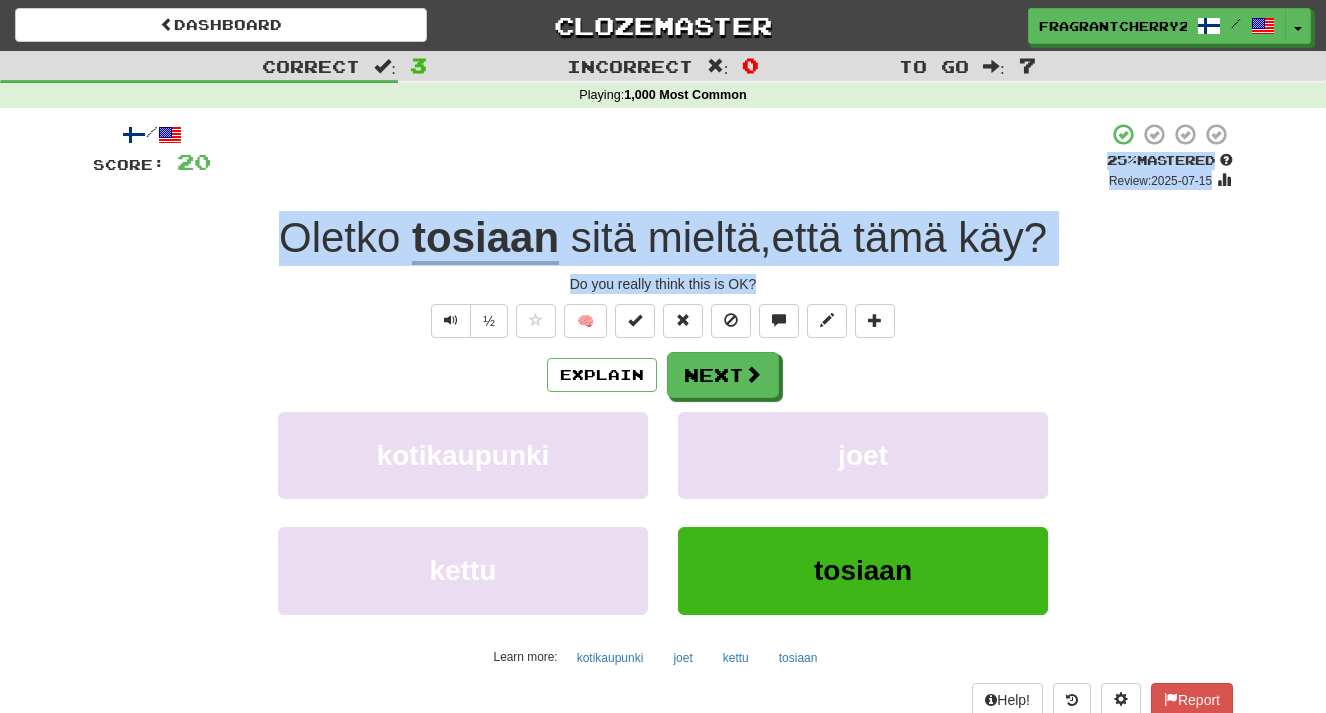 click on "/  Score:   20 + 4 25 %  Mastered Review:  2025-07-15 Oletko   tosiaan   sitä   mieltä ,  että   tämä   käy ? Do you really think this is OK? ½ 🧠 Explain Next kotikaupunki joet kettu tosiaan Learn more: kotikaupunki joet kettu tosiaan  Help!  Report Sentence Source" at bounding box center [663, 435] 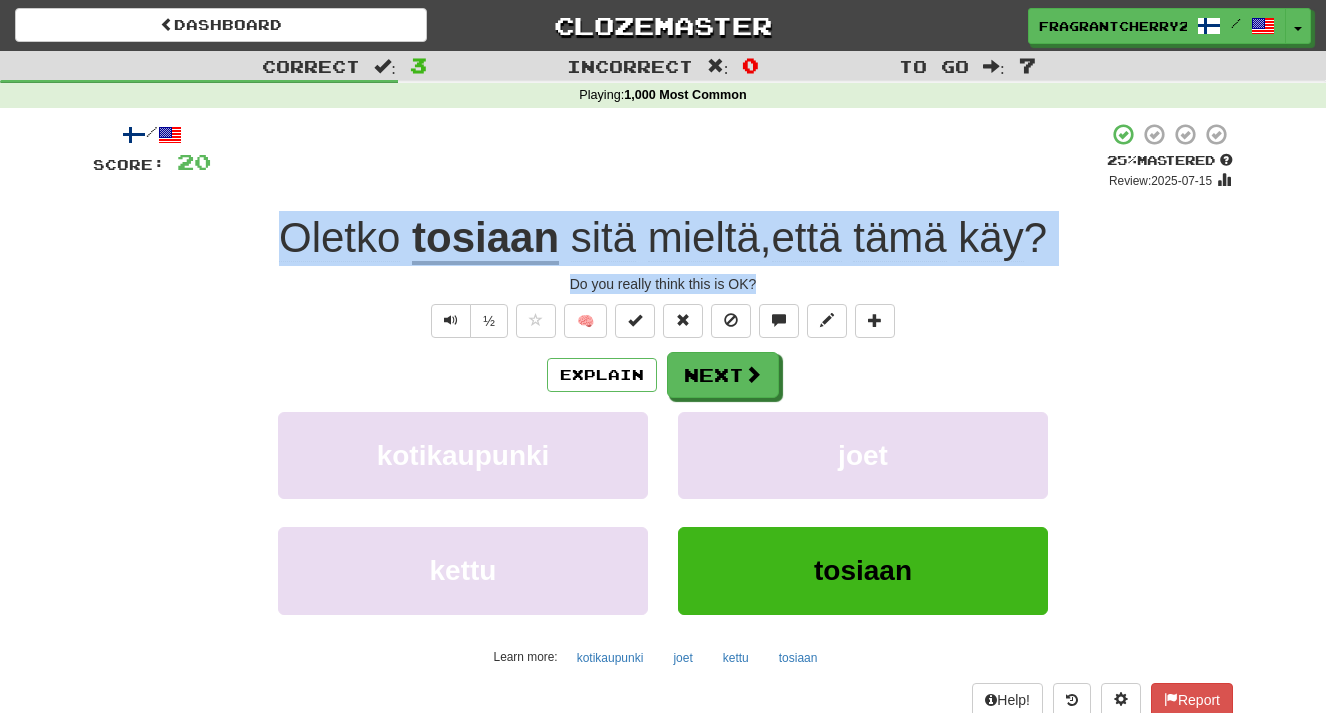 drag, startPoint x: 783, startPoint y: 287, endPoint x: 265, endPoint y: 241, distance: 520.03845 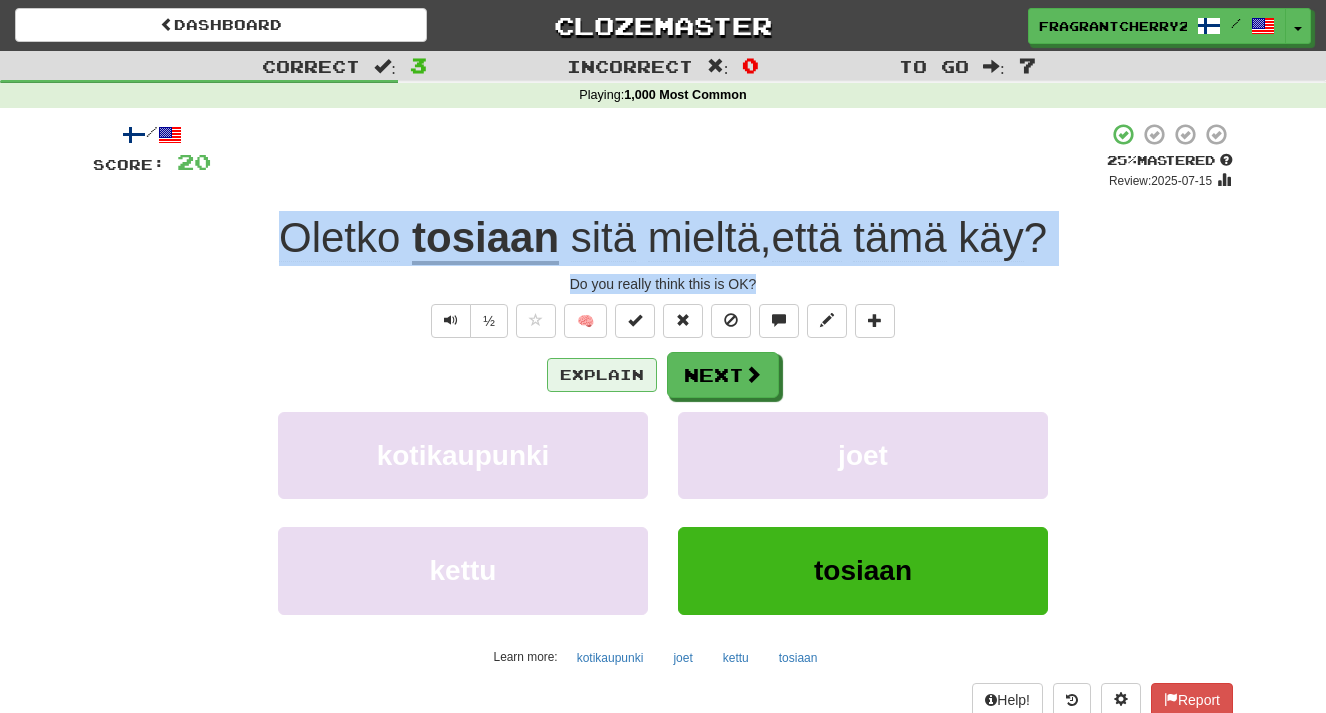drag, startPoint x: 620, startPoint y: 344, endPoint x: 613, endPoint y: 360, distance: 17.464249 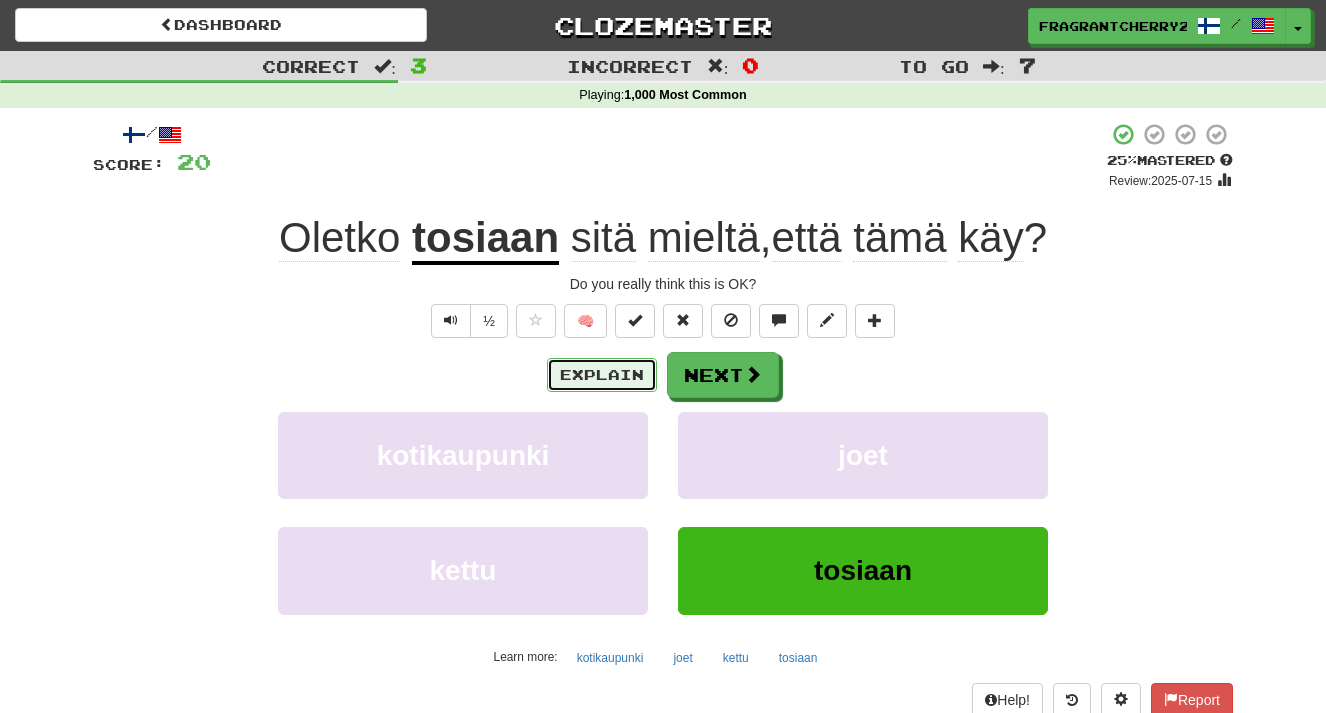 click on "Explain" at bounding box center [602, 375] 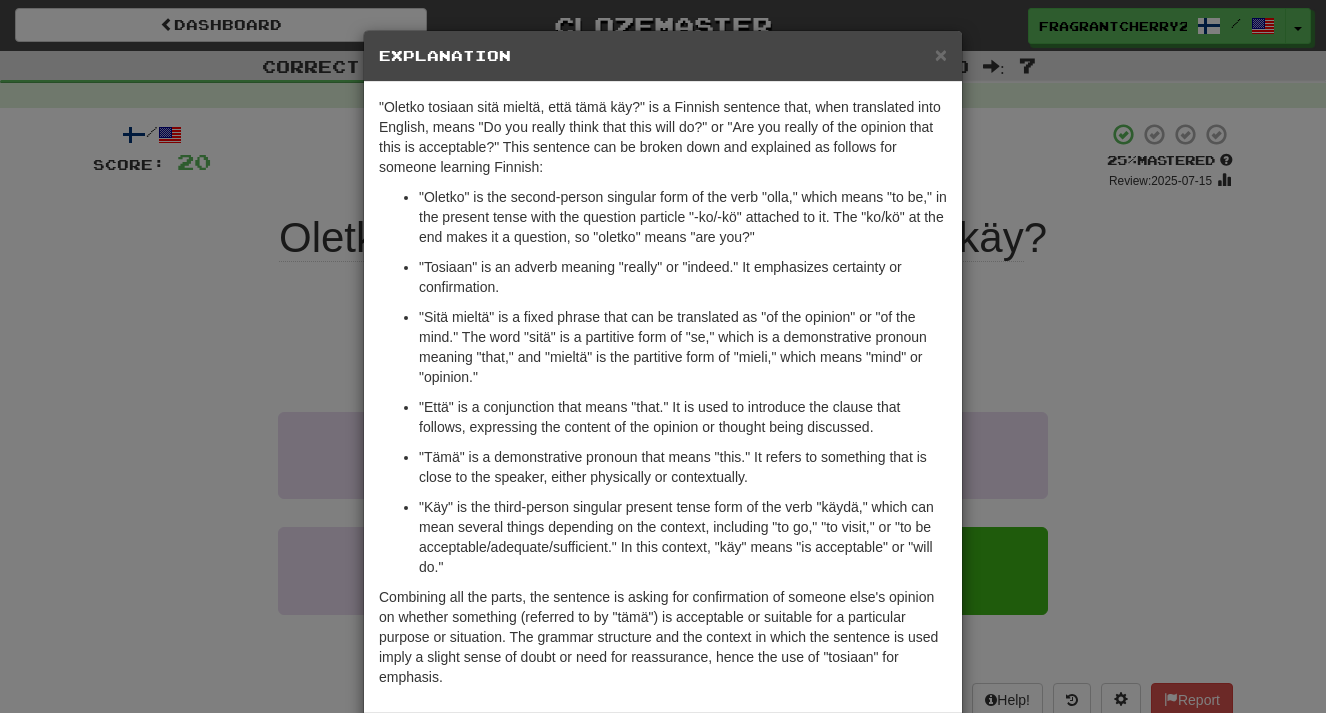 click on "× Explanation "Oletko tosiaan sitä mieltä, että tämä käy?" is a Finnish sentence that, when translated into English, means "Do you really think that this will do?" or "Are you really of the opinion that this is acceptable?" This sentence can be broken down and explained as follows for someone learning Finnish:
"Oletko" is the second-person singular form of the verb "olla," which means "to be," in the present tense with the question particle "-ko/-kö" attached to it. The "ko/kö" at the end makes it a question, so "oletko" means "are you?"
"Tosiaan" is an adverb meaning "really" or "indeed." It emphasizes certainty or confirmation.
"Sitä mieltä" is a fixed phrase that can be translated as "of the opinion" or "of the mind." The word "sitä" is a partitive form of "se," which is a demonstrative pronoun meaning "that," and "mieltä" is the partitive form of "mieli," which means "mind" or "opinion."
In beta. Generated by ChatGPT. Like it? Hate it?  Let us know !" at bounding box center [663, 356] 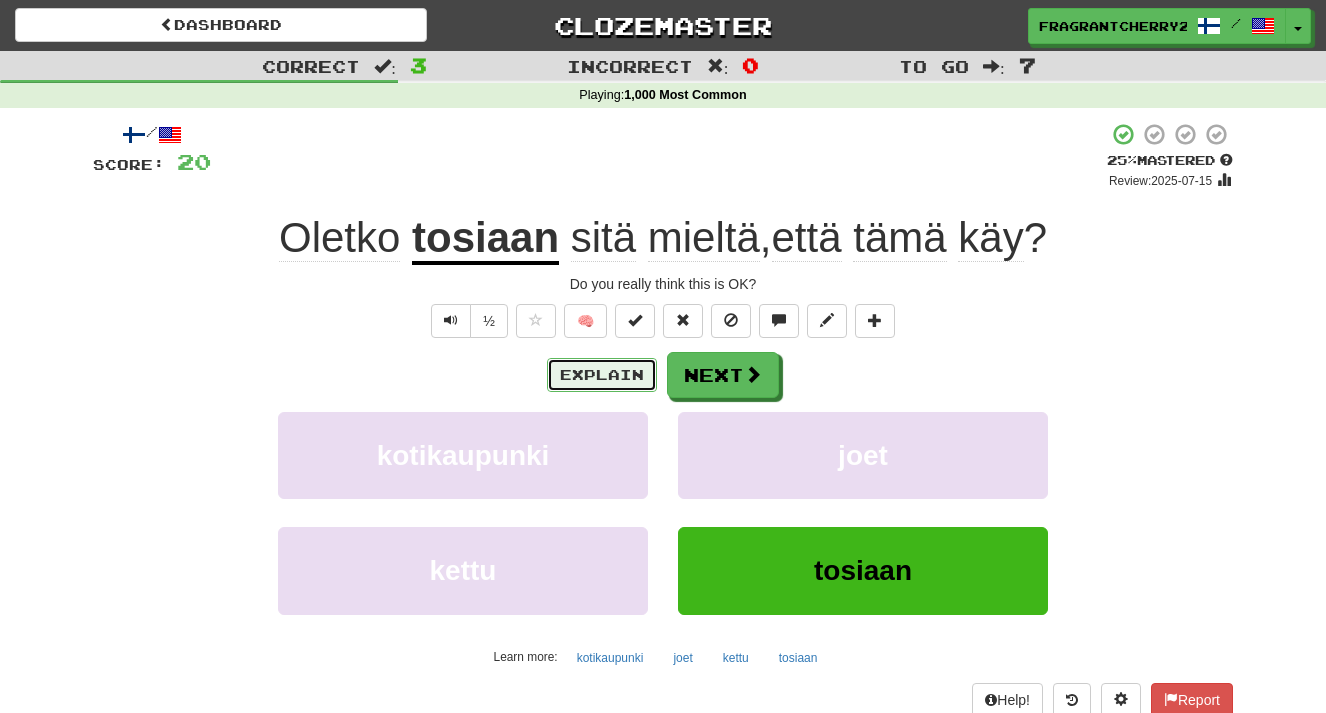 click on "Explain" at bounding box center (602, 375) 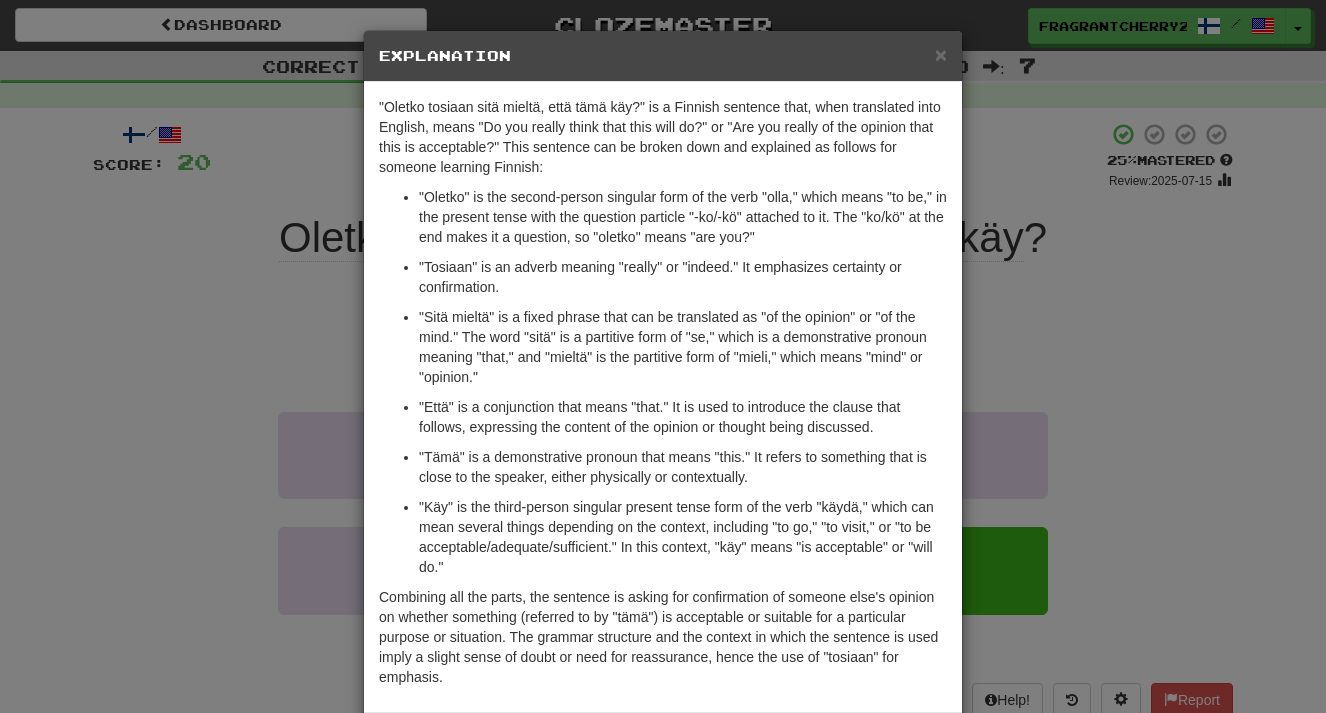 click on "× Explanation "Oletko tosiaan sitä mieltä, että tämä käy?" is a Finnish sentence that, when translated into English, means "Do you really think that this will do?" or "Are you really of the opinion that this is acceptable?" This sentence can be broken down and explained as follows for someone learning Finnish:
"Oletko" is the second-person singular form of the verb "olla," which means "to be," in the present tense with the question particle "-ko/-kö" attached to it. The "ko/kö" at the end makes it a question, so "oletko" means "are you?"
"Tosiaan" is an adverb meaning "really" or "indeed." It emphasizes certainty or confirmation.
"Sitä mieltä" is a fixed phrase that can be translated as "of the opinion" or "of the mind." The word "sitä" is a partitive form of "se," which is a demonstrative pronoun meaning "that," and "mieltä" is the partitive form of "mieli," which means "mind" or "opinion."
In beta. Generated by ChatGPT. Like it? Hate it?  Let us know !" at bounding box center (663, 356) 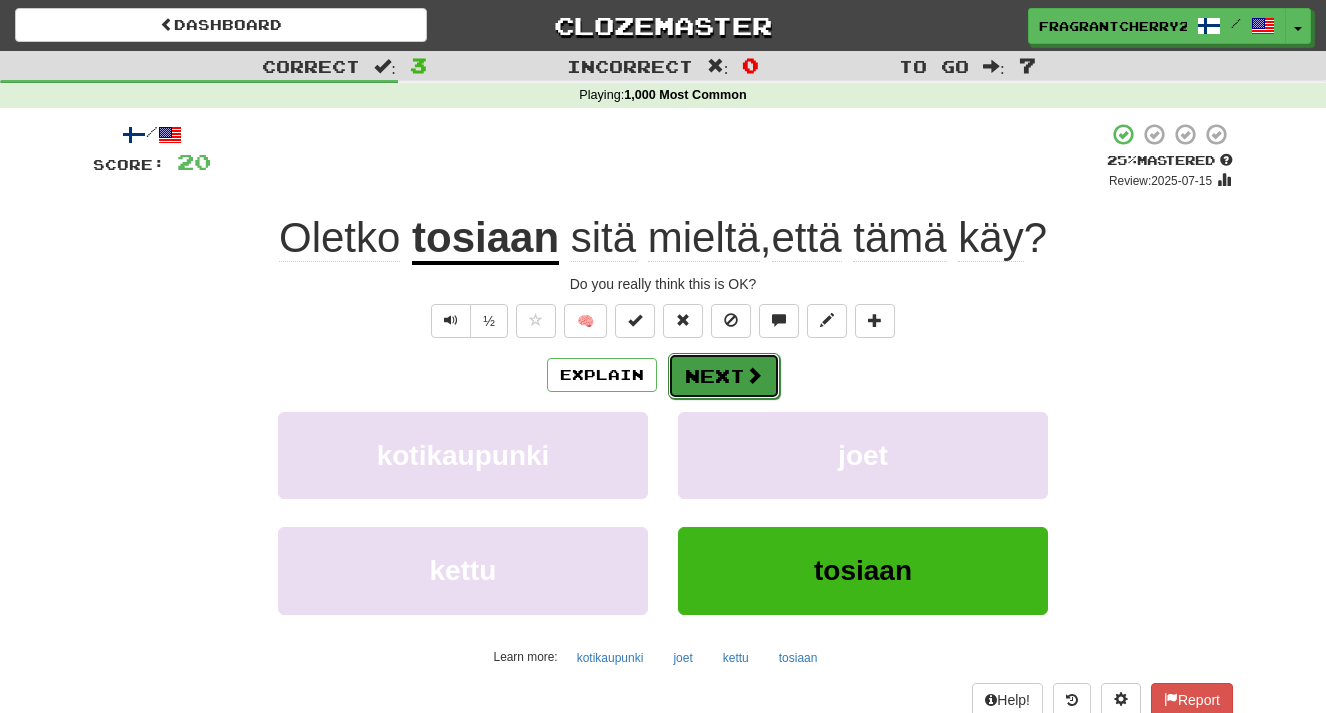 click on "Next" at bounding box center [724, 376] 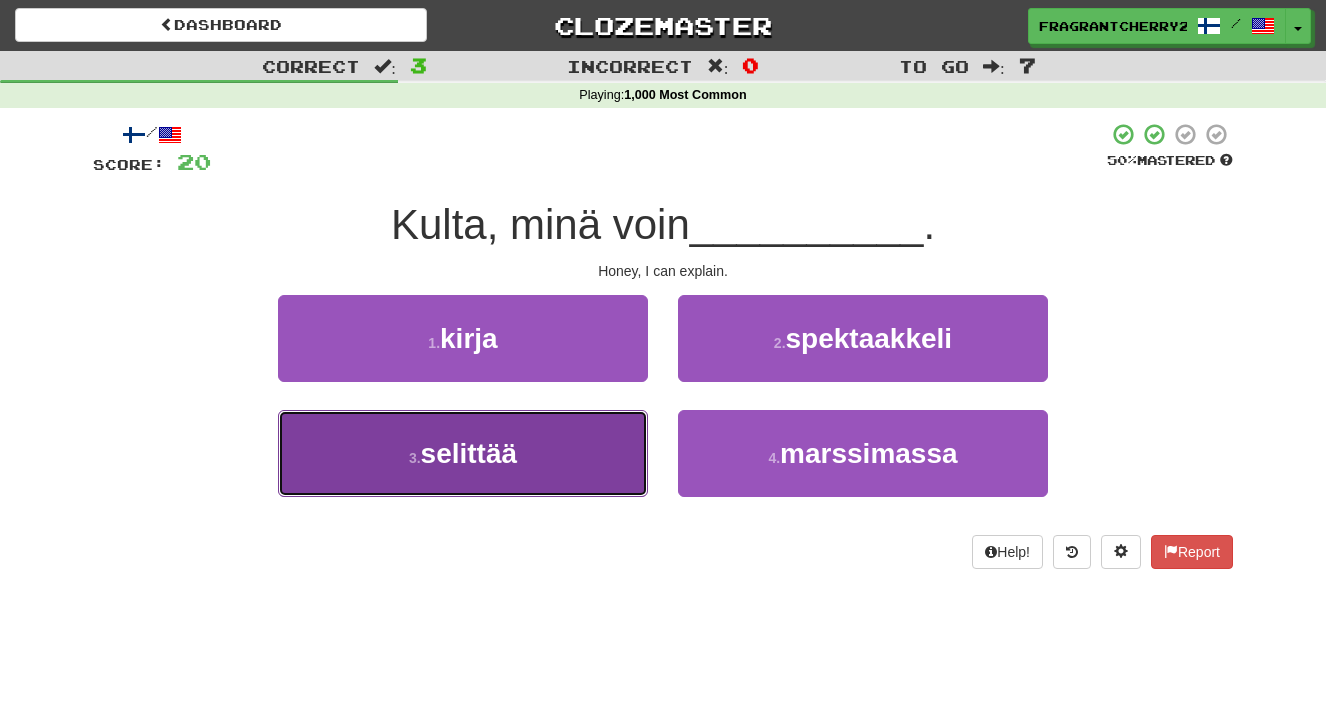 click on "3 .  selittää" at bounding box center (463, 453) 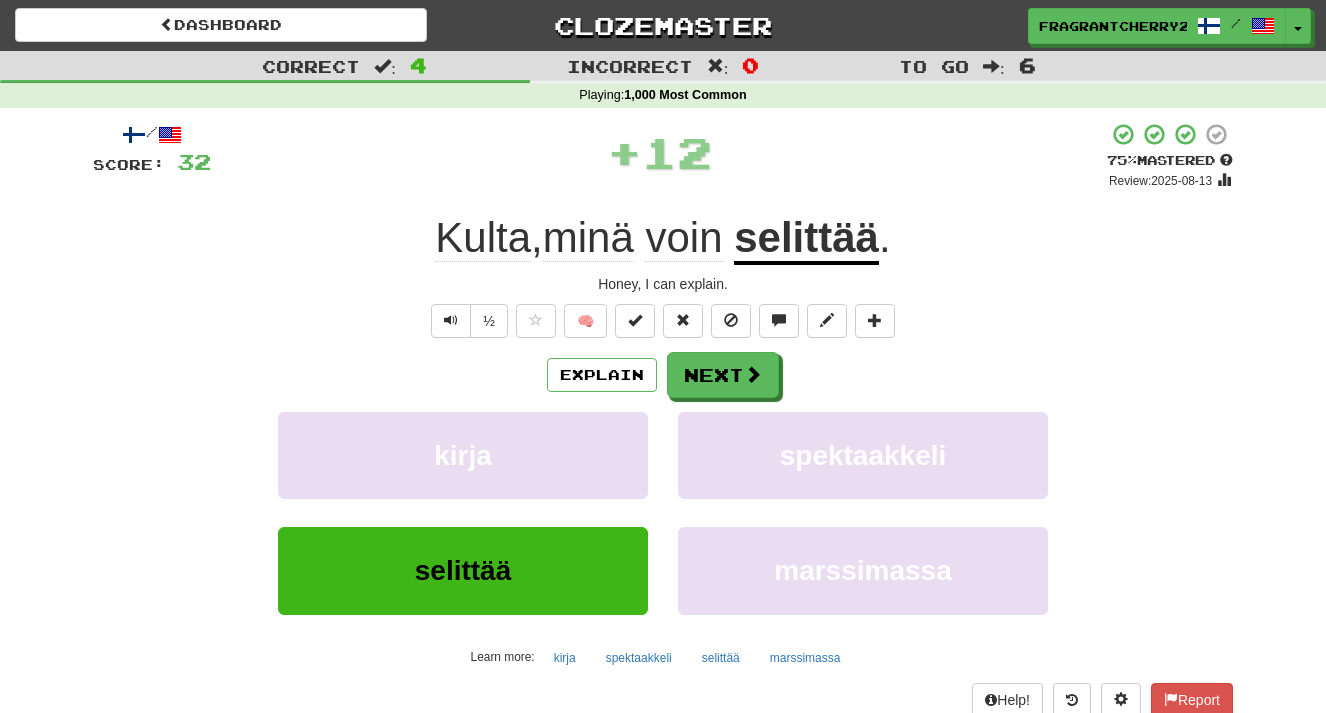 click on "Explain Next kirja spektaakkeli selittää marssimassa Learn more: kirja spektaakkeli selittää marssimassa" at bounding box center (663, 512) 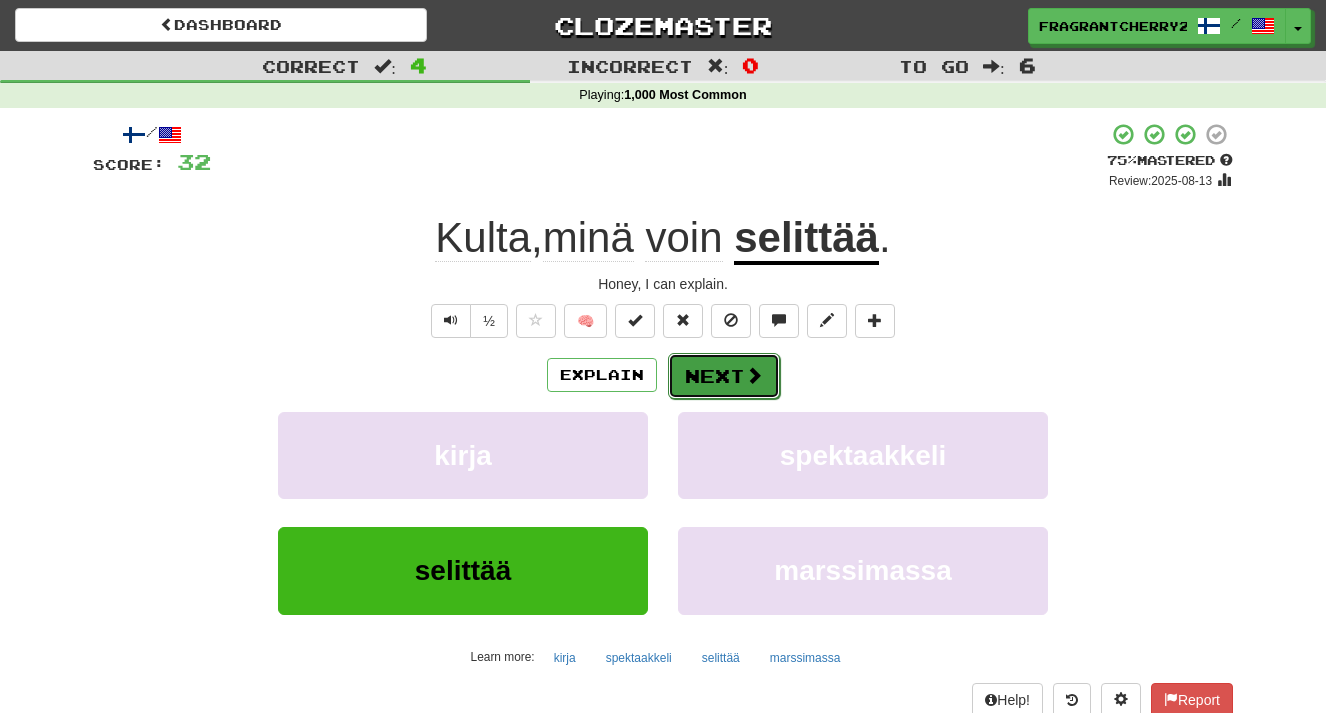 click on "Next" at bounding box center [724, 376] 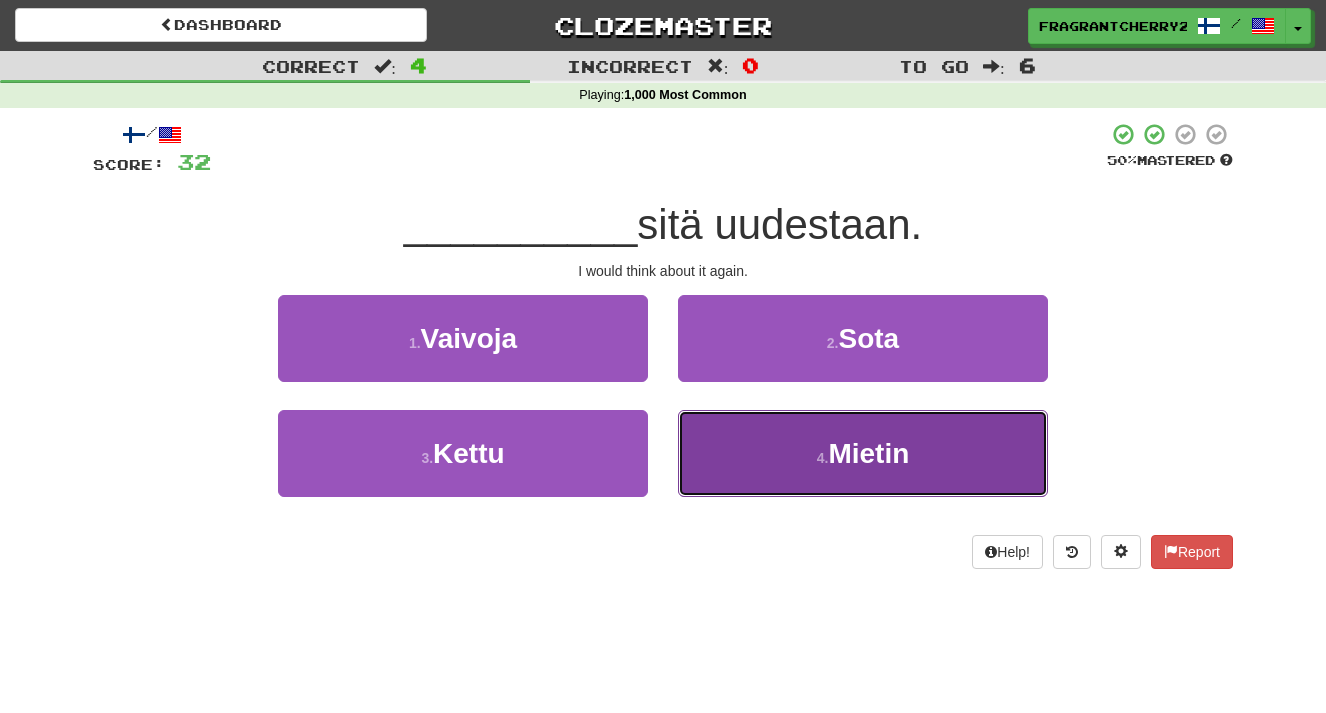 click on "4 .  Mietin" at bounding box center (863, 453) 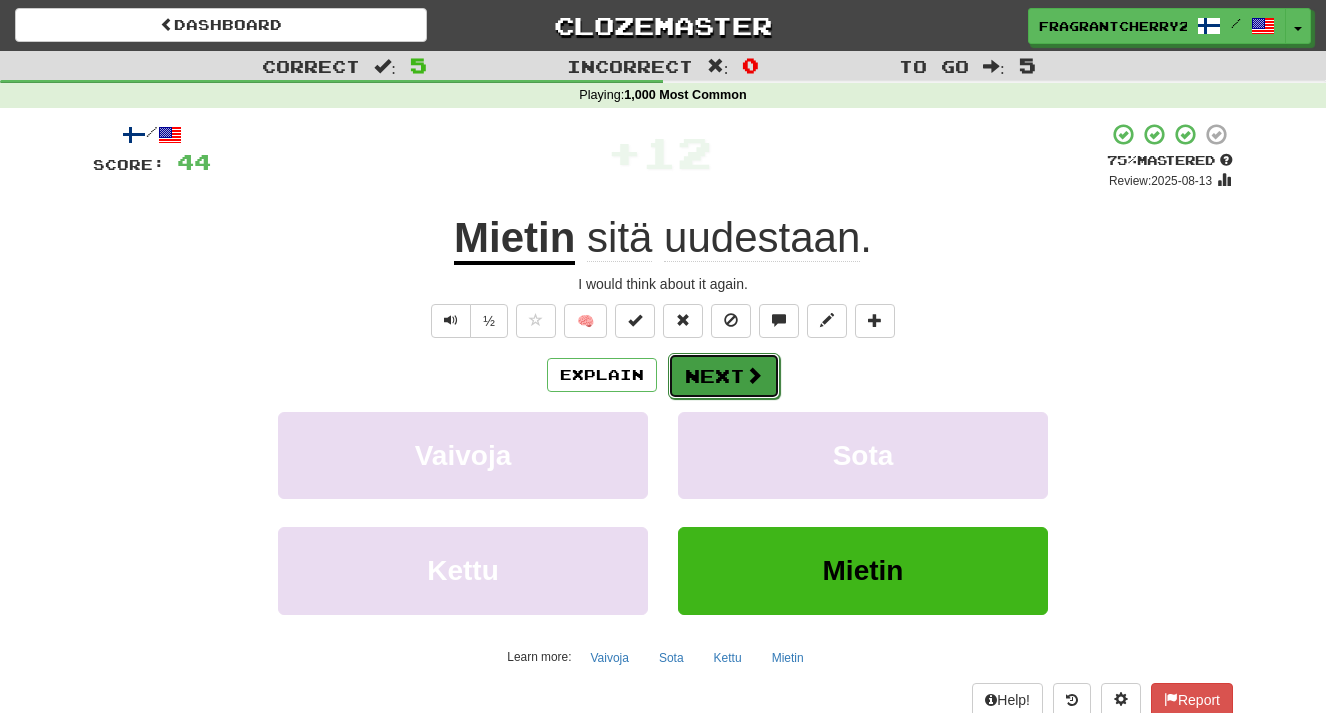 click on "Next" at bounding box center [724, 376] 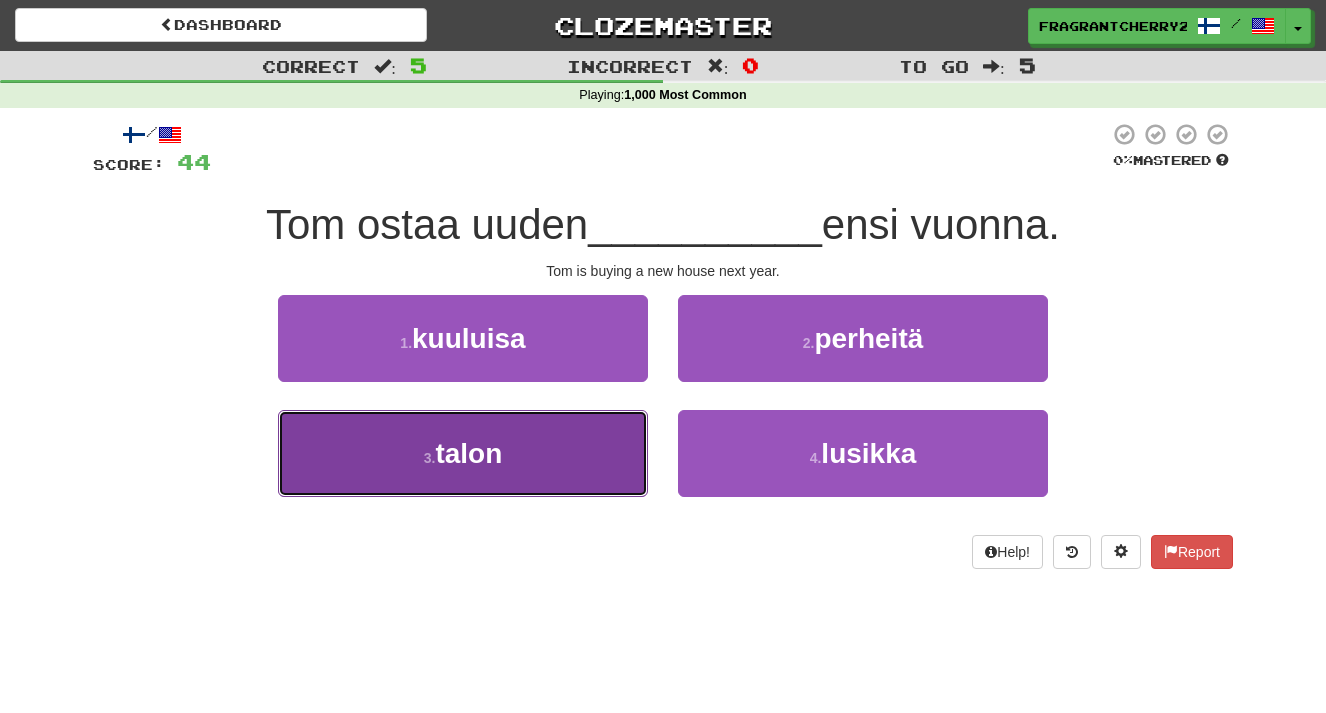 click on "talon" at bounding box center [468, 453] 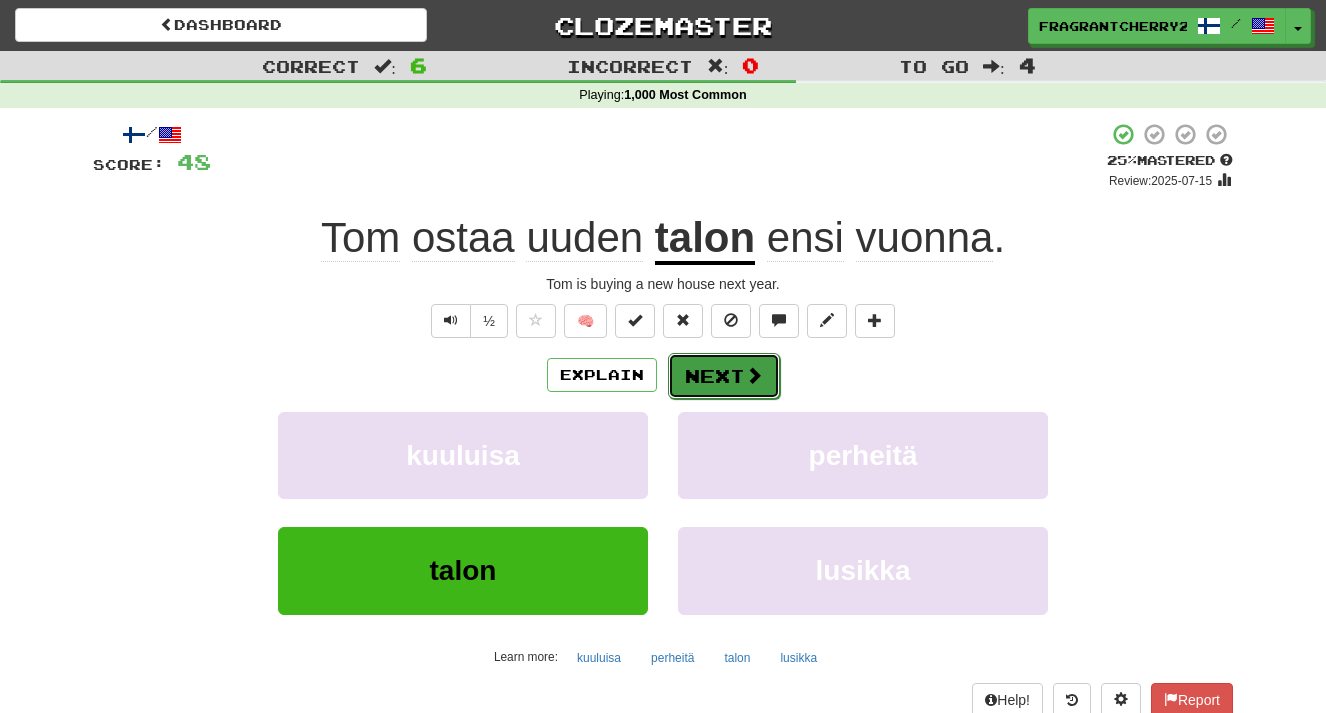 click on "Next" at bounding box center [724, 376] 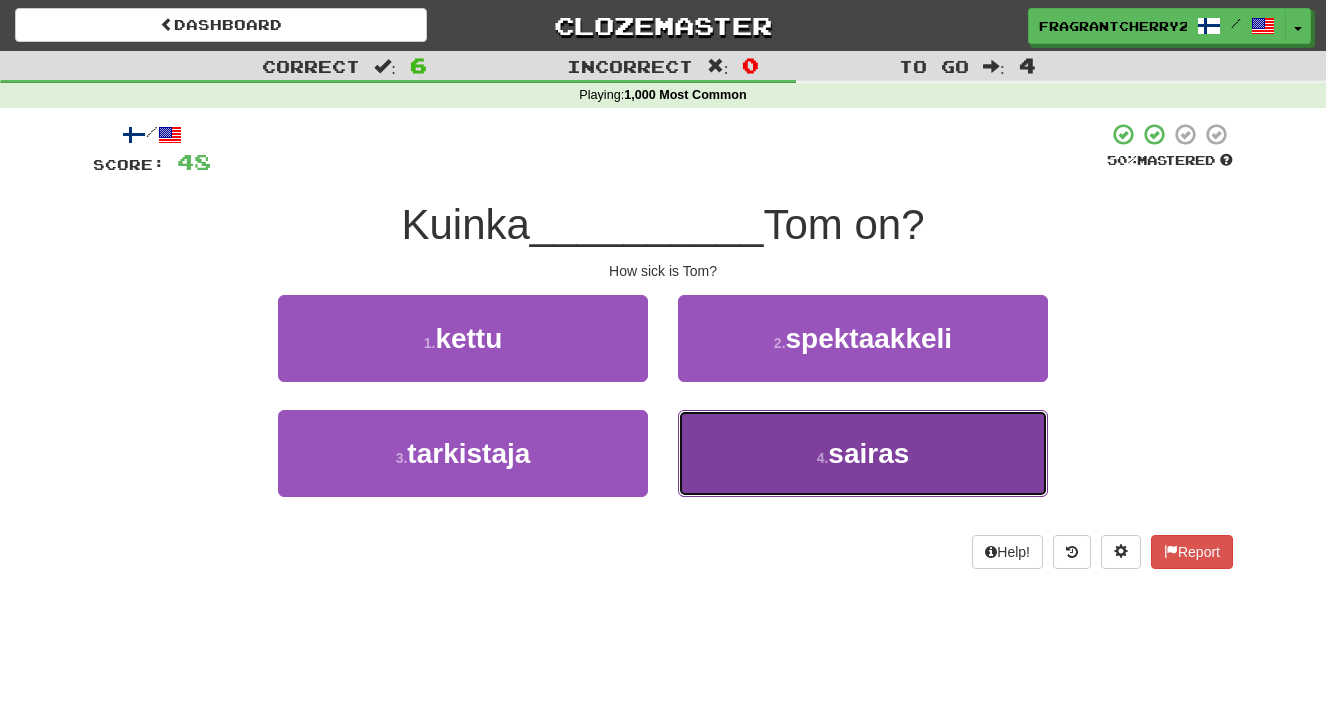 click on "4 .  sairas" at bounding box center (863, 453) 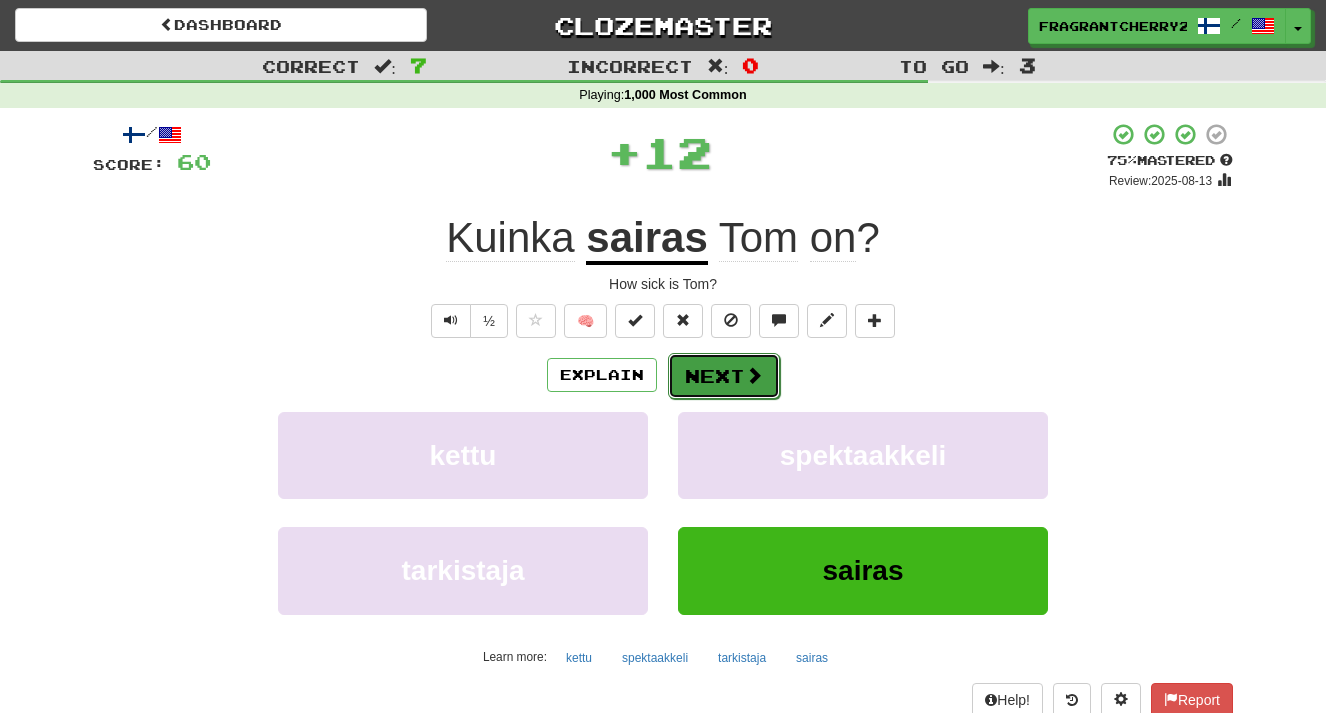 click on "Next" at bounding box center (724, 376) 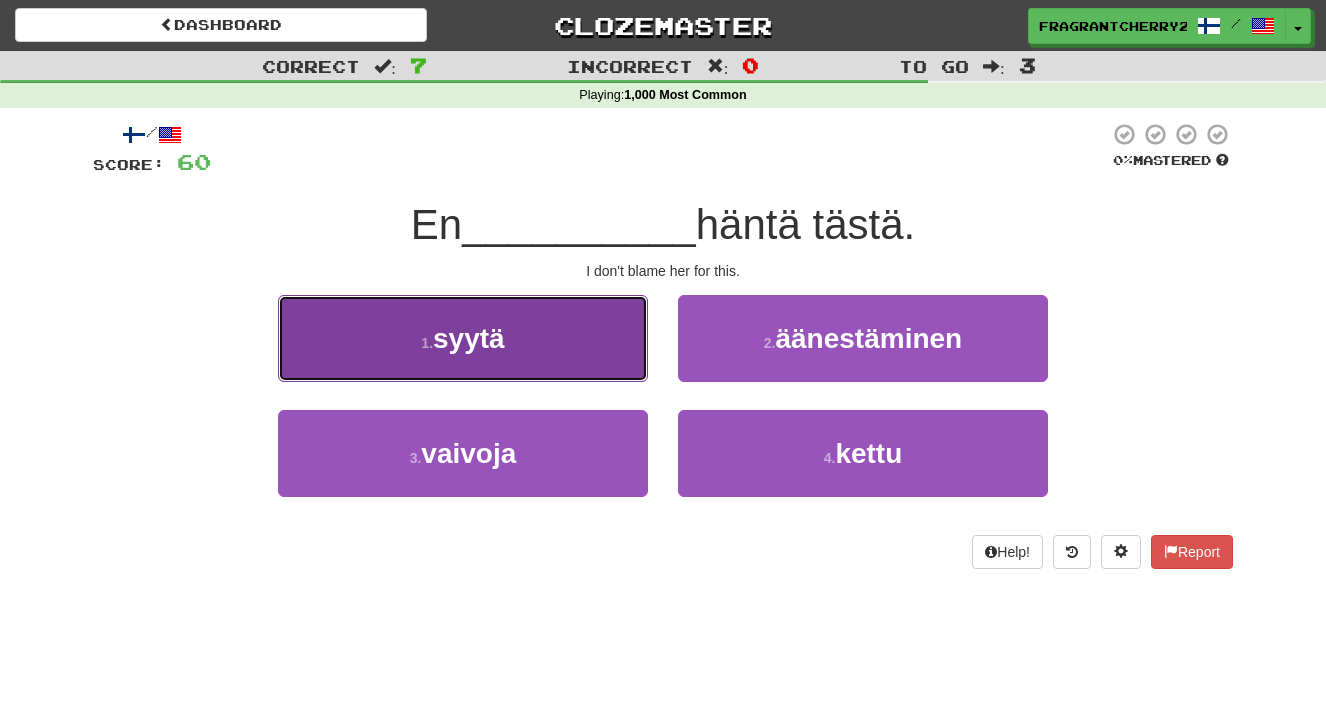 click on "1 .  syytä" at bounding box center [463, 338] 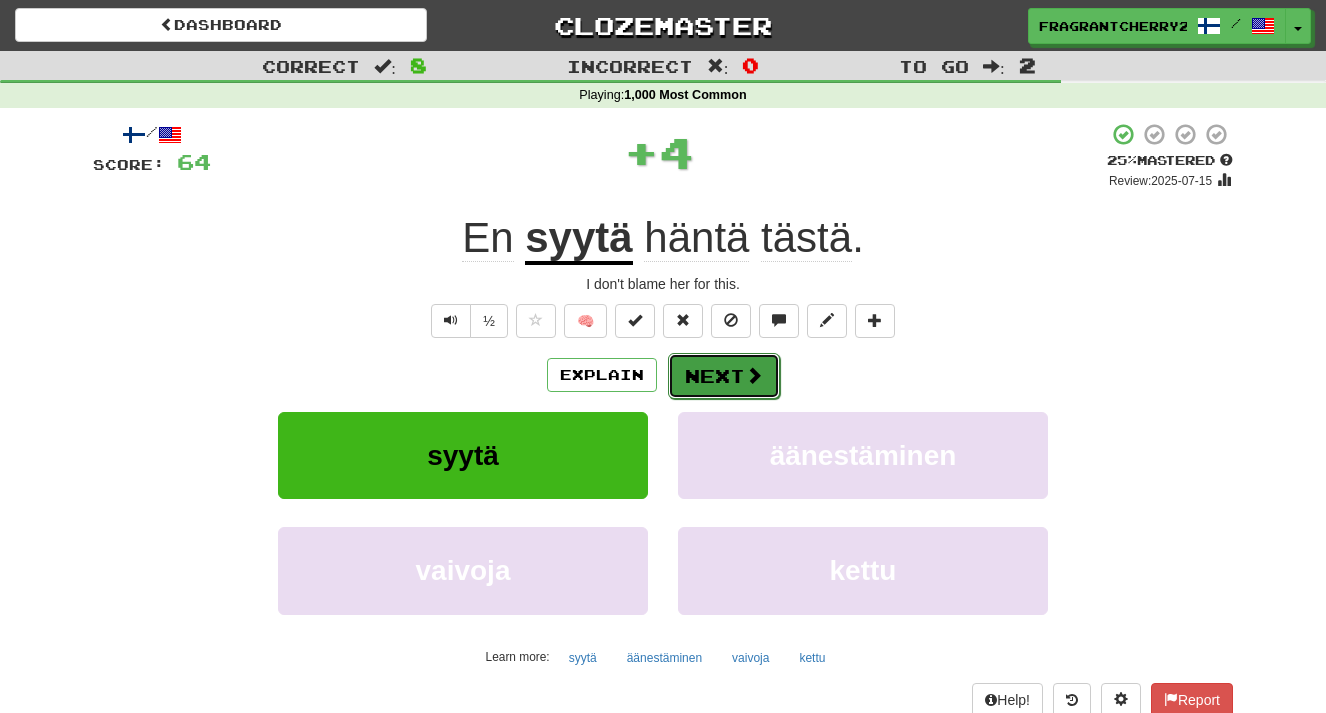 click on "Next" at bounding box center (724, 376) 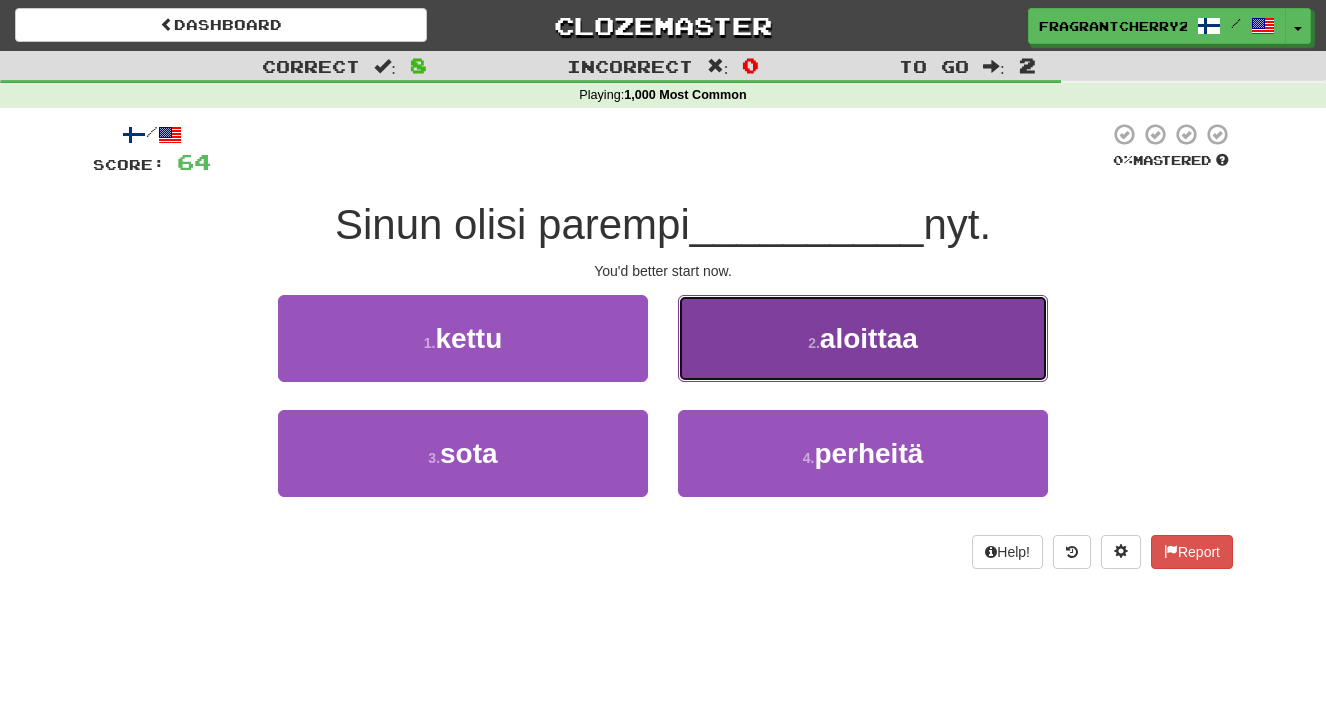 click on "2 .  aloittaa" at bounding box center [863, 338] 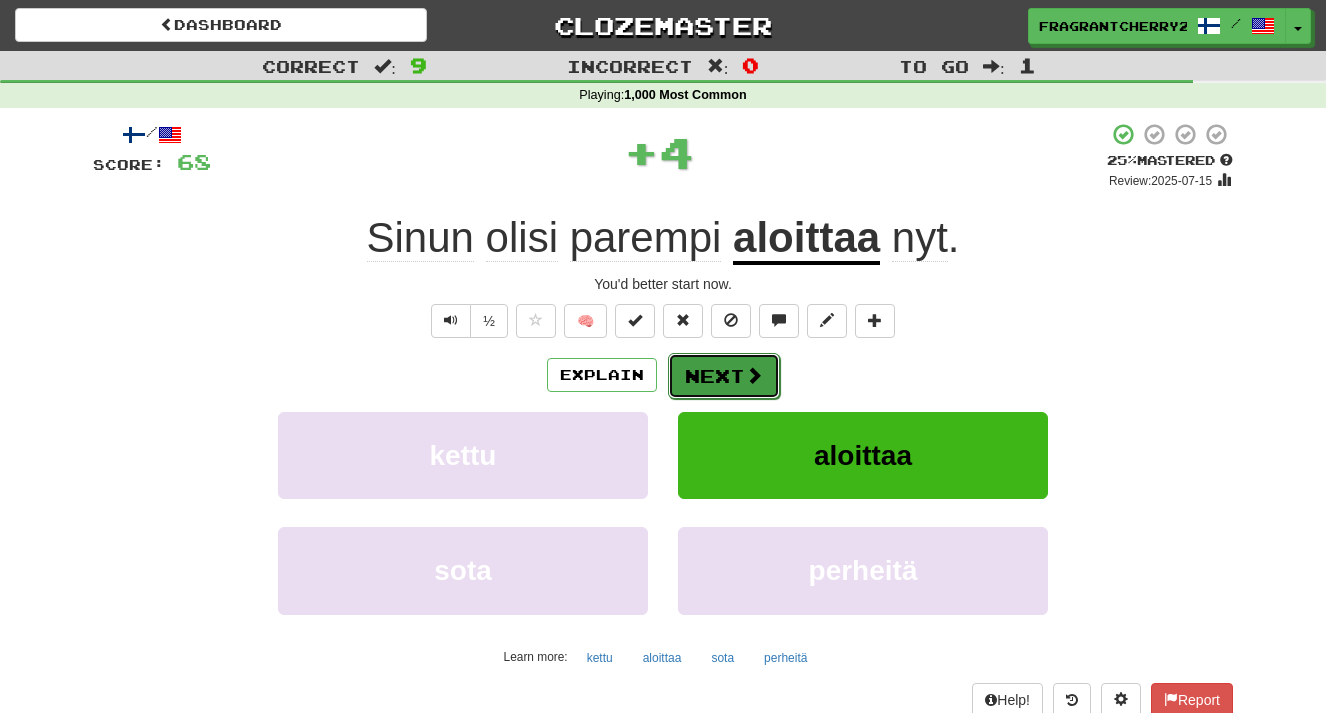click on "Next" at bounding box center (724, 376) 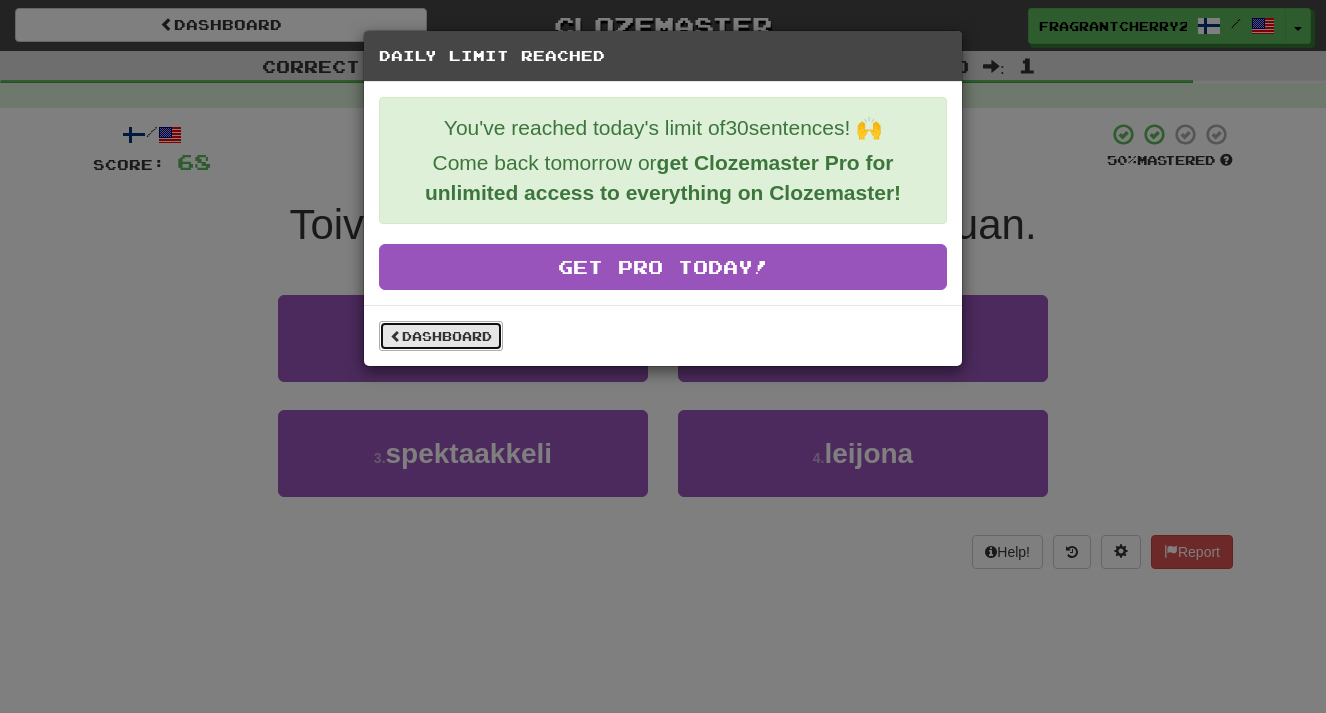 click on "Dashboard" at bounding box center (441, 336) 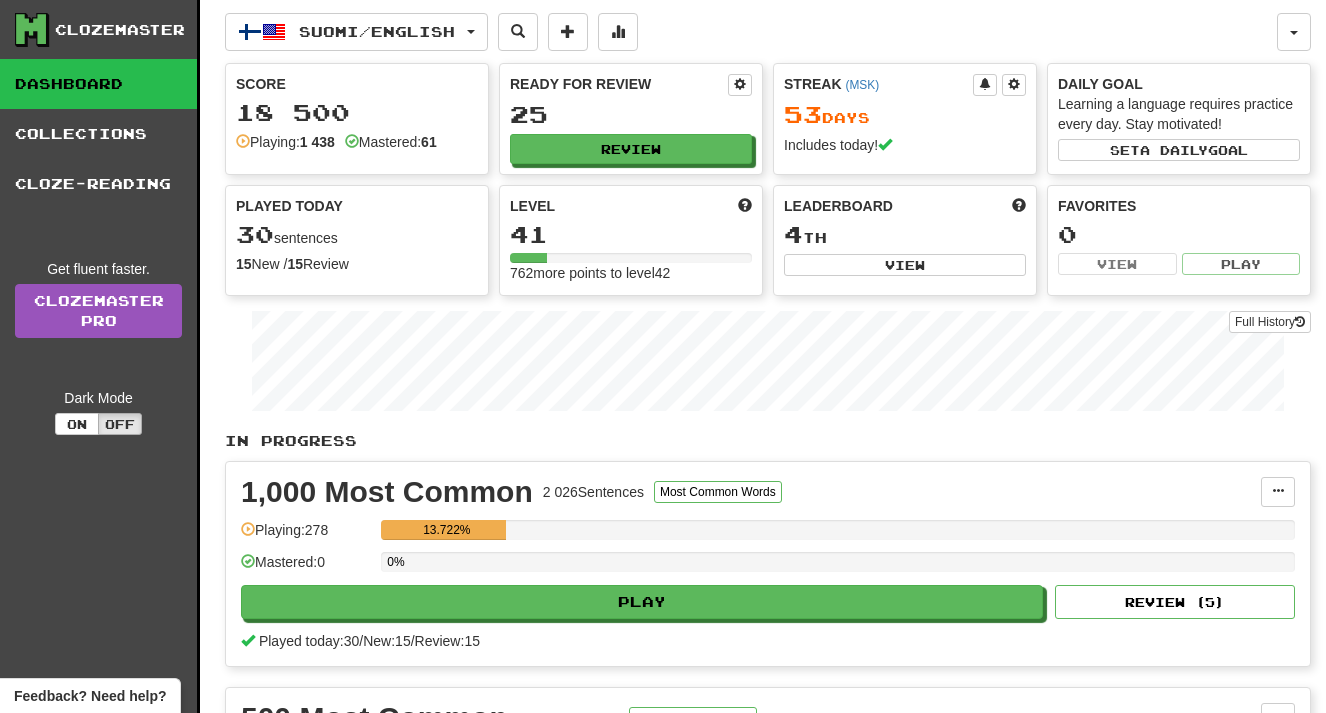 scroll, scrollTop: 0, scrollLeft: 0, axis: both 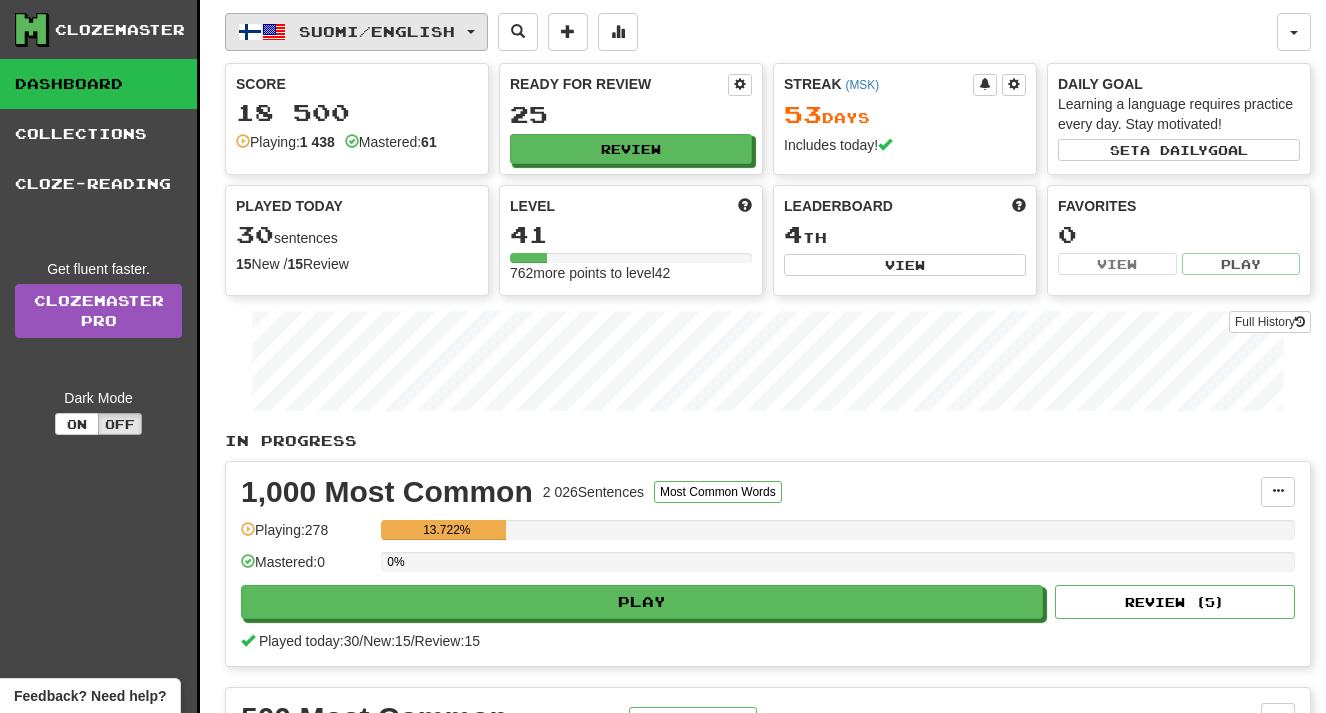 click on "Suomi  /  English" at bounding box center [377, 31] 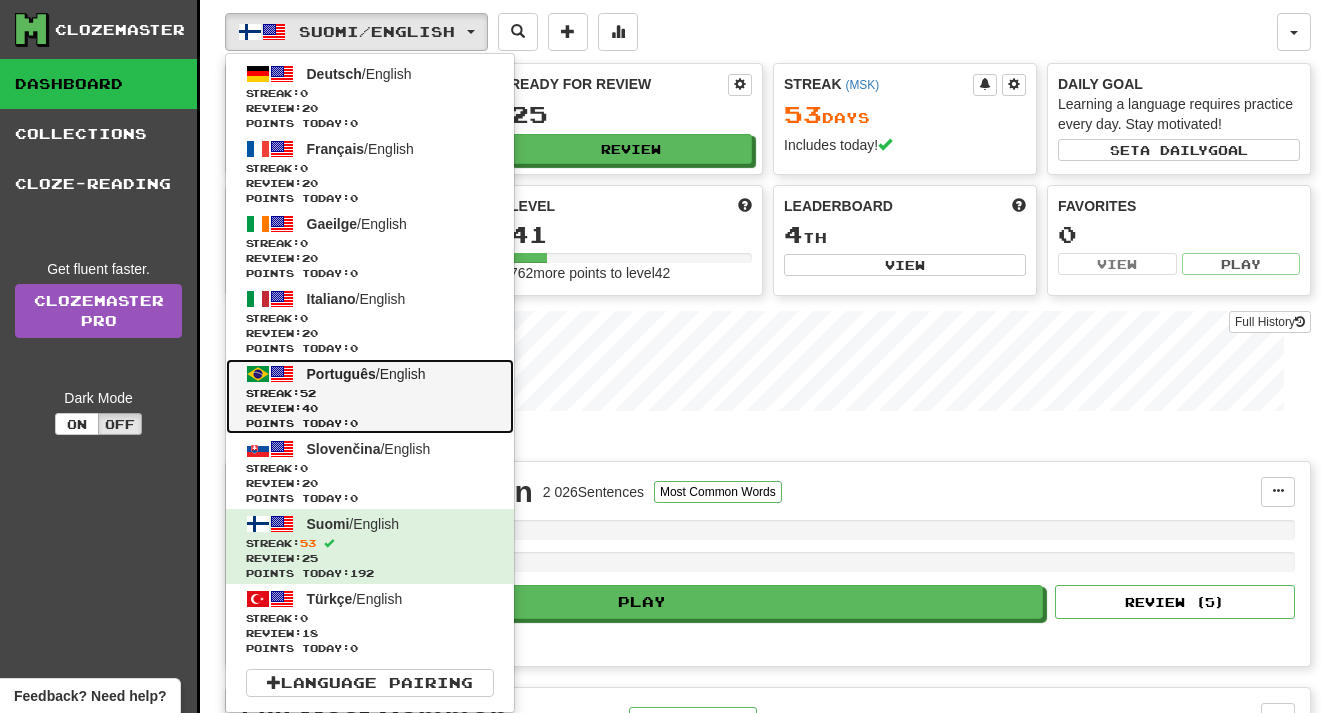 click on "Português  /  English" at bounding box center (366, 374) 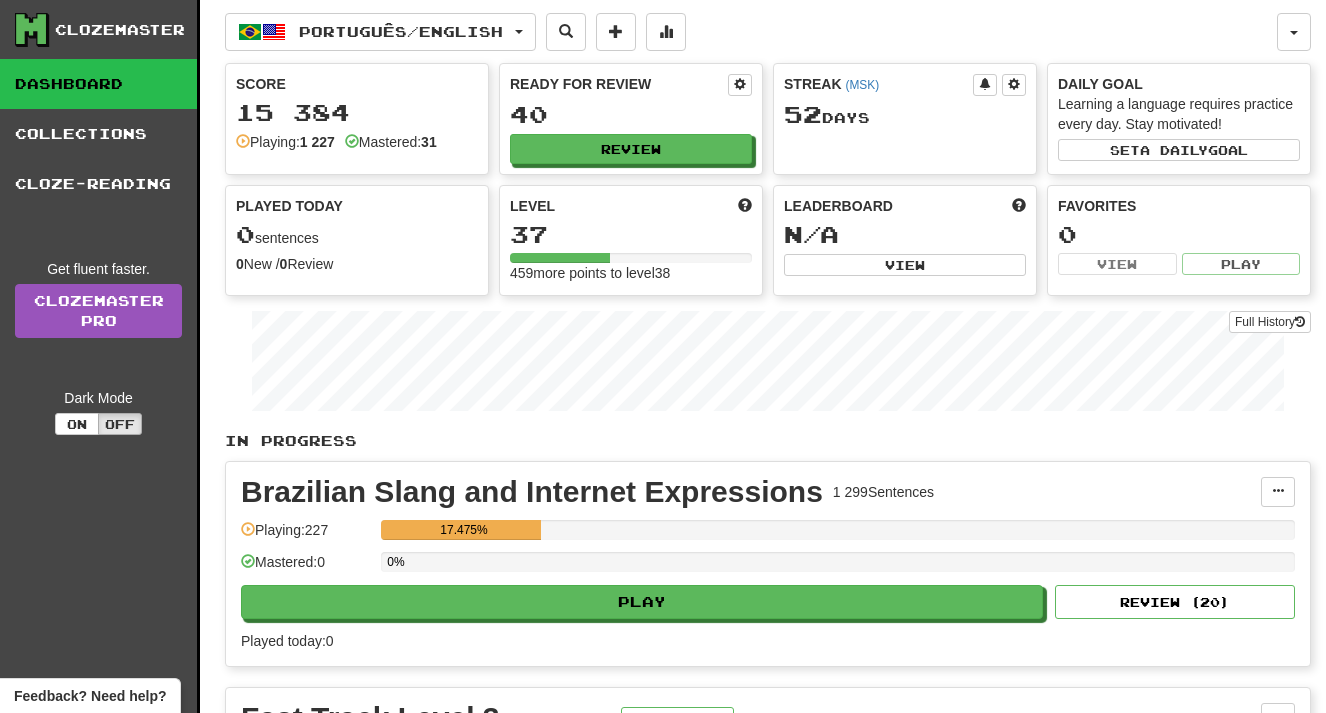 scroll, scrollTop: 269, scrollLeft: 0, axis: vertical 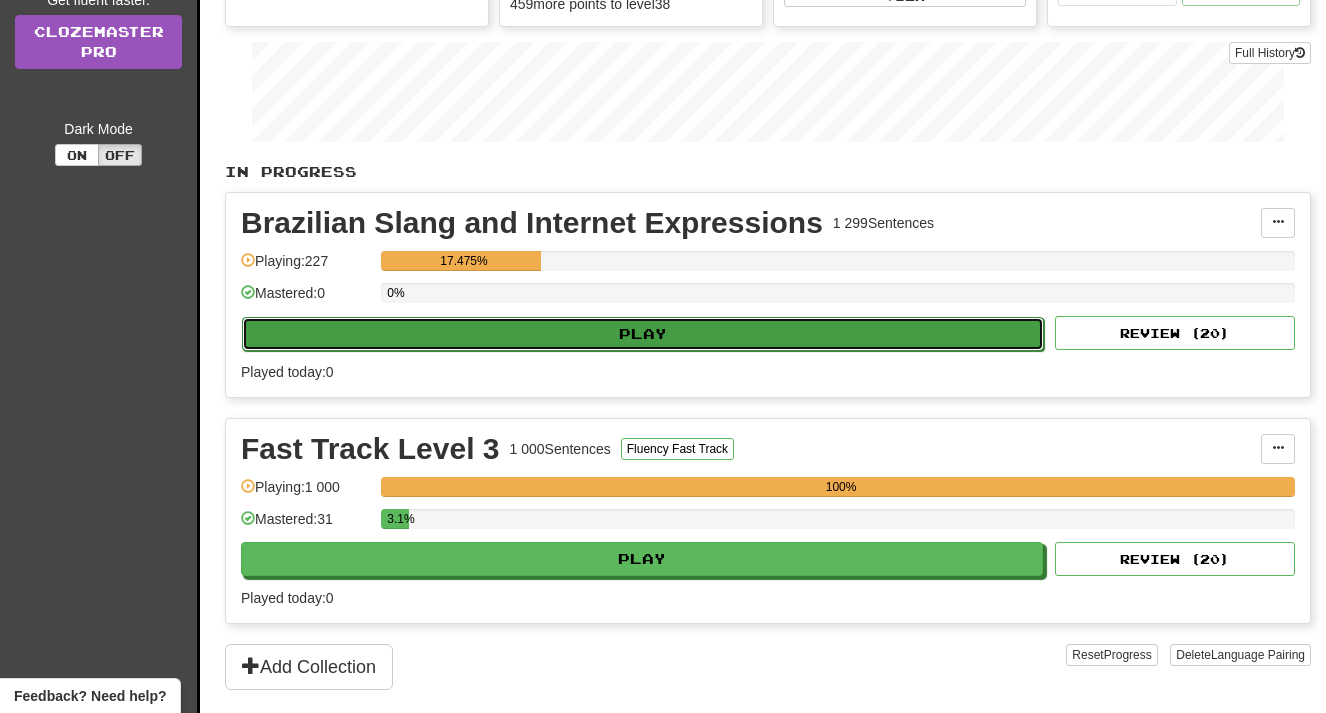 click on "Play" at bounding box center [643, 334] 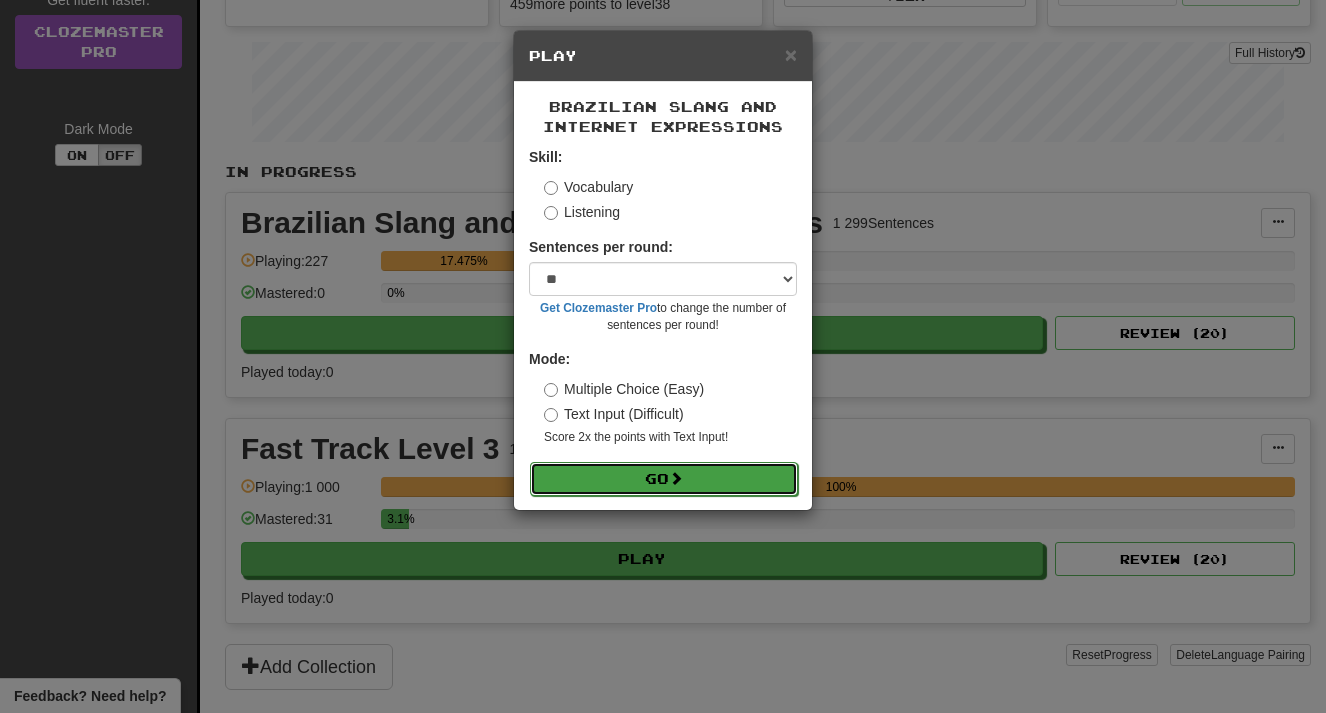 click on "Go" at bounding box center (664, 479) 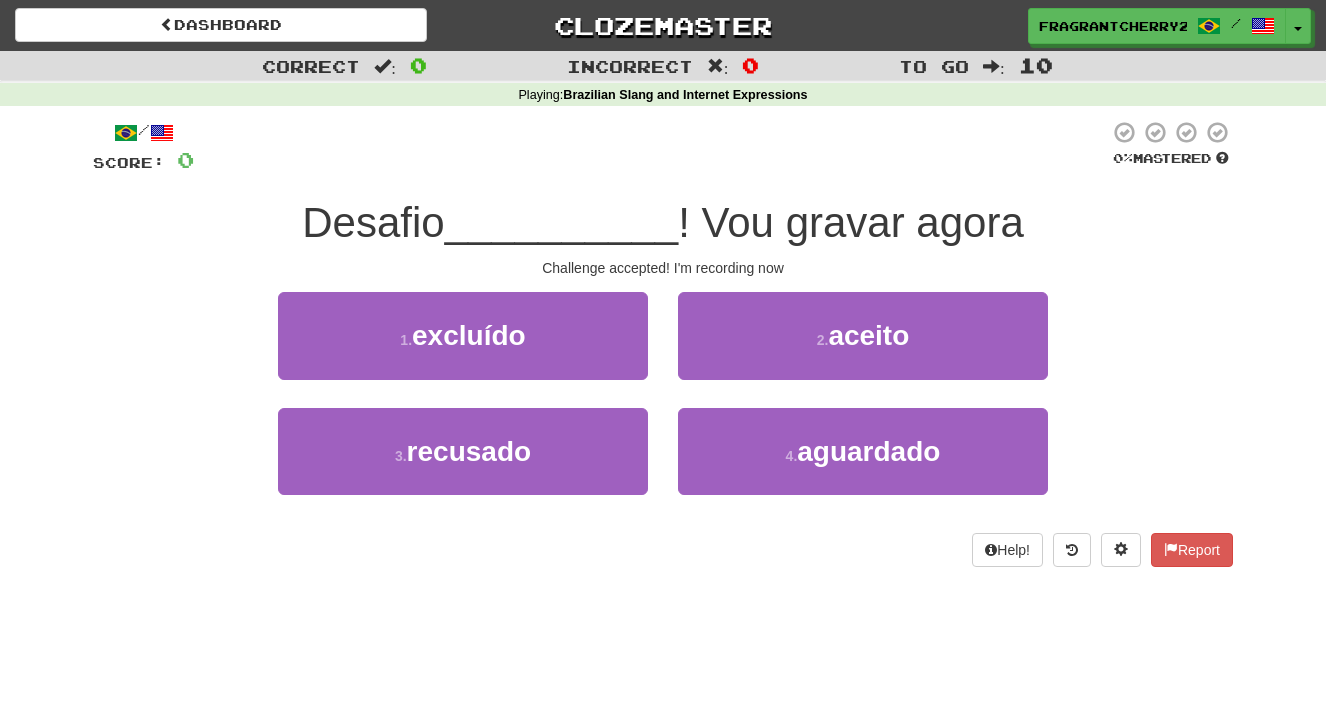 scroll, scrollTop: 0, scrollLeft: 0, axis: both 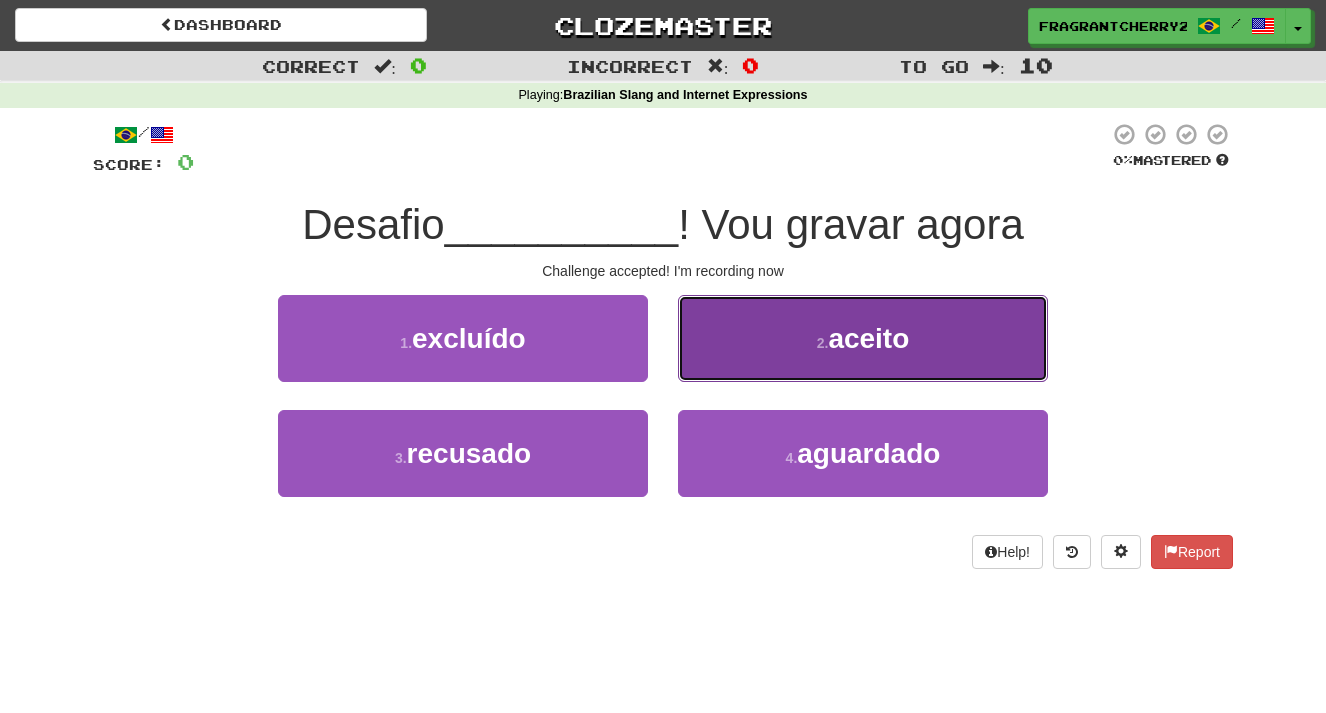 click on "2 .  aceito" at bounding box center (863, 338) 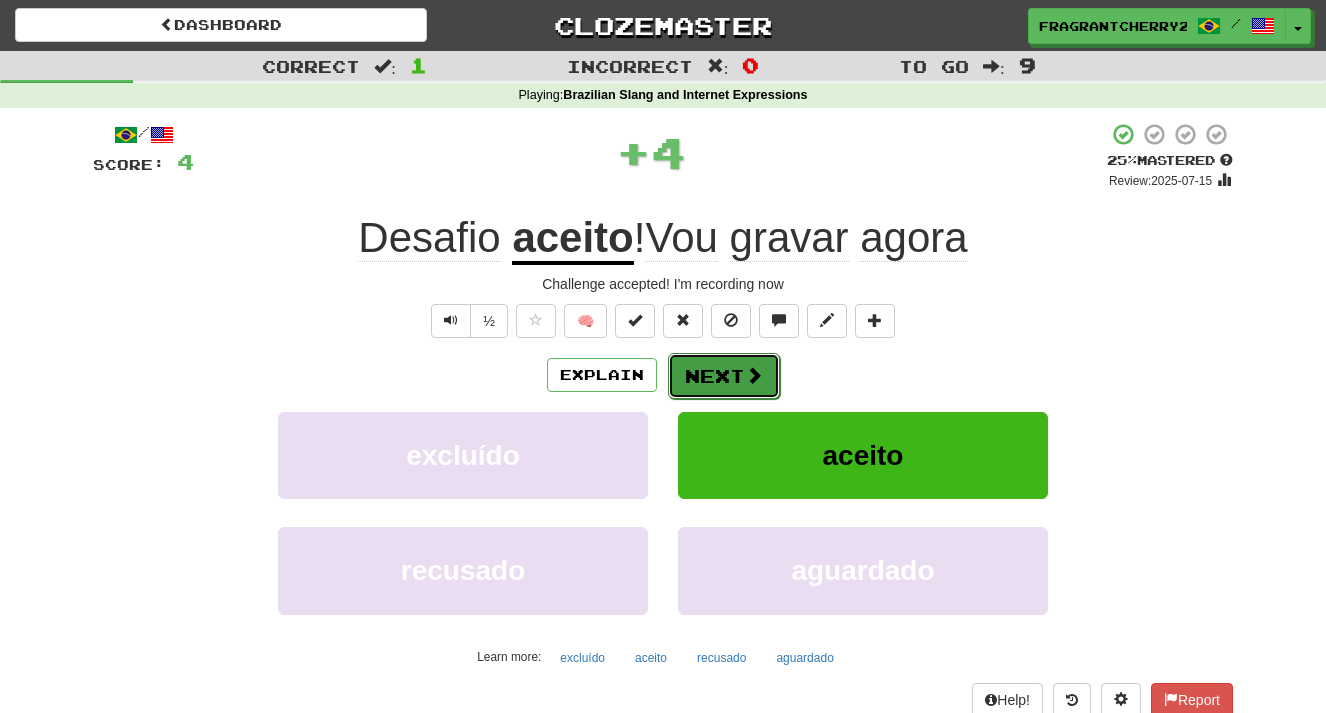 click on "Next" at bounding box center [724, 376] 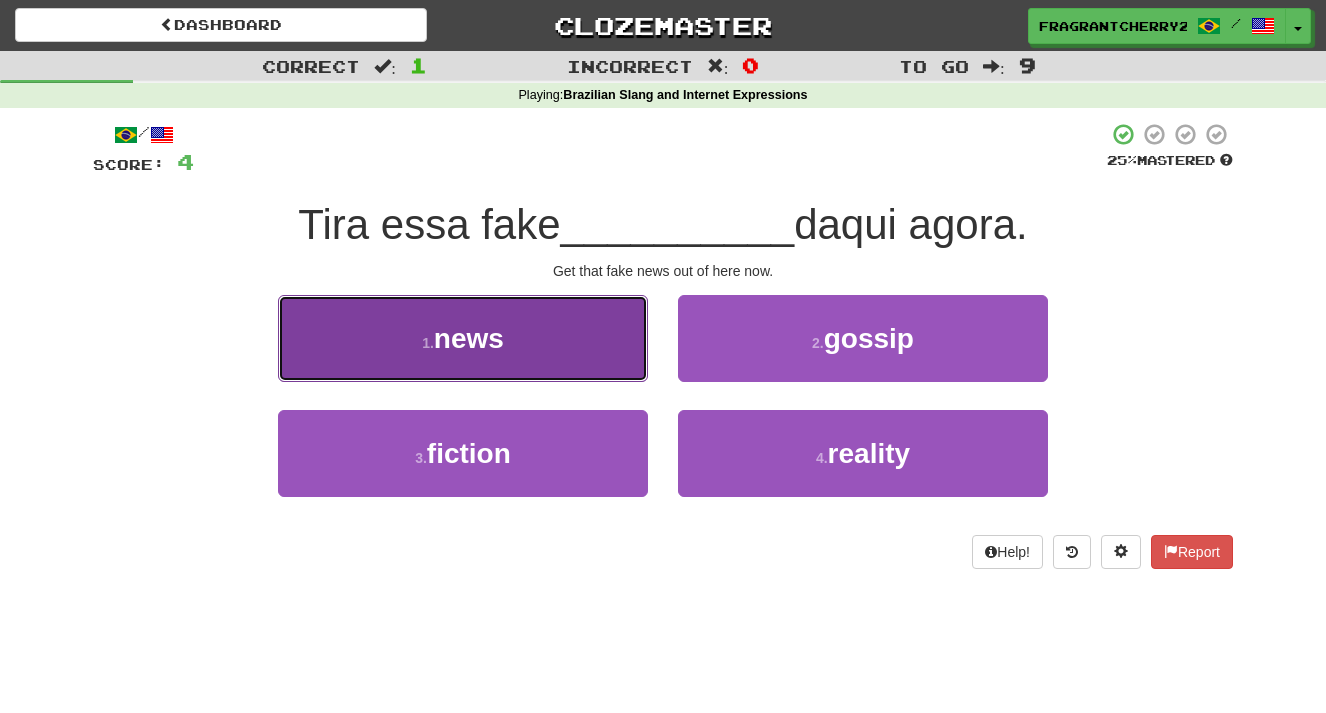 click on "1 .  news" at bounding box center (463, 338) 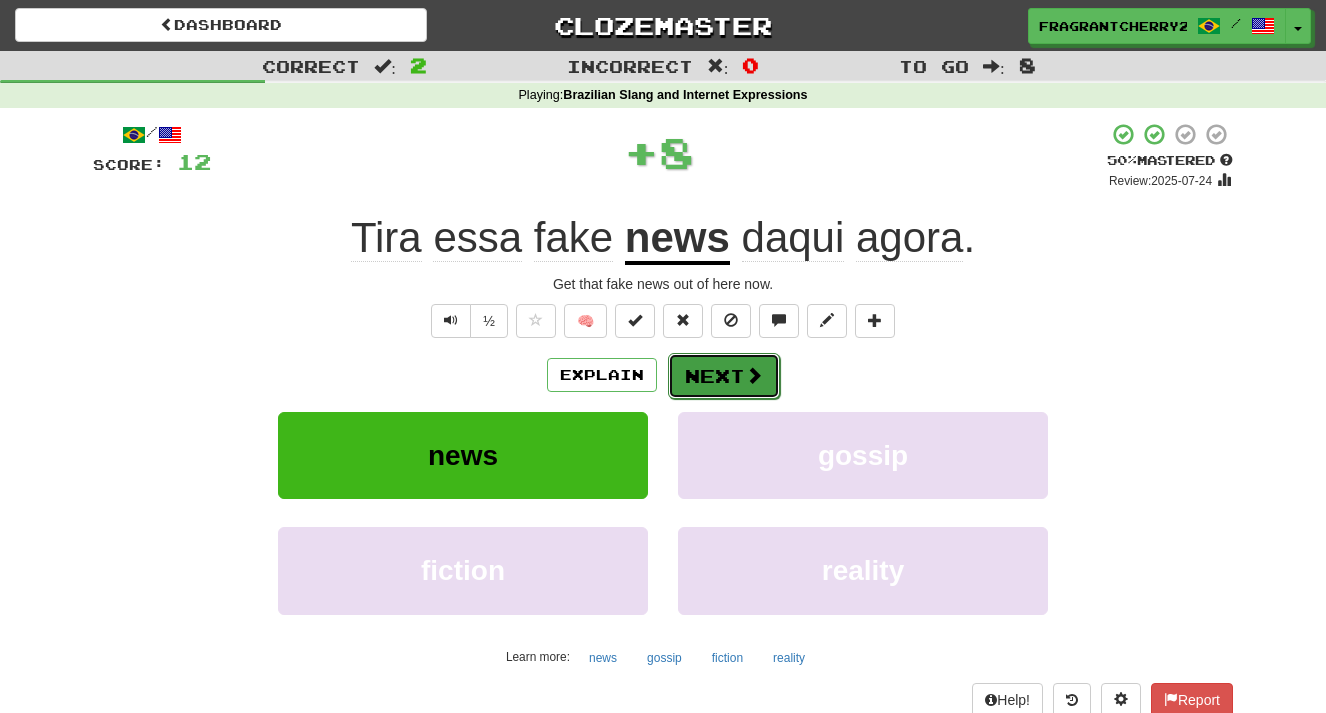 click on "Next" at bounding box center [724, 376] 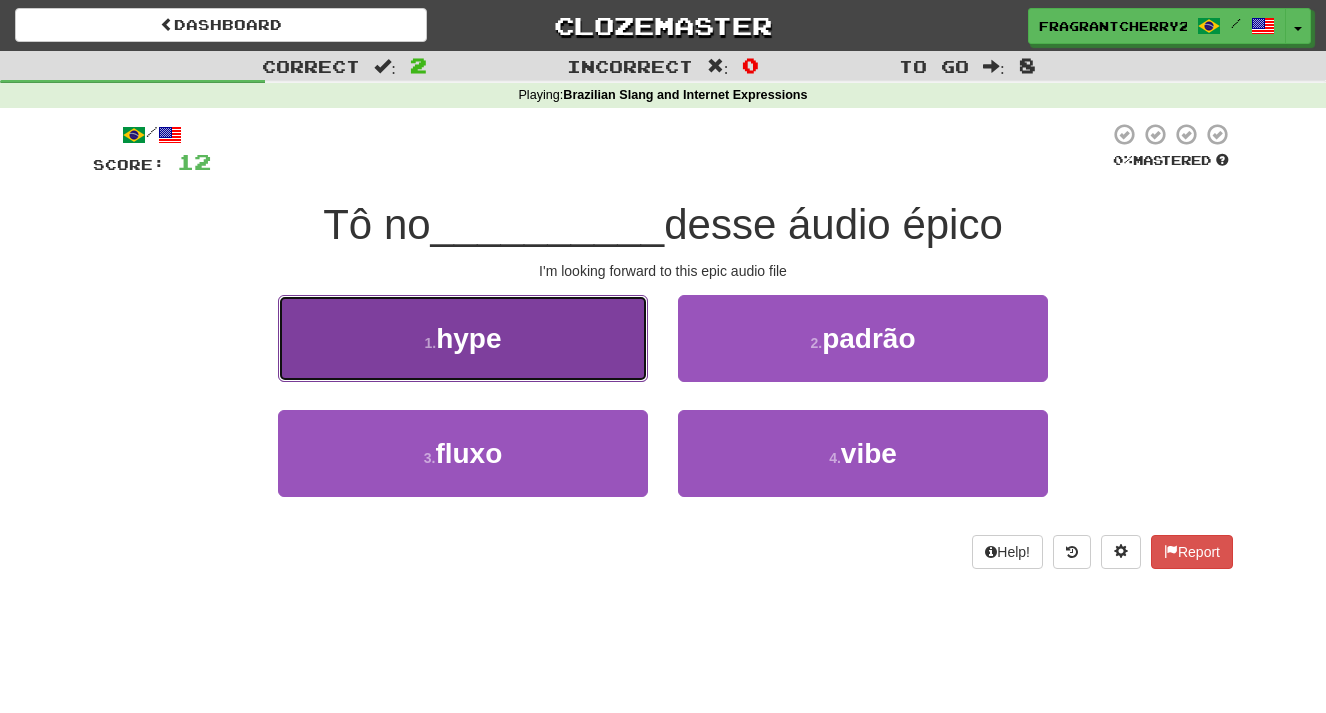 click on "1 .  hype" at bounding box center [463, 338] 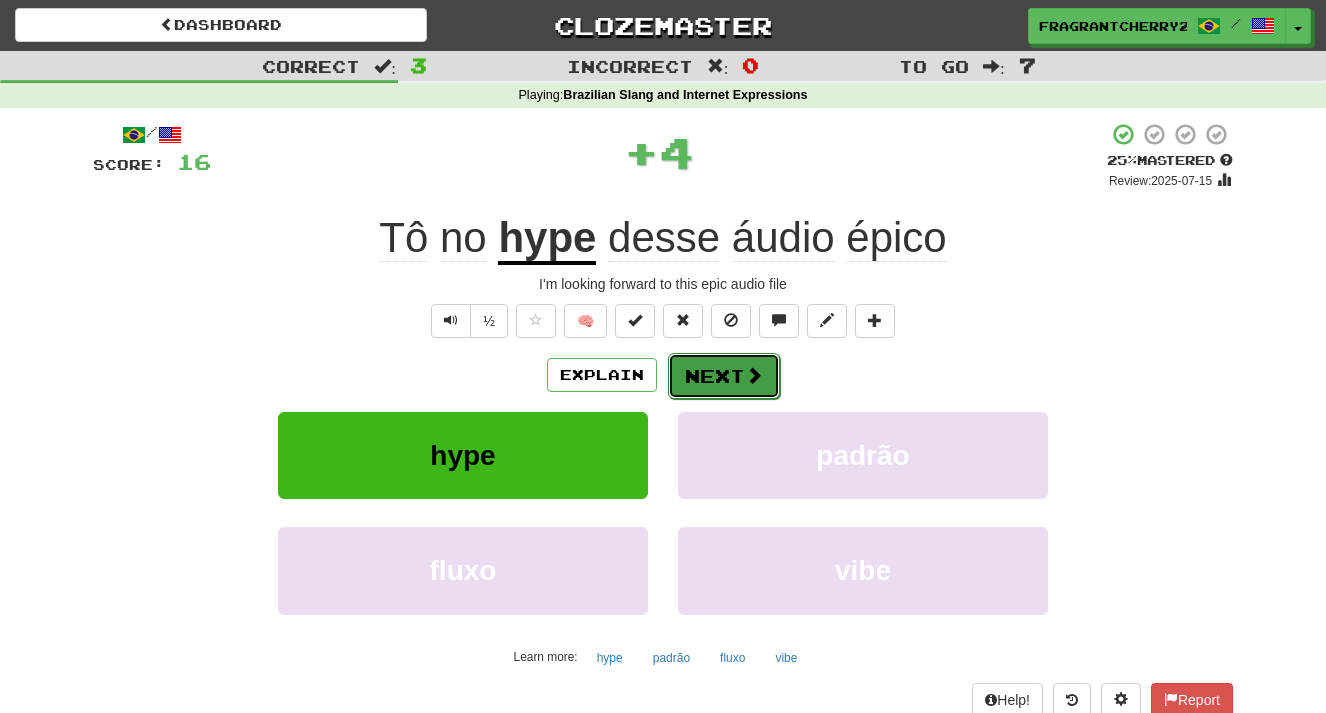click on "Next" at bounding box center (724, 376) 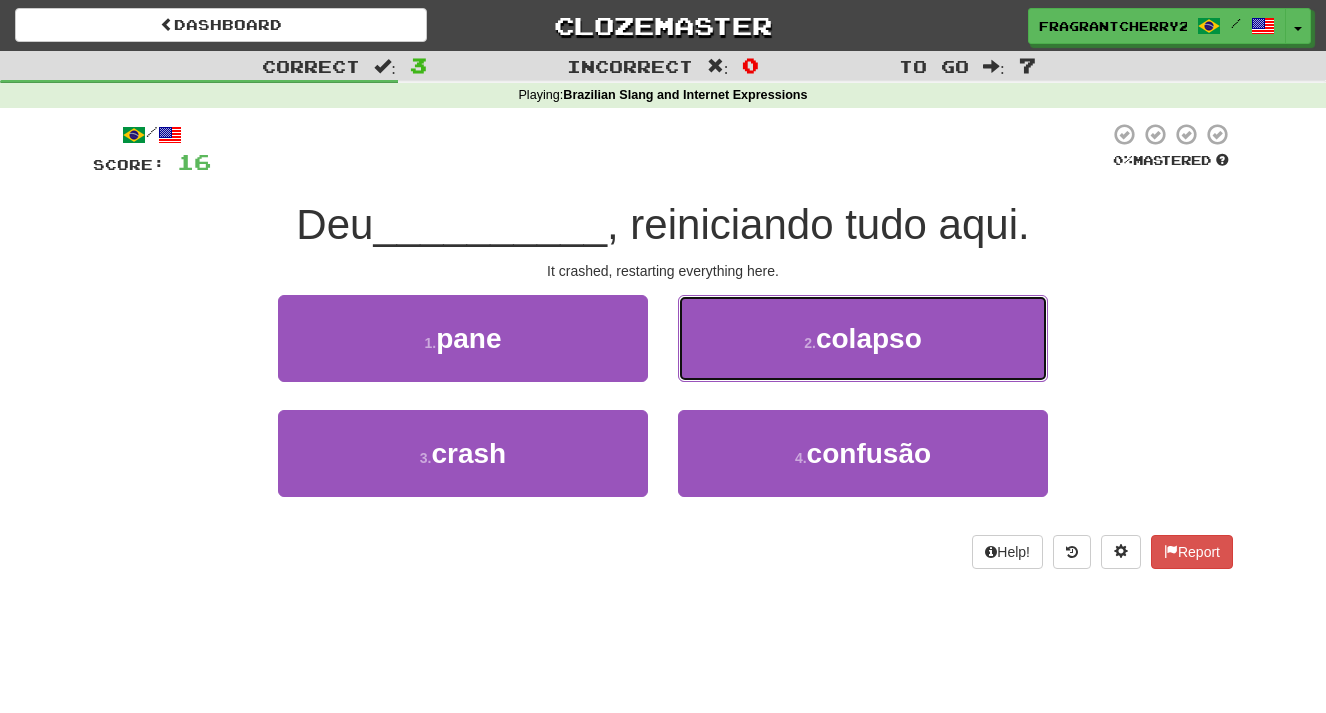 click on "2 .  colapso" at bounding box center (863, 338) 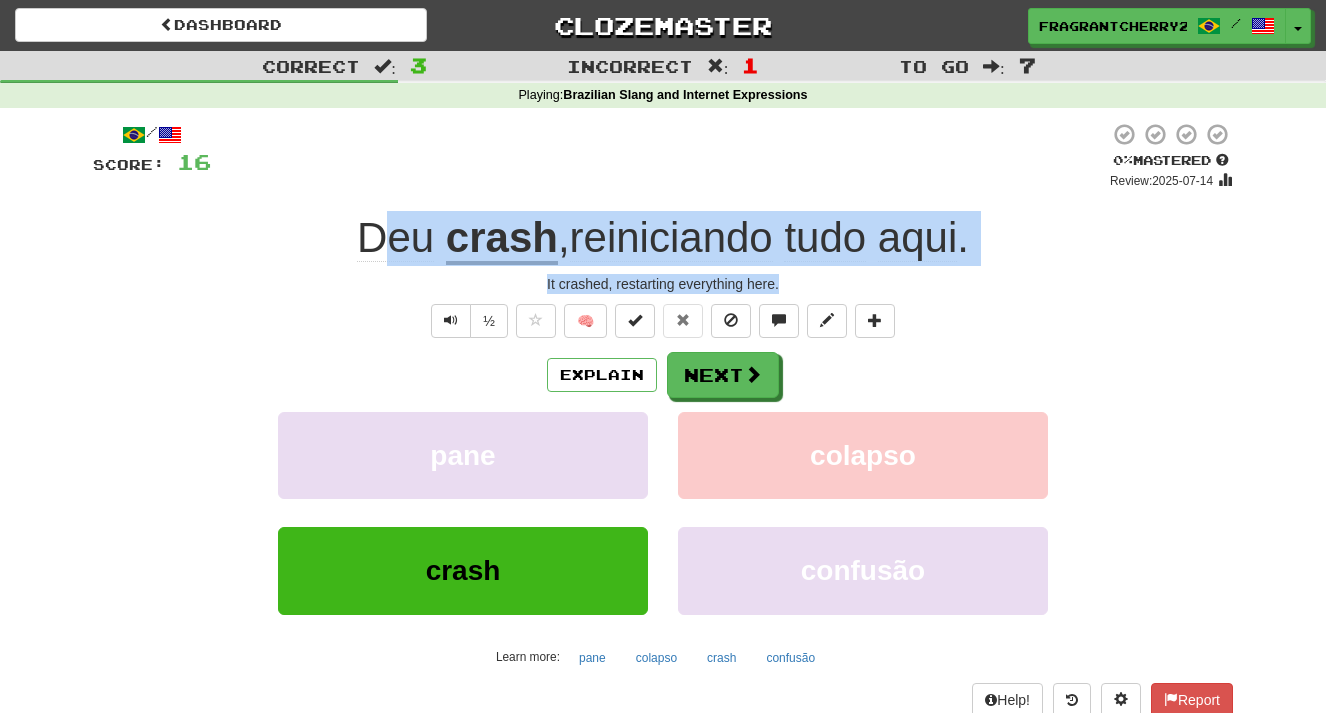 drag, startPoint x: 793, startPoint y: 290, endPoint x: 365, endPoint y: 247, distance: 430.15463 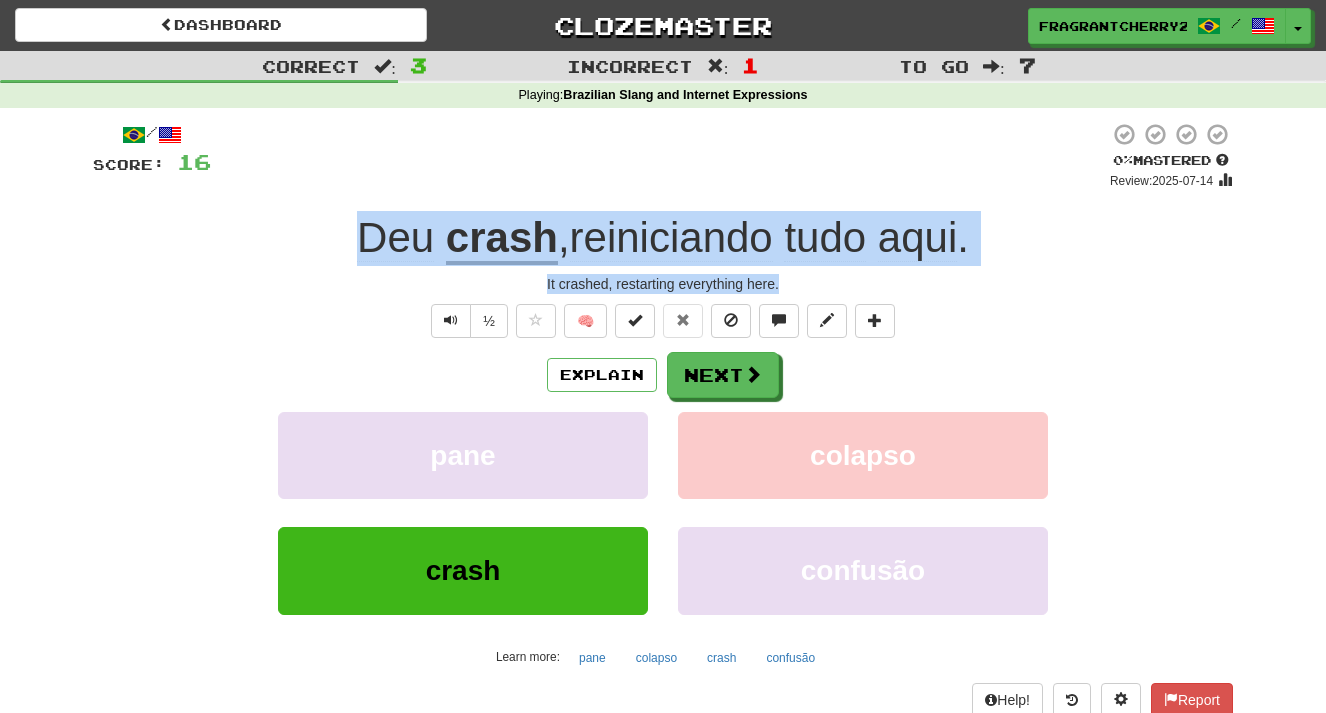drag, startPoint x: 351, startPoint y: 244, endPoint x: 825, endPoint y: 281, distance: 475.4419 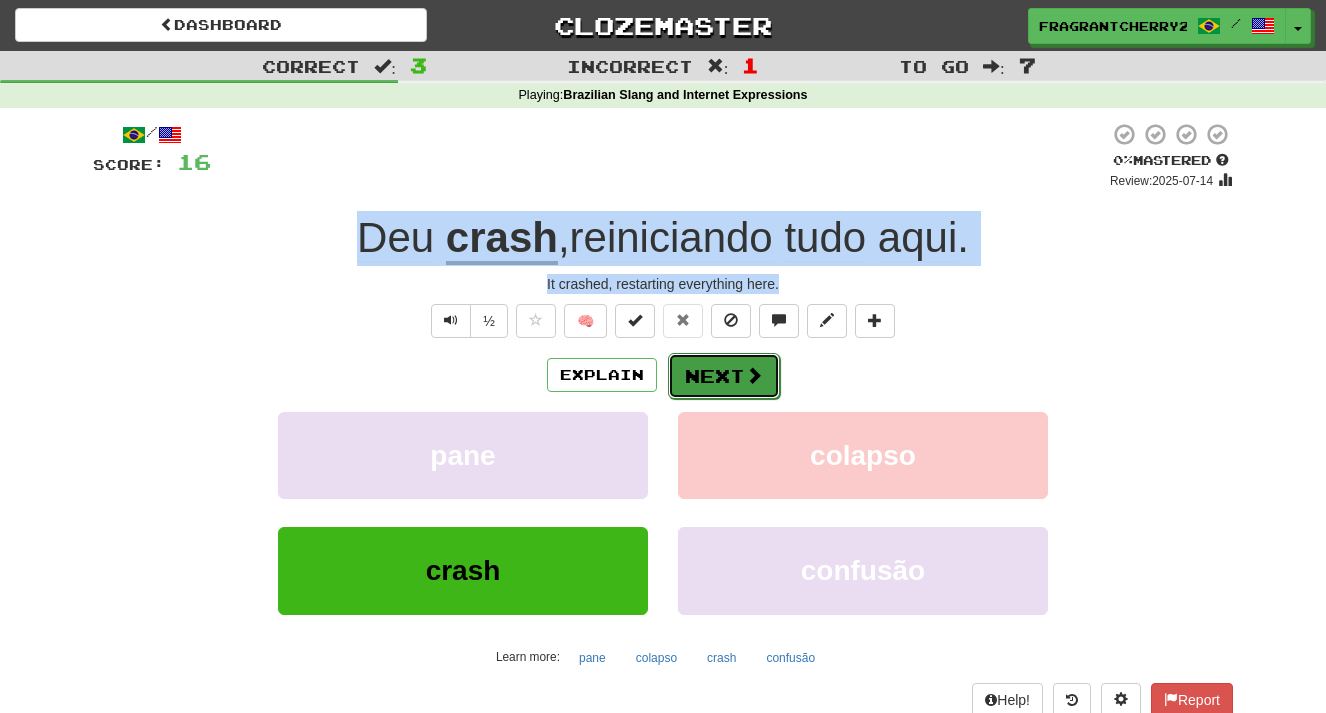 click on "Next" at bounding box center (724, 376) 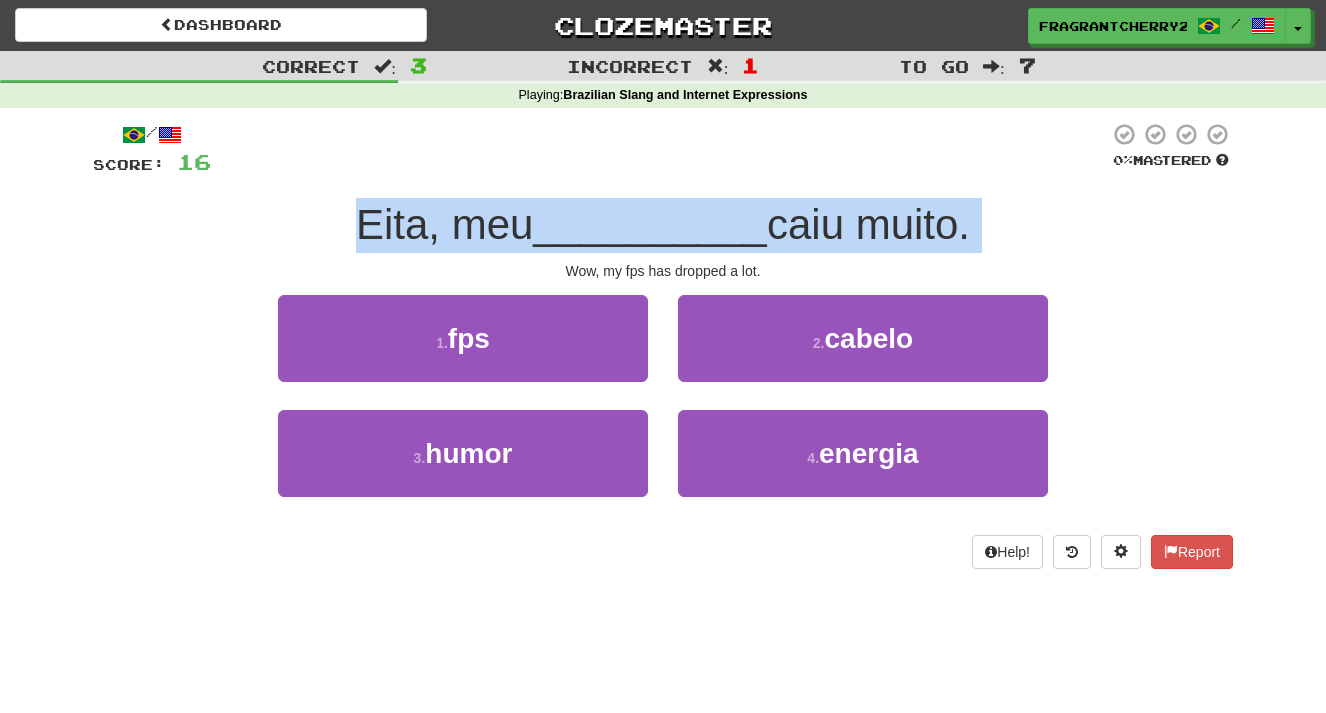 click on "Wow, my fps has dropped a lot." at bounding box center (663, 271) 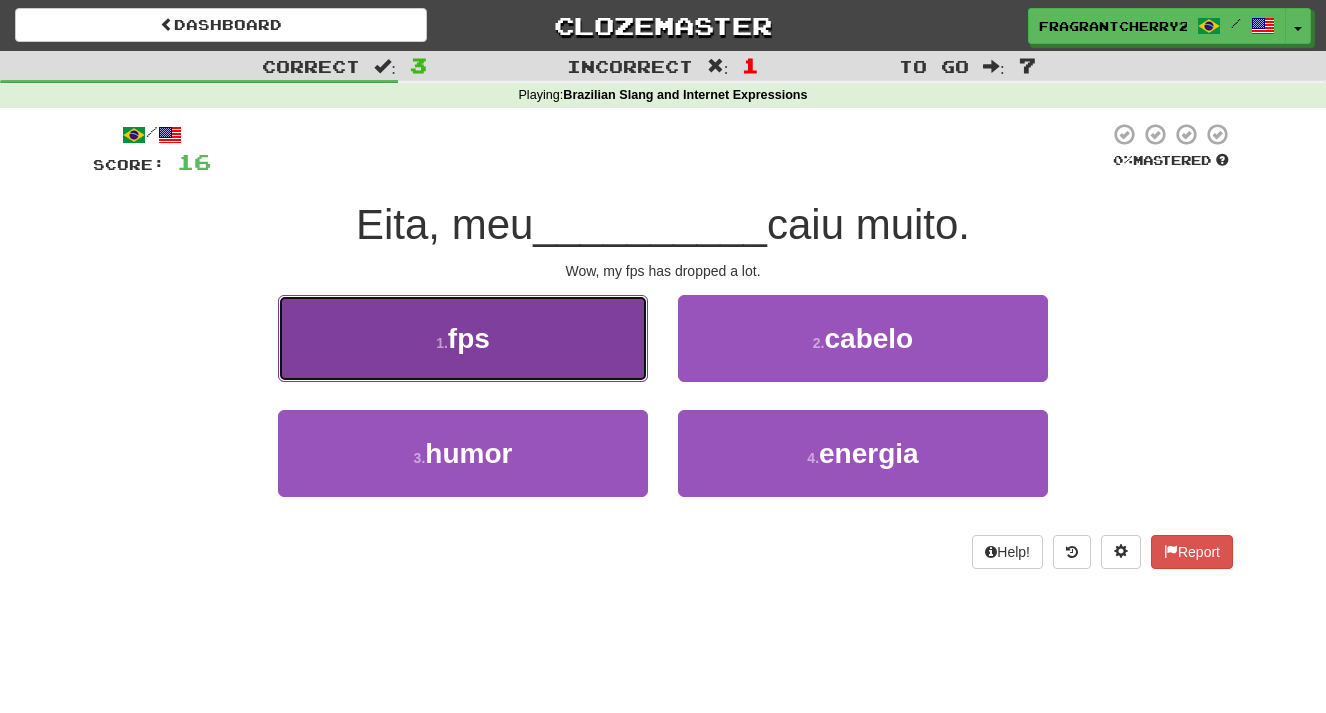 click on "1 .  fps" at bounding box center (463, 338) 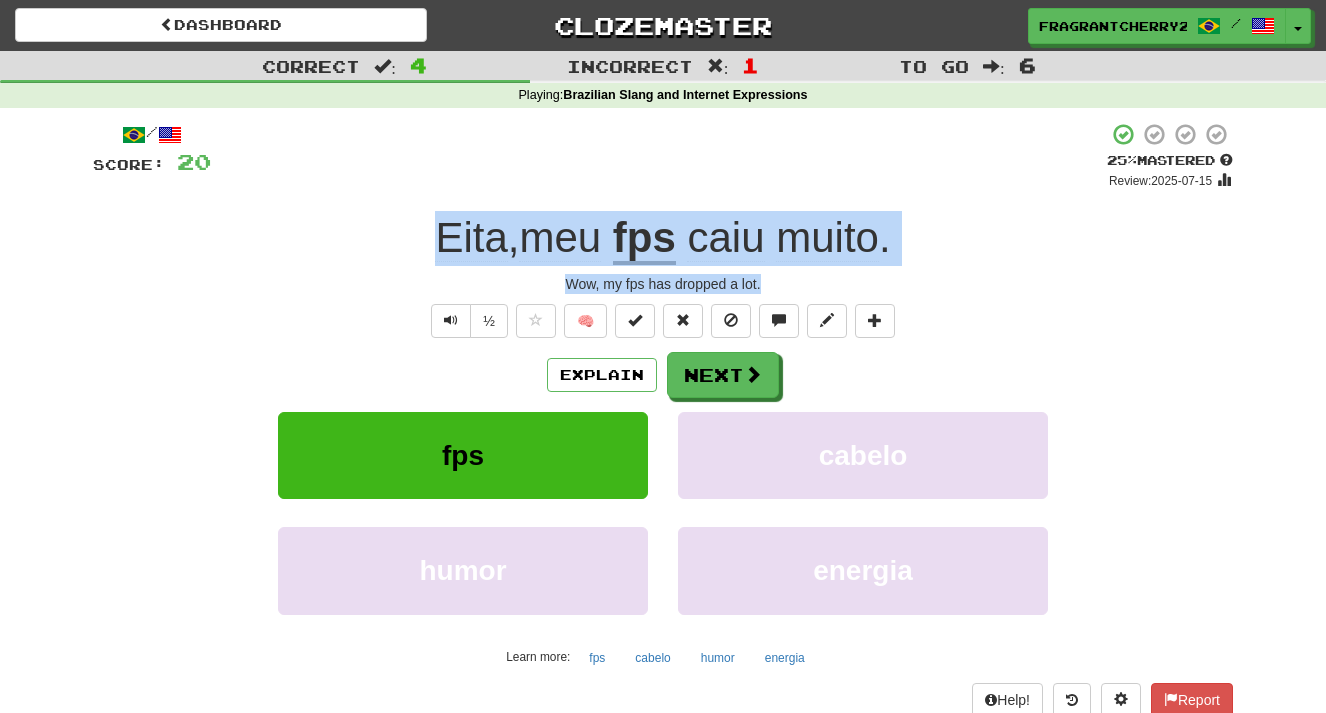 drag, startPoint x: 775, startPoint y: 286, endPoint x: 438, endPoint y: 255, distance: 338.42282 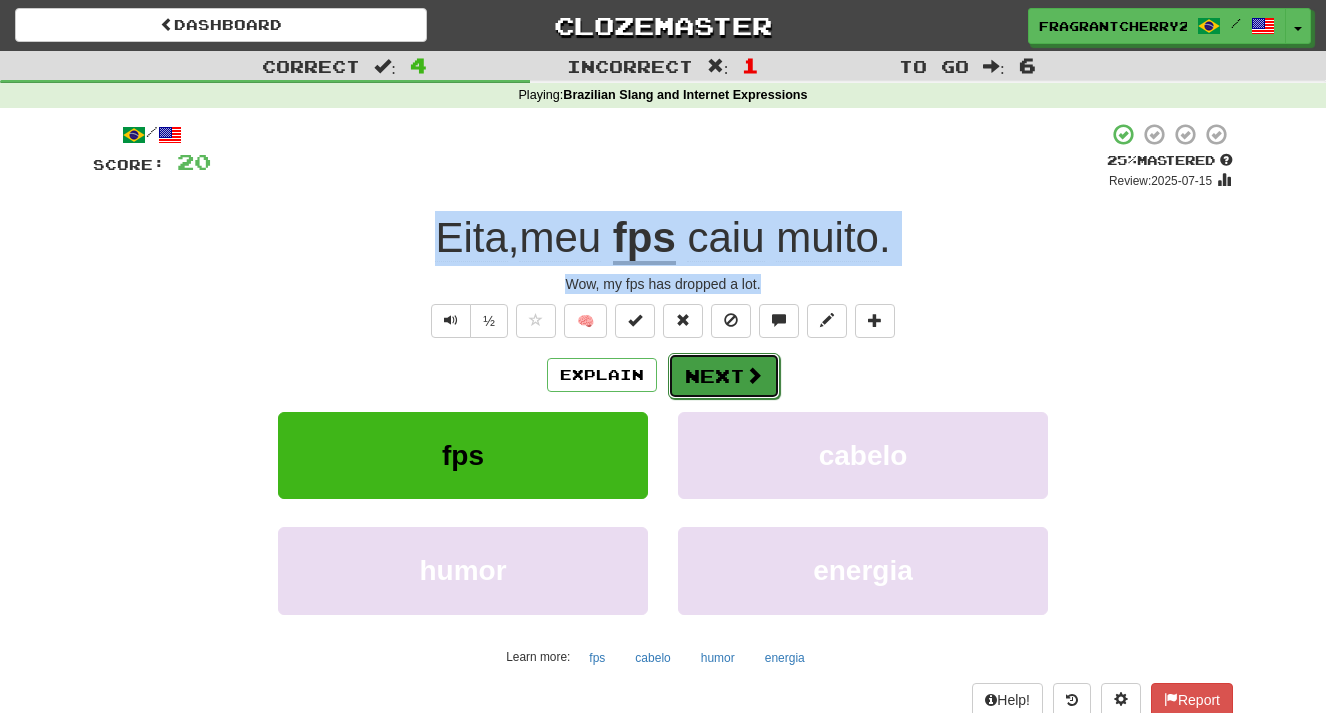 click on "Next" at bounding box center (724, 376) 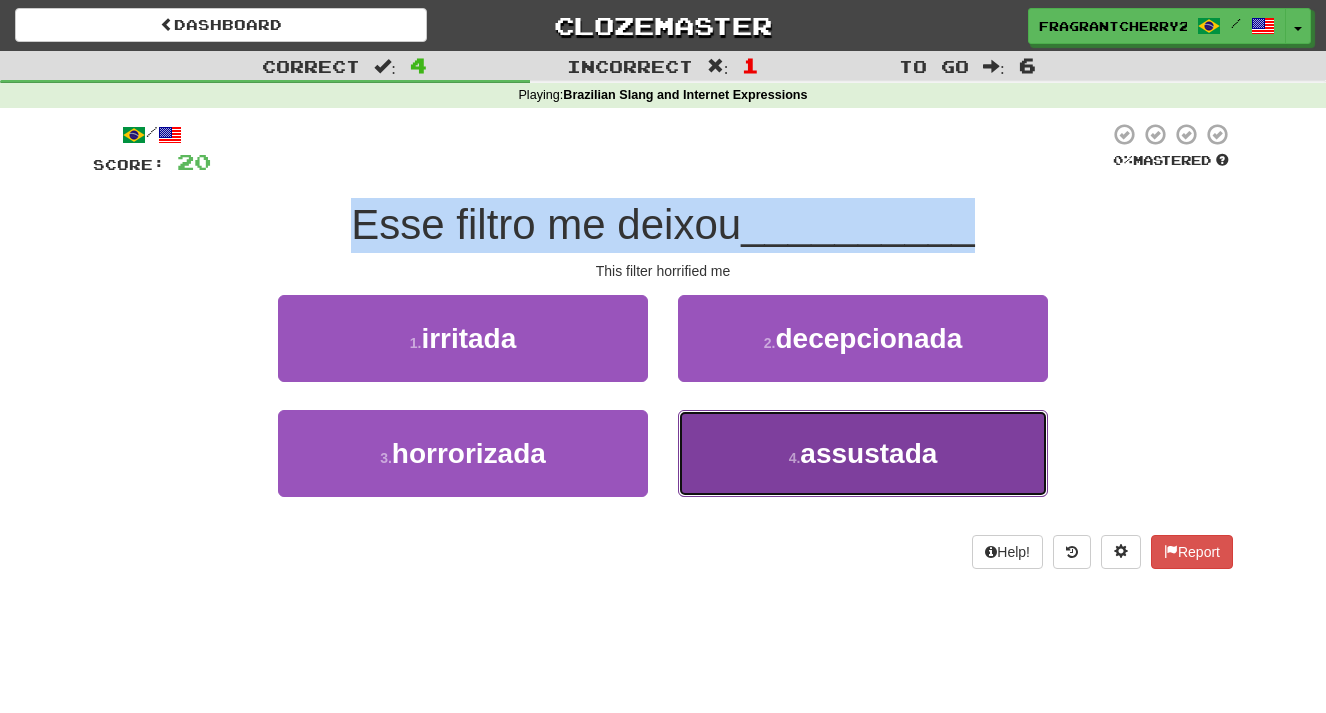 click on "4 .  assustada" at bounding box center (863, 453) 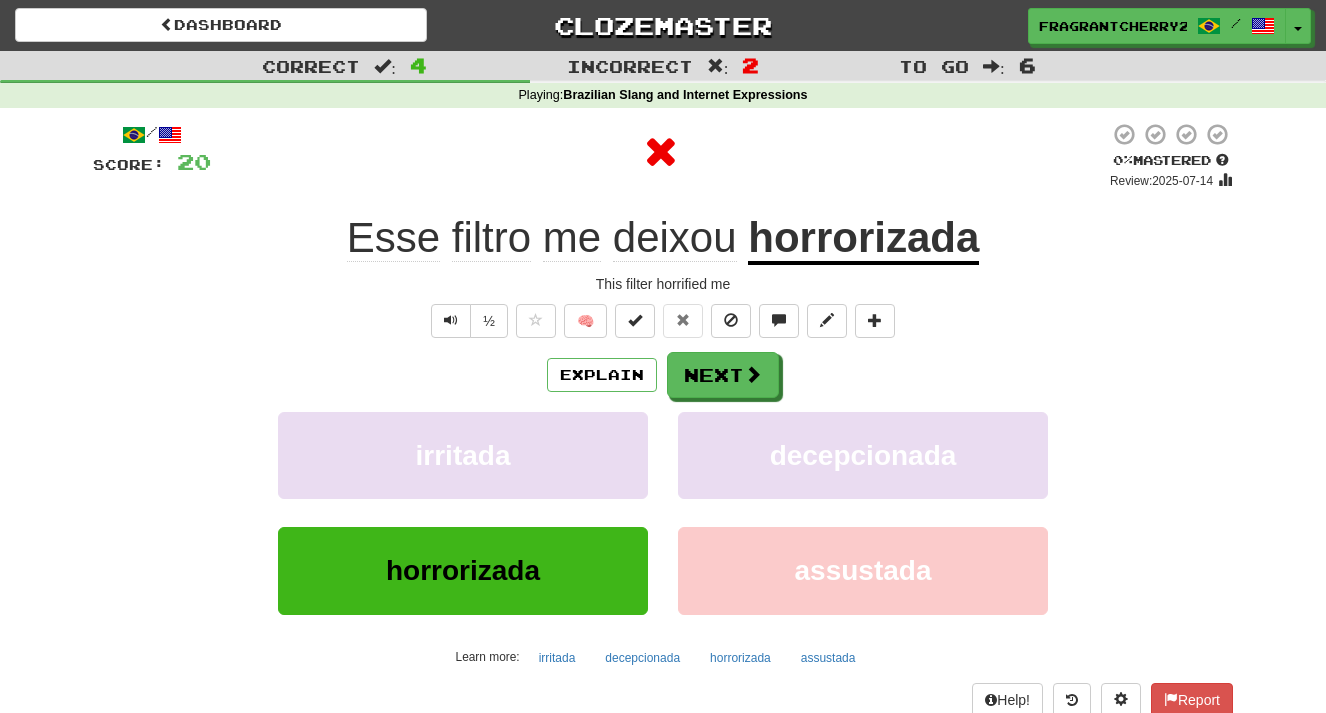 click on "Explain Next" at bounding box center [663, 375] 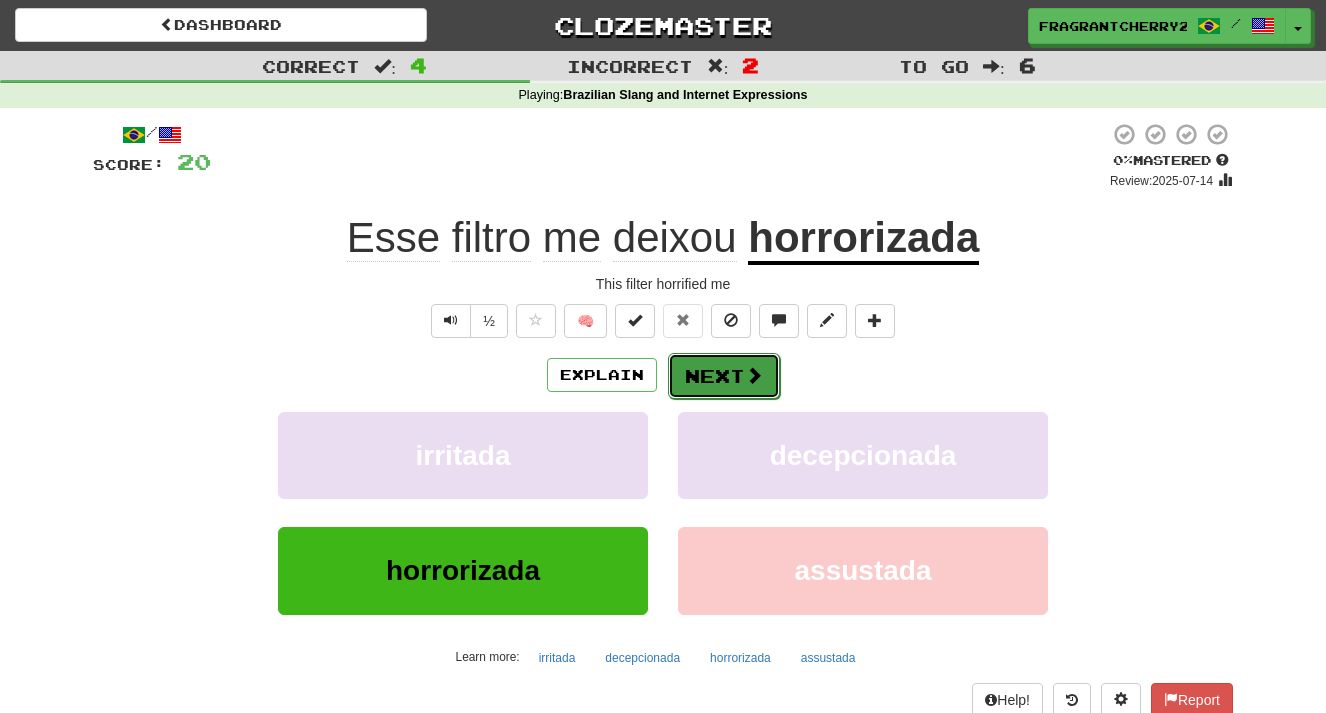 click on "Next" at bounding box center (724, 376) 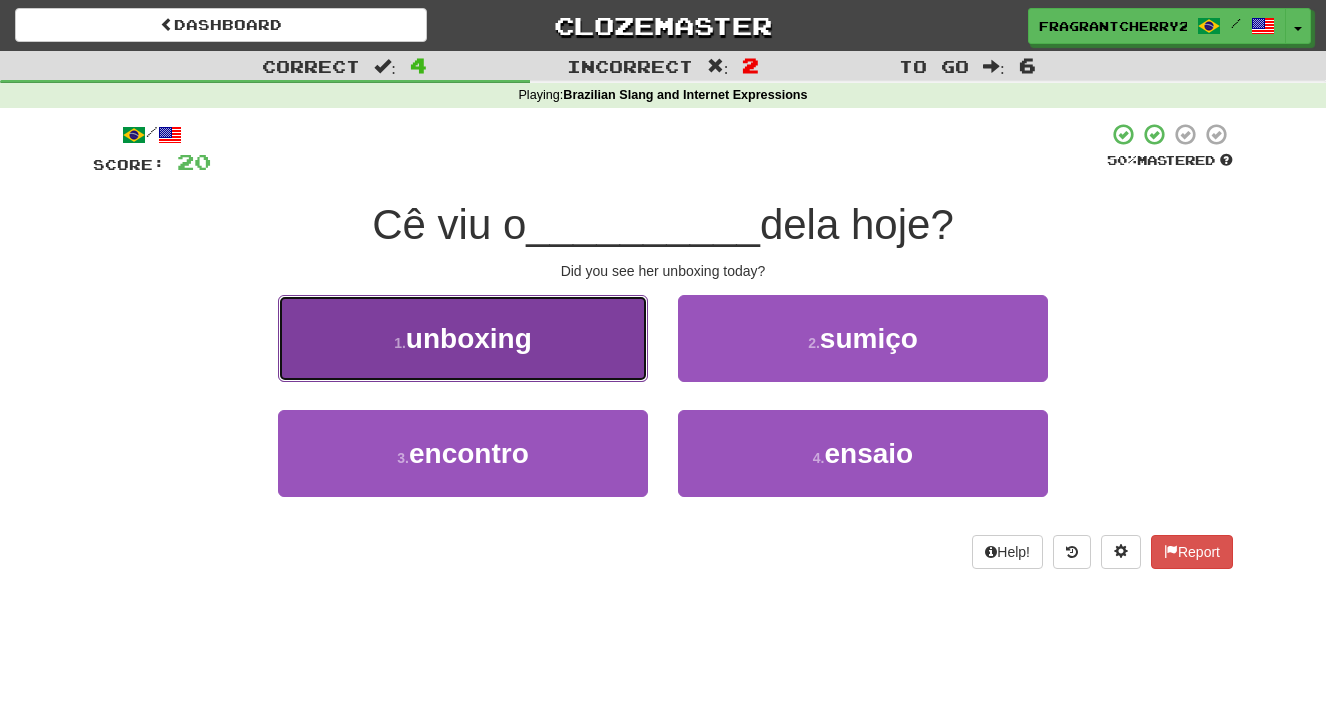 click on "1 .  unboxing" at bounding box center (463, 338) 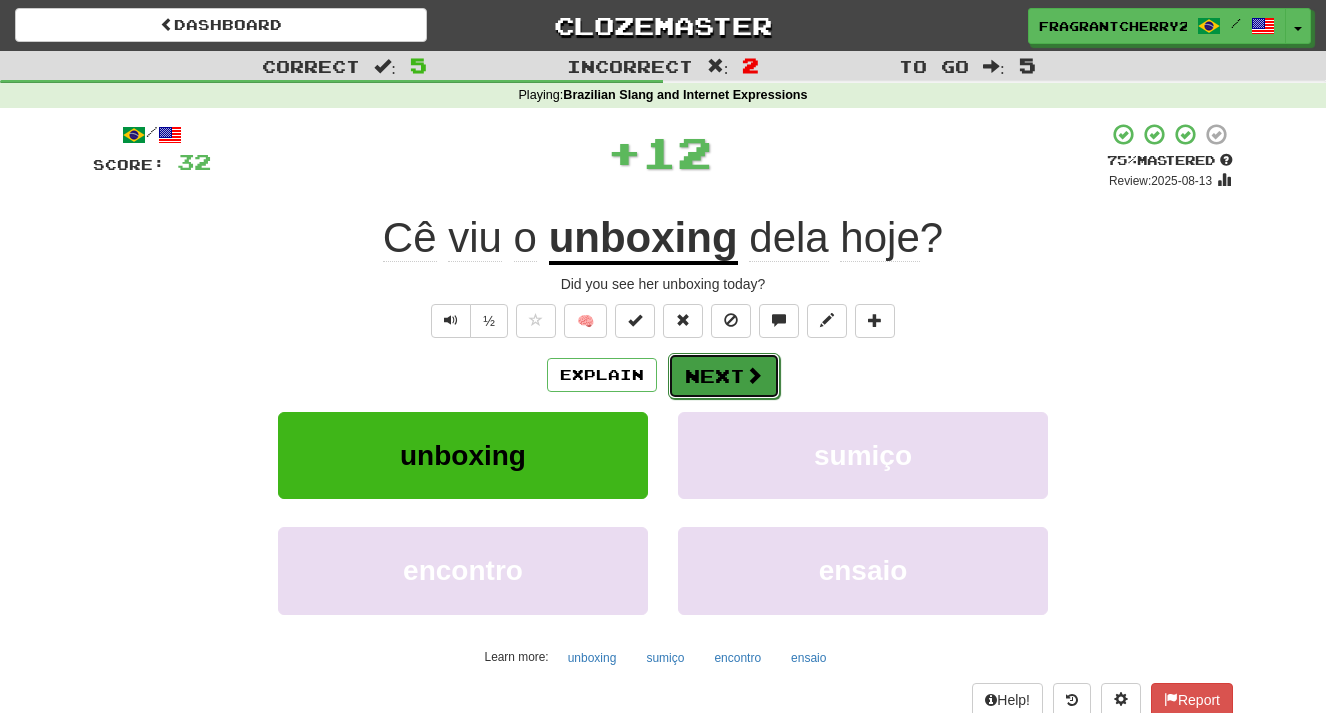 click on "Next" at bounding box center (724, 376) 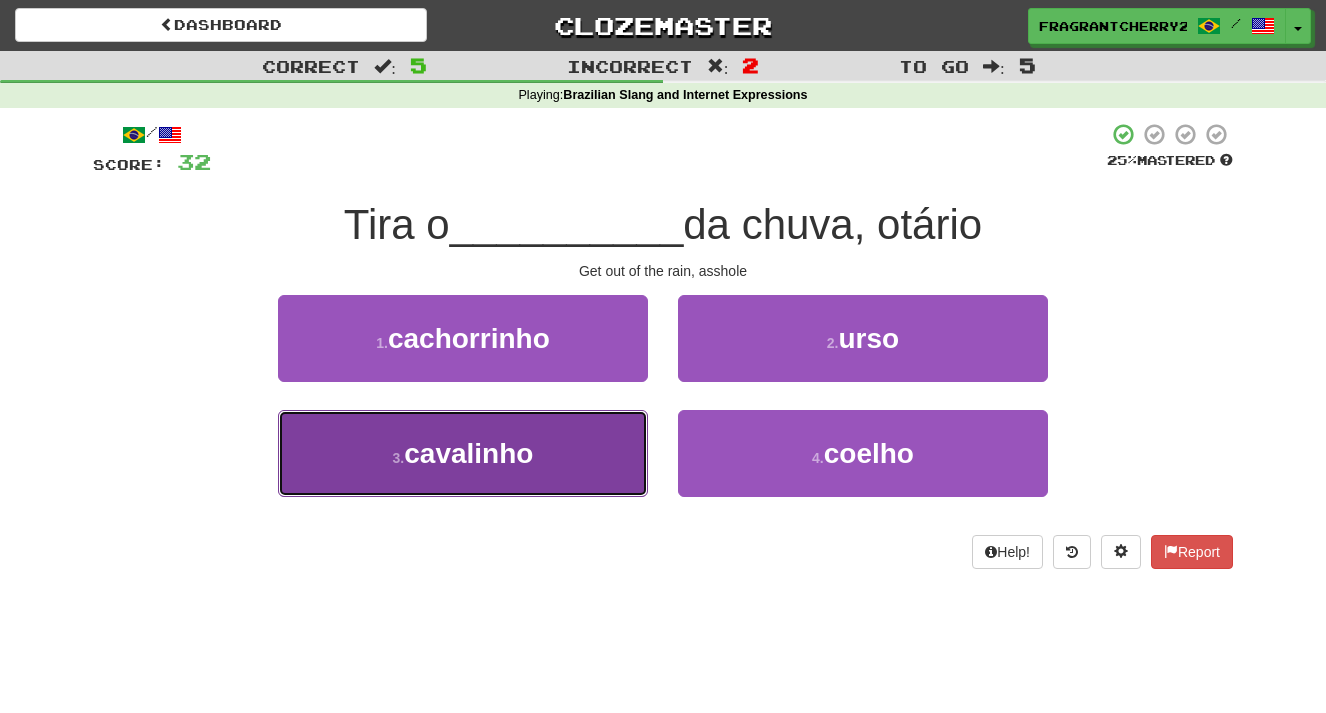 click on "3 .  cavalinho" at bounding box center [463, 453] 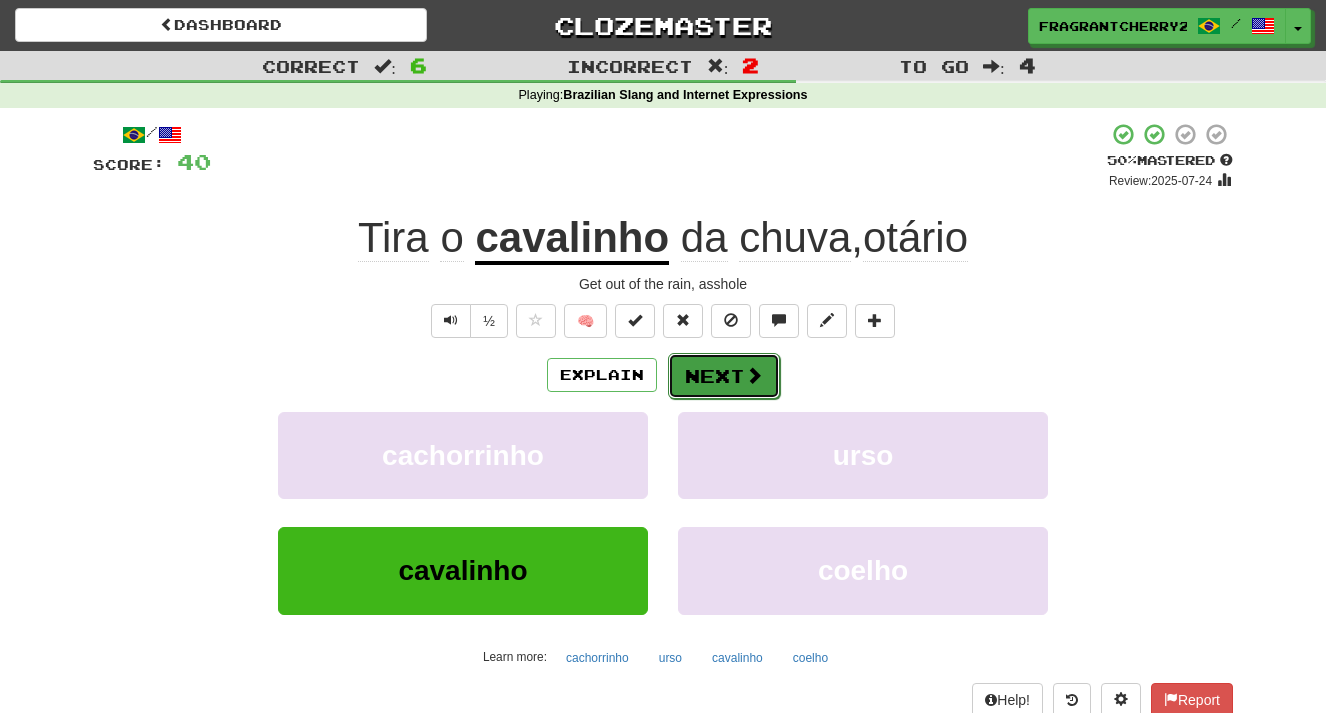 click on "Next" at bounding box center [724, 376] 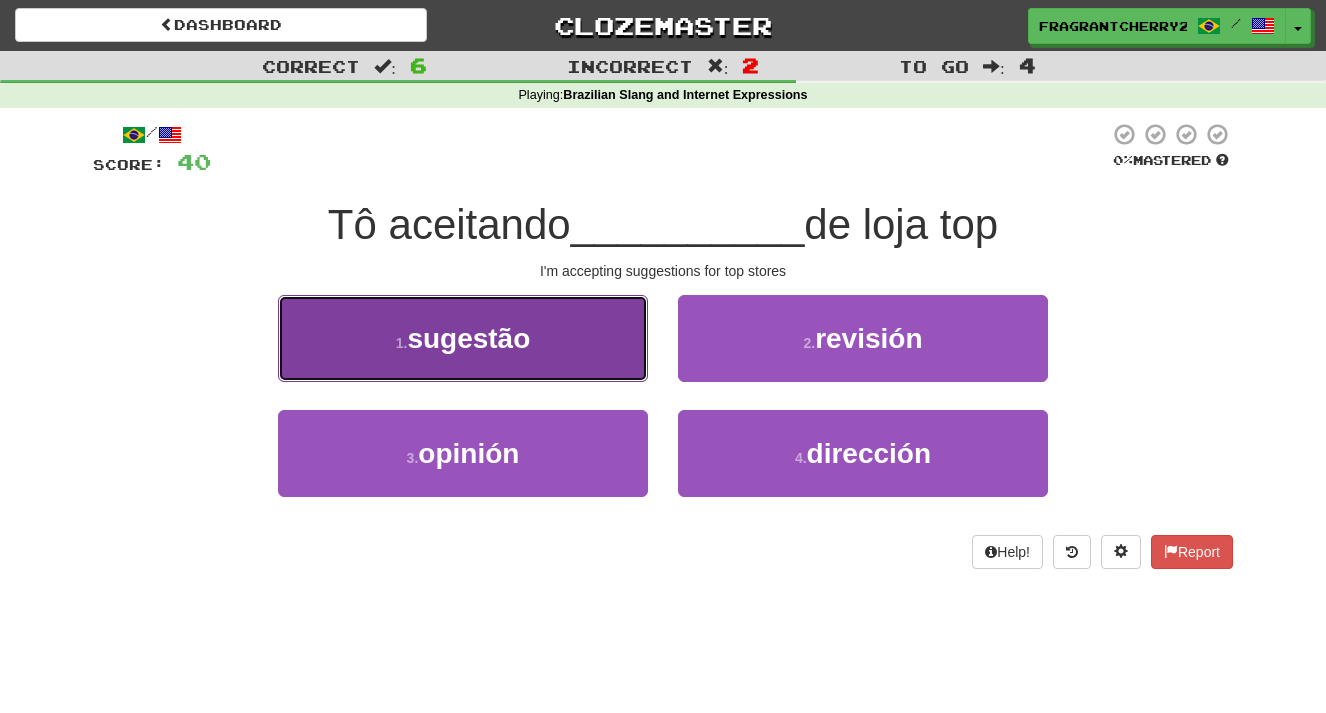 click on "1 .  sugestão" at bounding box center [463, 338] 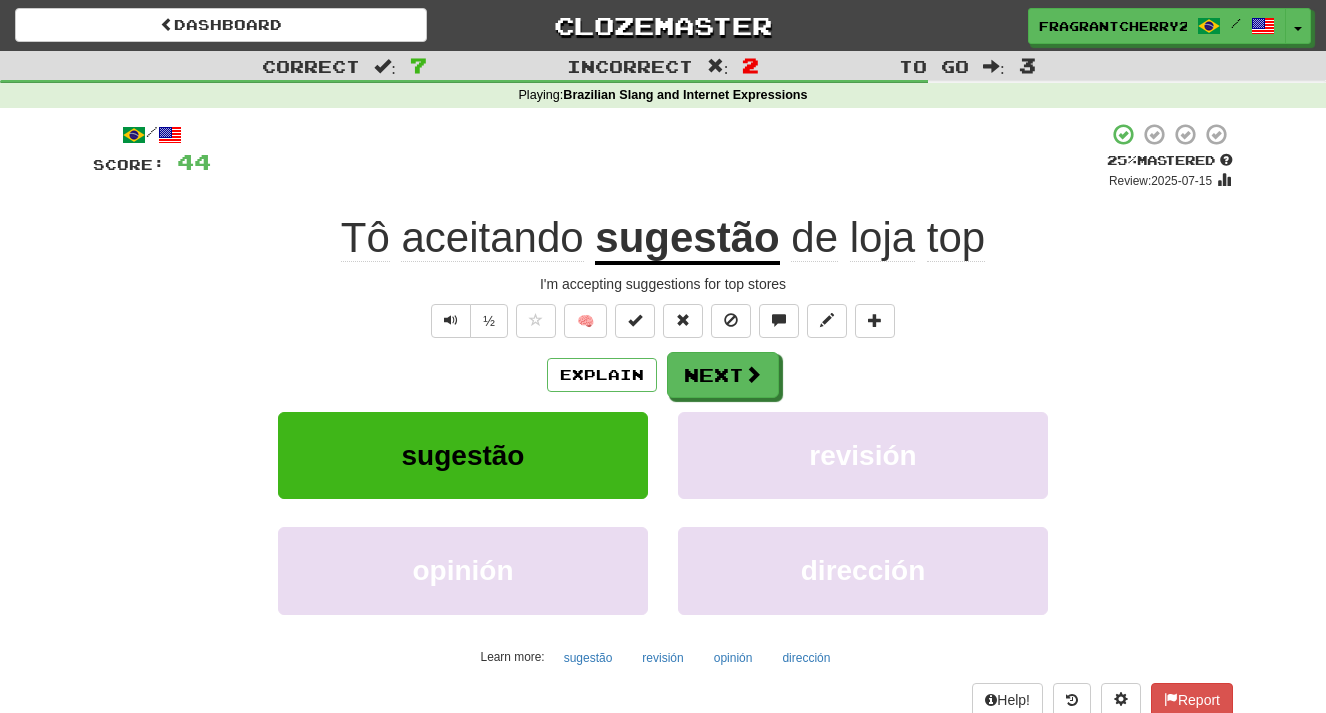 click on "Explain Next" at bounding box center [663, 375] 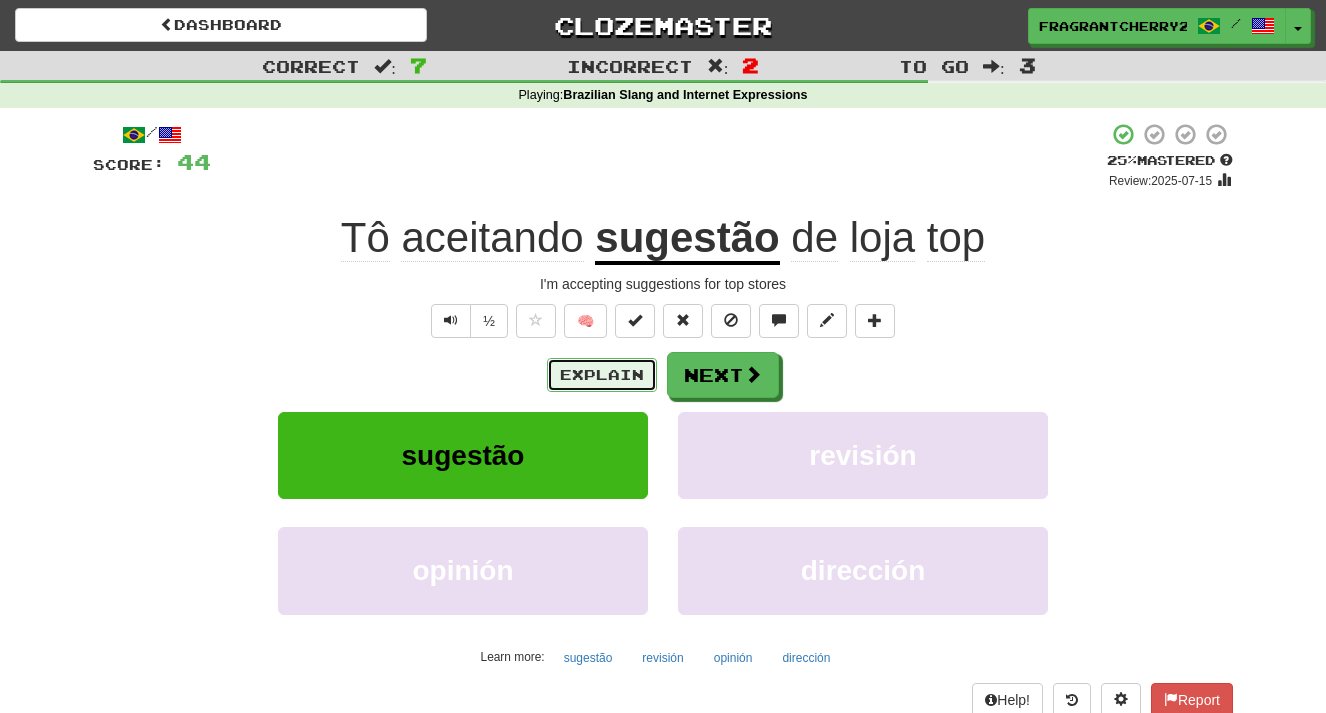 click on "Explain" at bounding box center (602, 375) 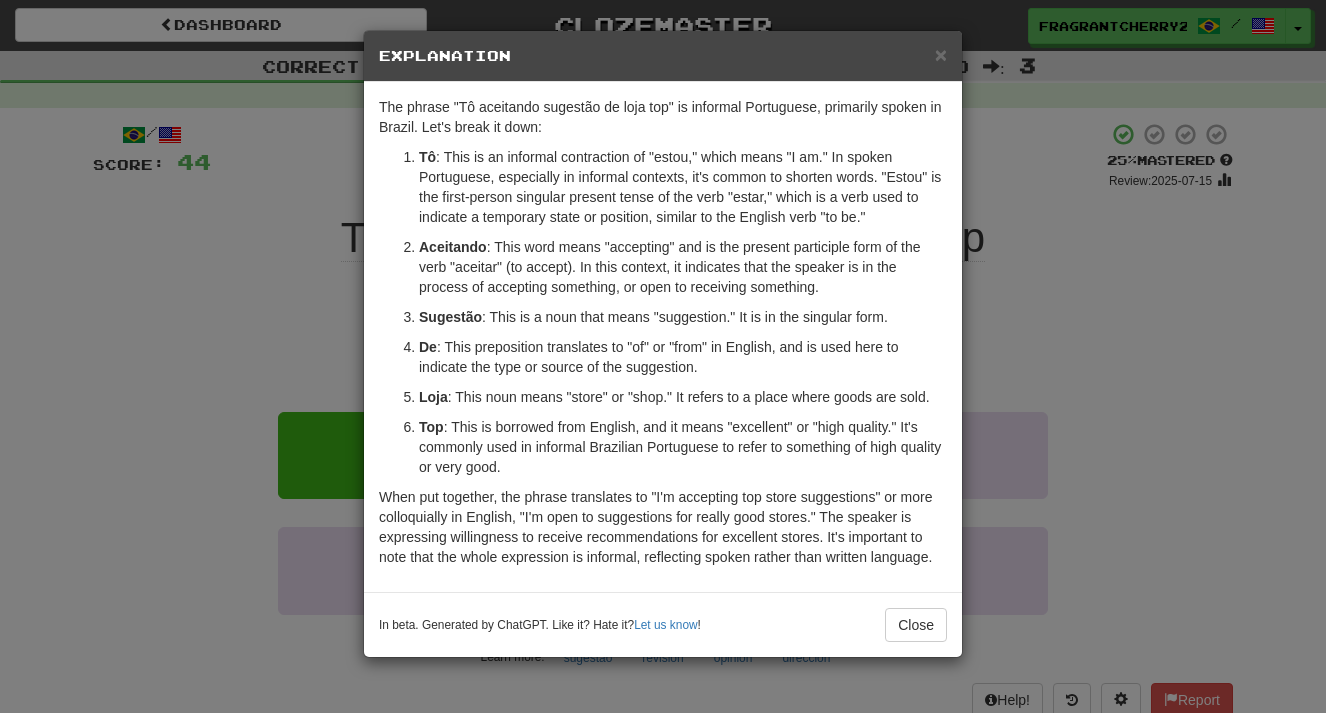 click on "× Explanation The phrase "Tô aceitando sugestão de loja top" is informal Portuguese, primarily spoken in Brazil. Let's break it down:
Tô : This is an informal contraction of "estou," which means "I am." In spoken Portuguese, especially in informal contexts, it's common to shorten words. "Estou" is the first-person singular present tense of the verb "estar," which is a verb used to indicate a temporary state or position, similar to the English verb "to be."
Aceitando : This word means "accepting" and is the present participle form of the verb "aceitar" (to accept). In this context, it indicates that the speaker is in the process of accepting something, or open to receiving something.
Sugestão : This is a noun that means "suggestion." It is in the singular form.
De : This preposition translates to "of" or "from" in English, and is used here to indicate the type or source of the suggestion.
Loja : This noun means "store" or "shop." It refers to a place where goods are sold." at bounding box center (663, 356) 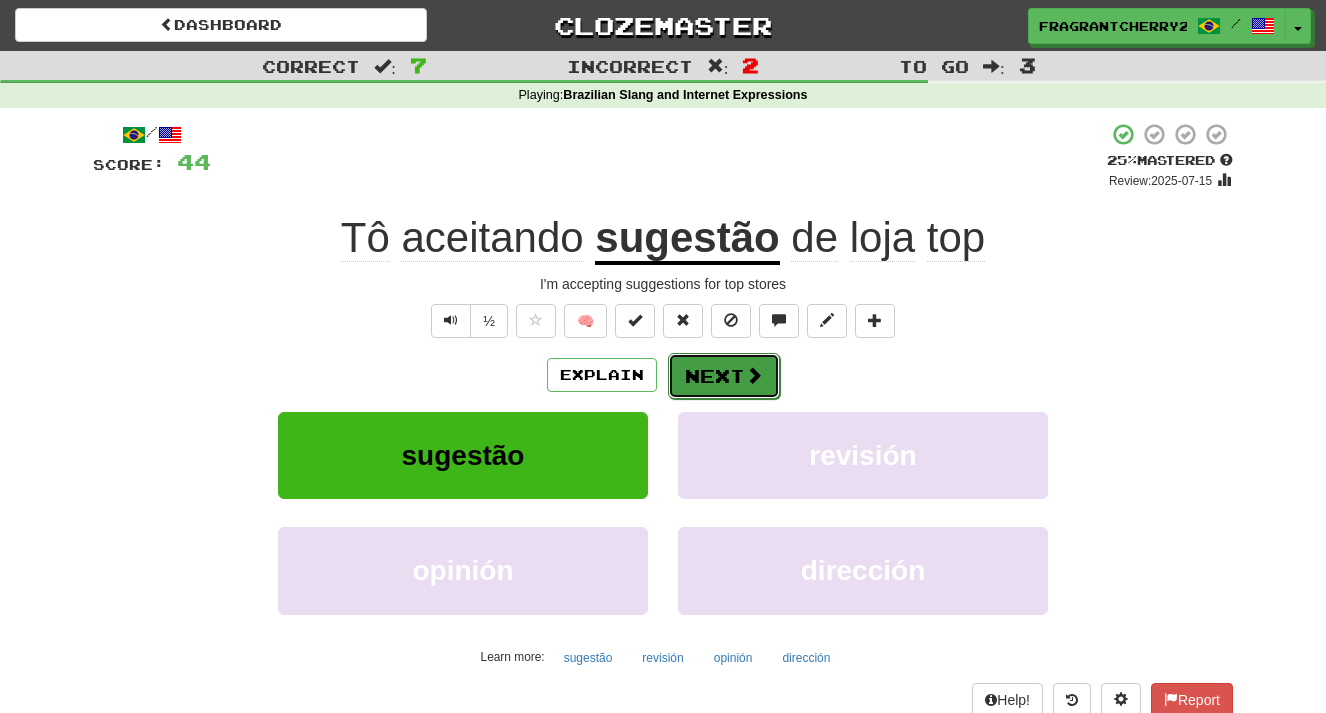 click on "Next" at bounding box center [724, 376] 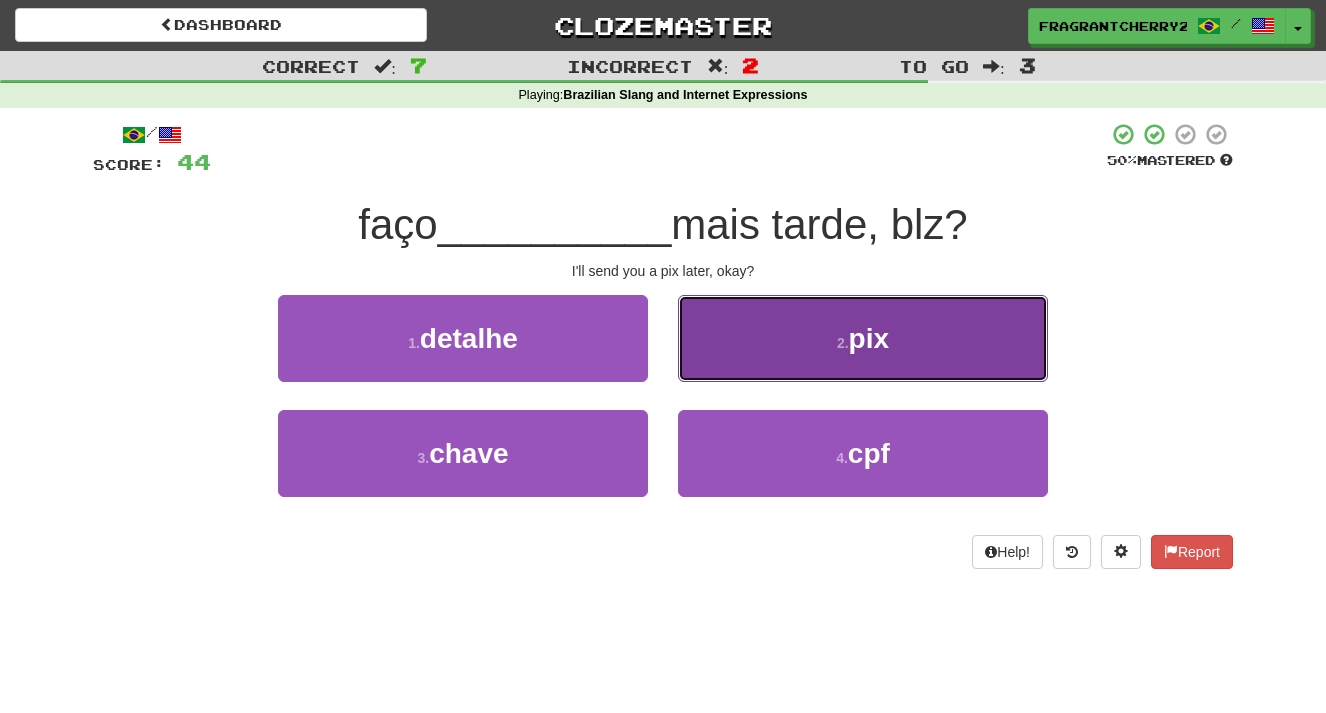 click on "2 .  pix" at bounding box center [863, 338] 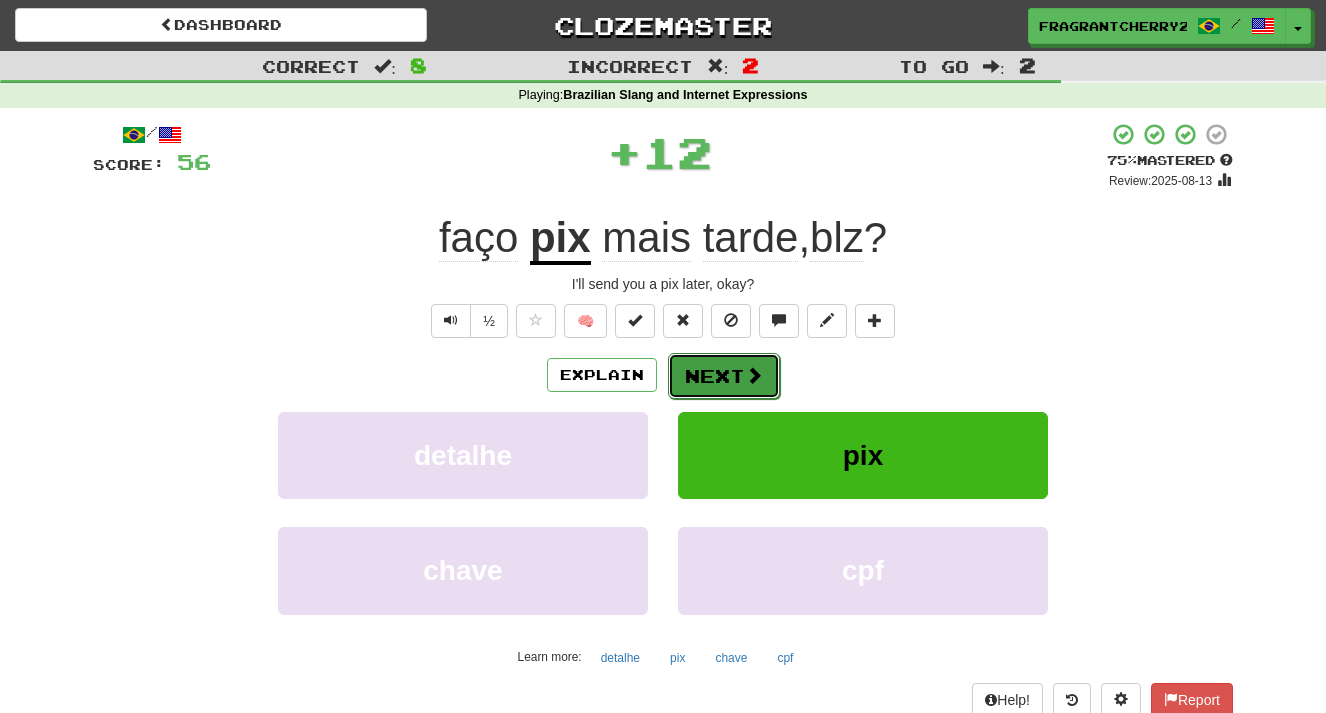 click on "Next" at bounding box center (724, 376) 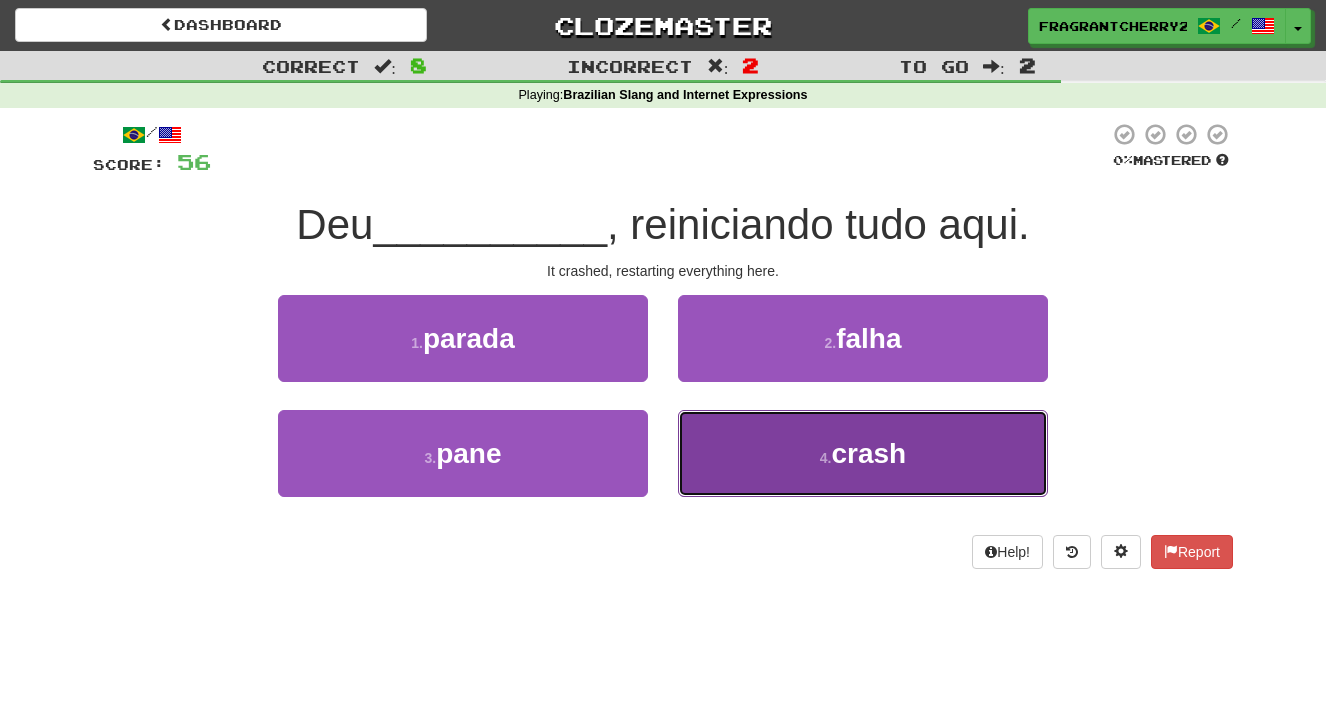 click on "4 .  crash" at bounding box center (863, 453) 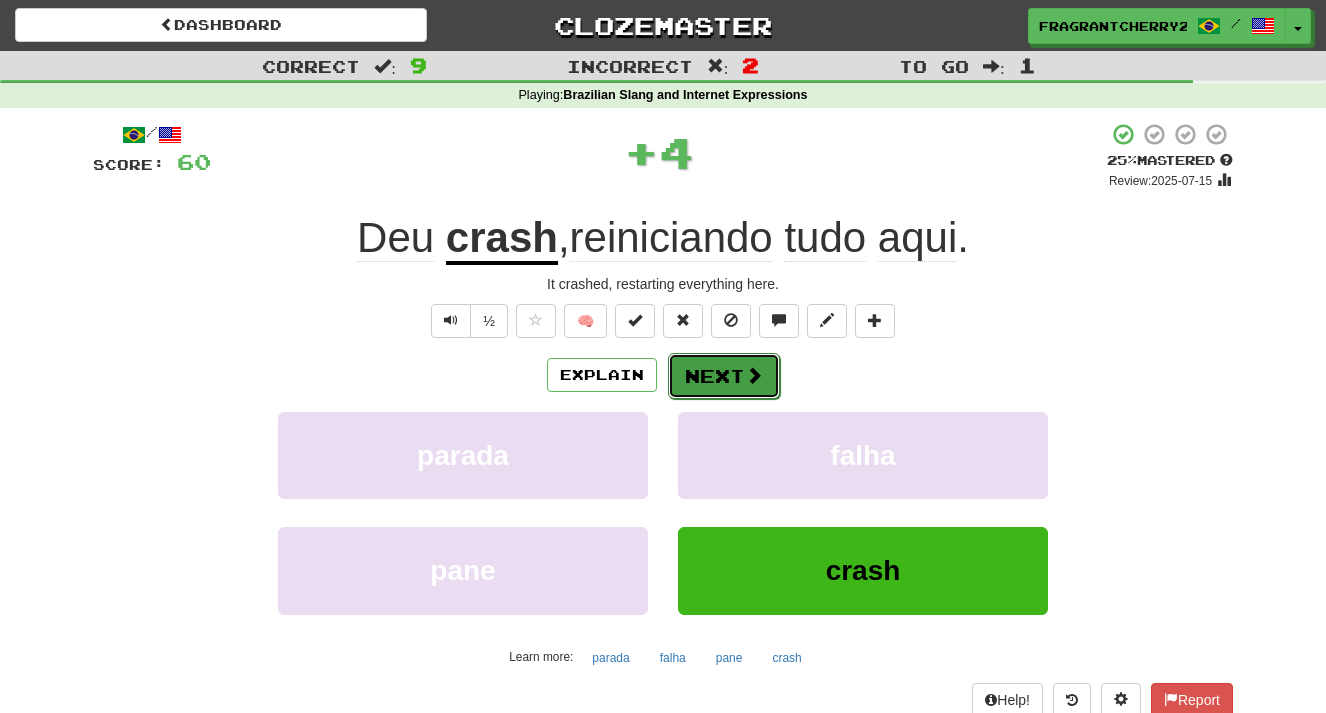 click on "Next" at bounding box center [724, 376] 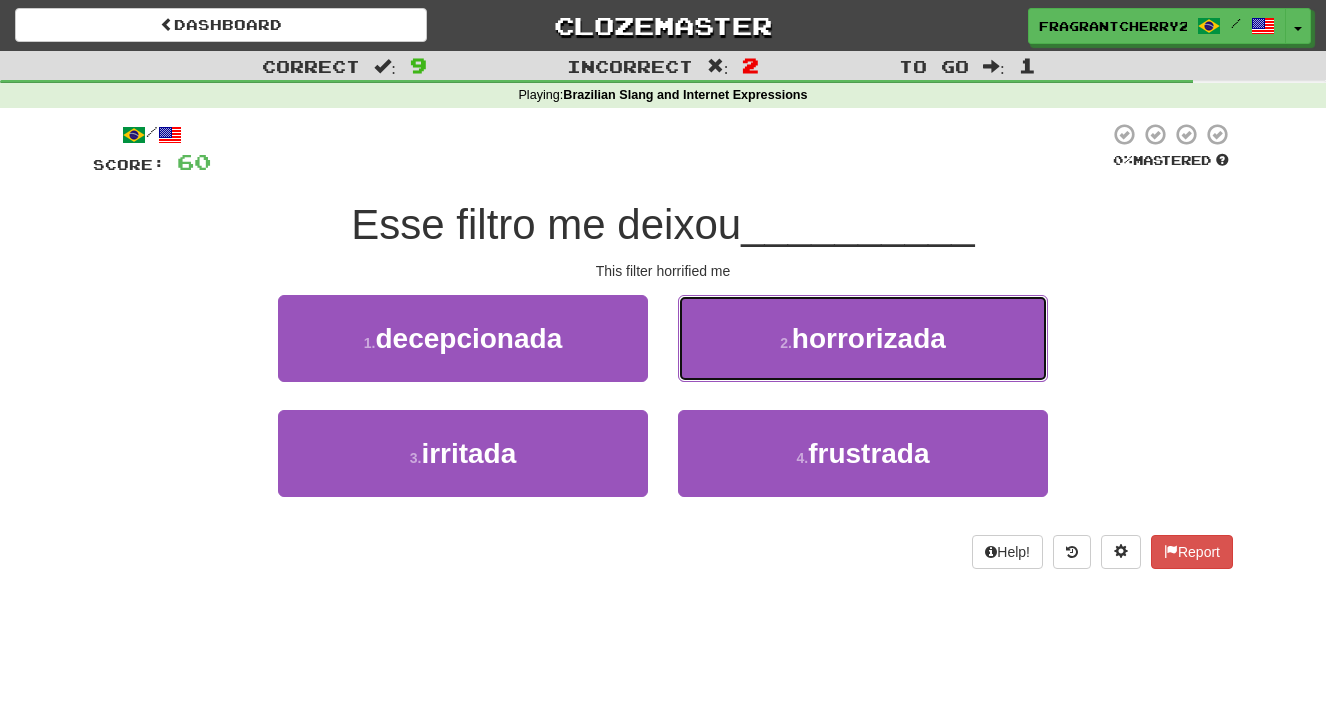 click on "2 .  horrorizada" at bounding box center [863, 338] 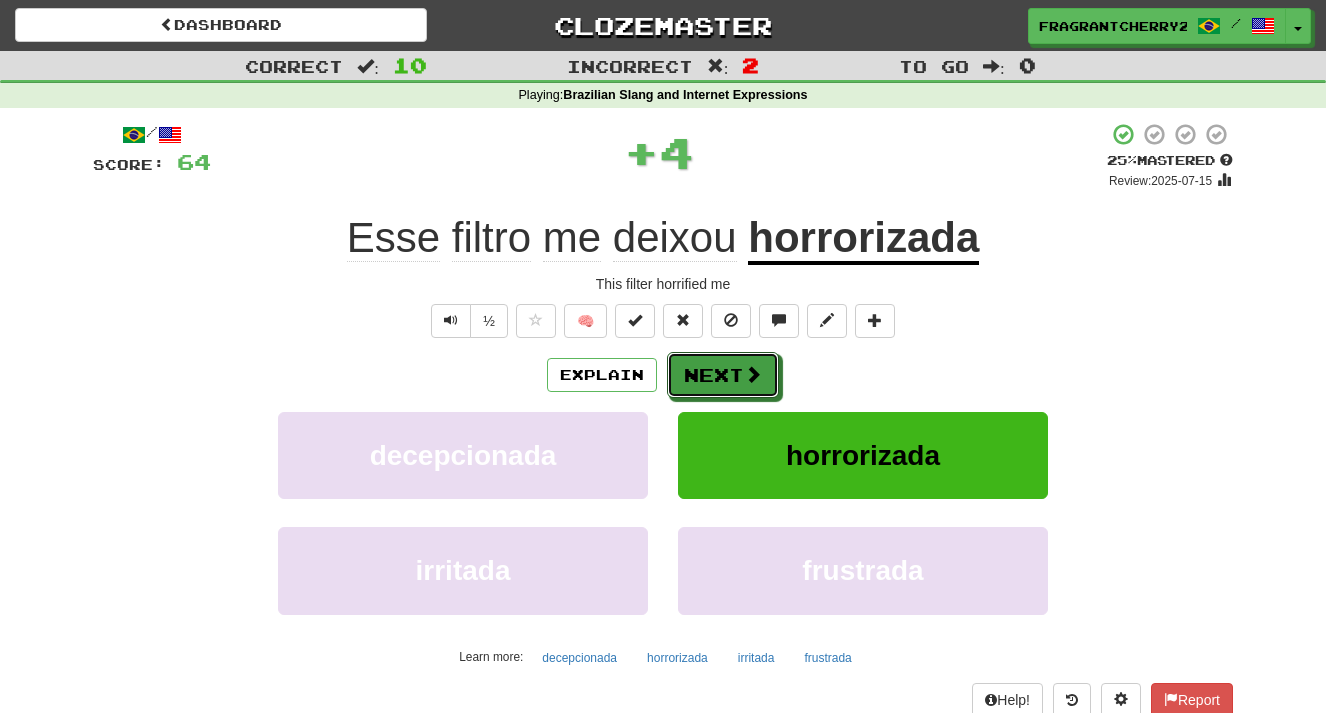 click on "Next" at bounding box center (723, 375) 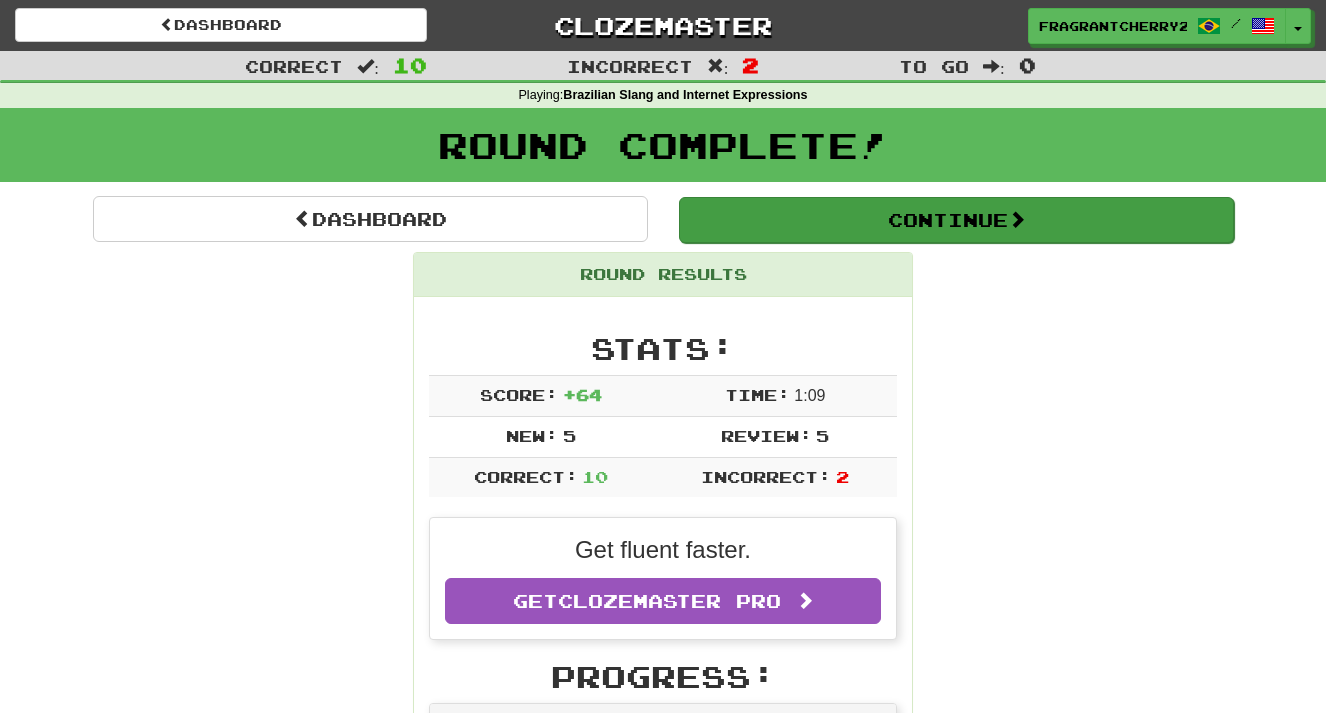 click on "Continue" at bounding box center (955, 219) 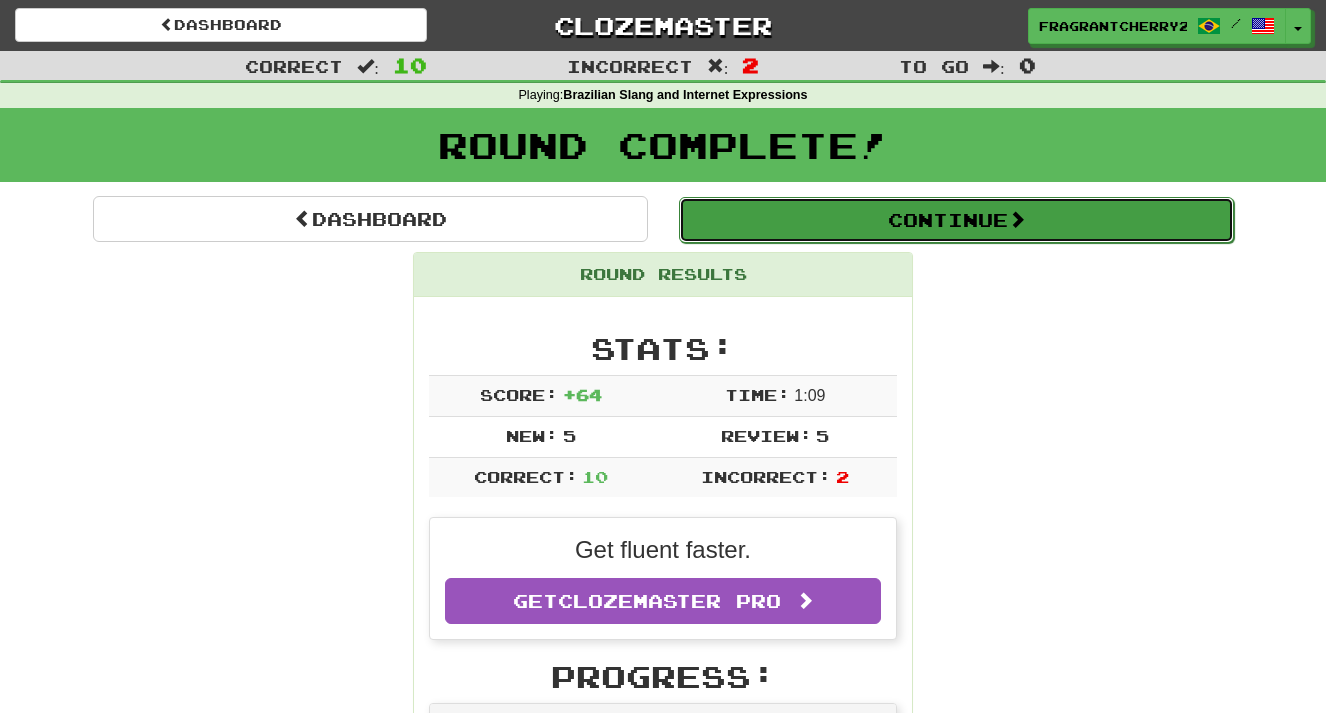 click on "Continue" at bounding box center (956, 220) 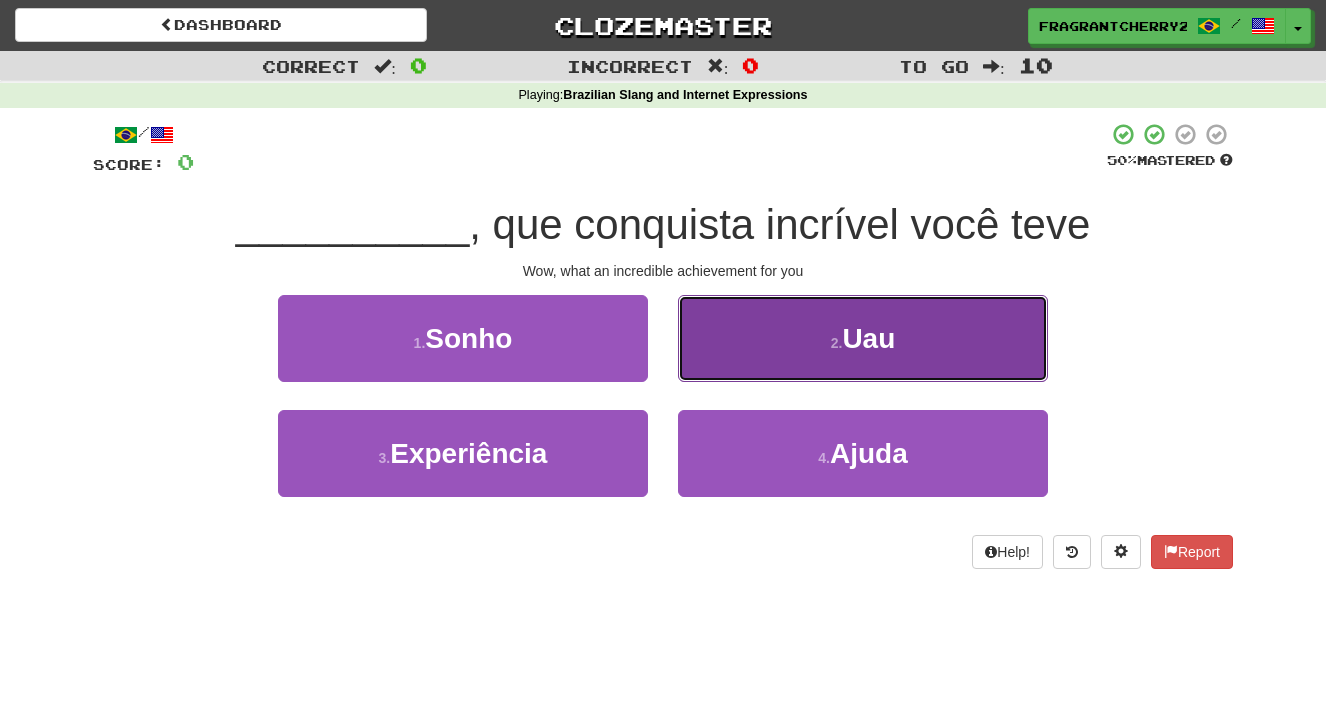 click on "2 .  Uau" at bounding box center [863, 338] 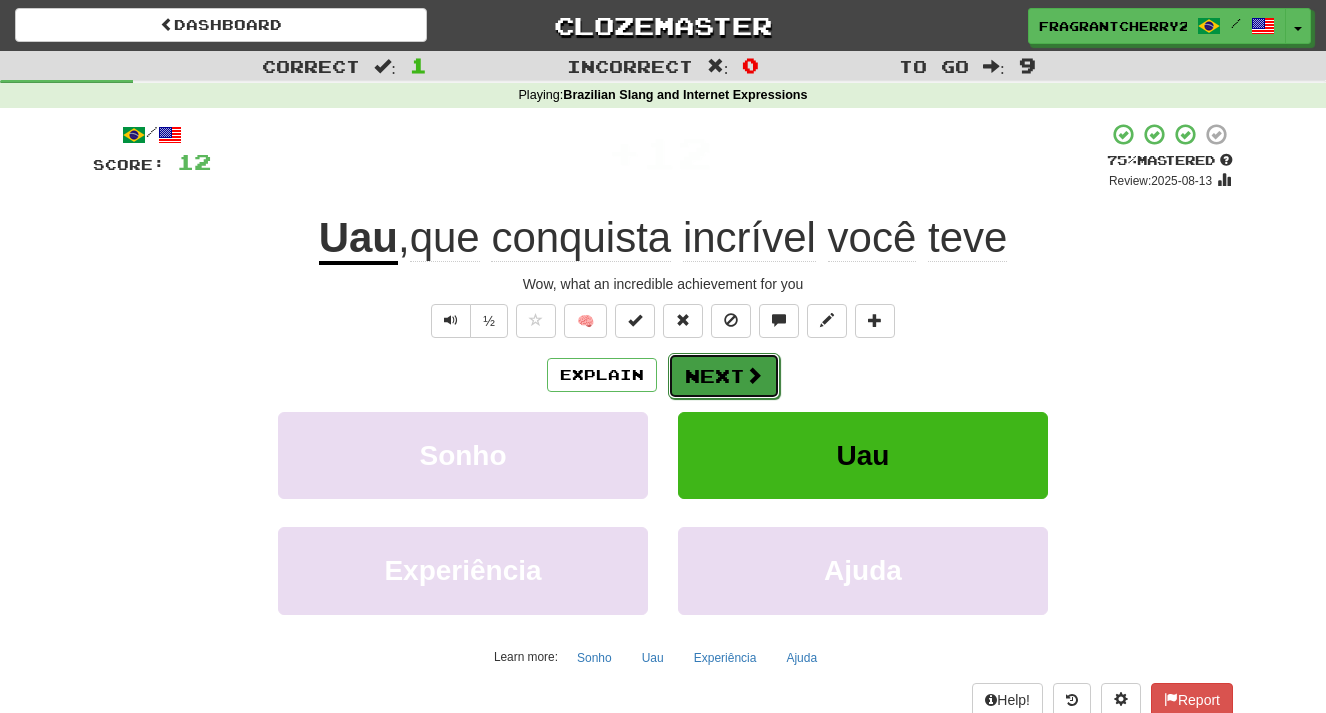 click on "Next" at bounding box center (724, 376) 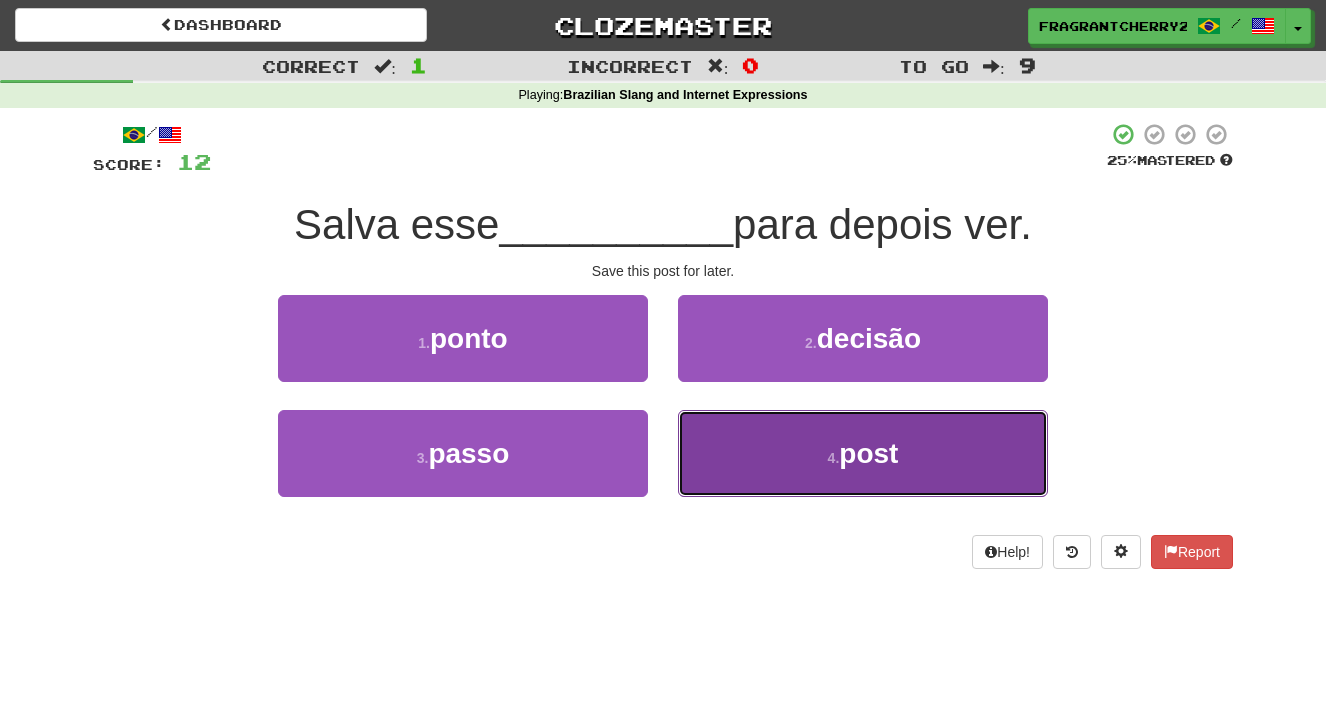 click on "4 .  post" at bounding box center [863, 453] 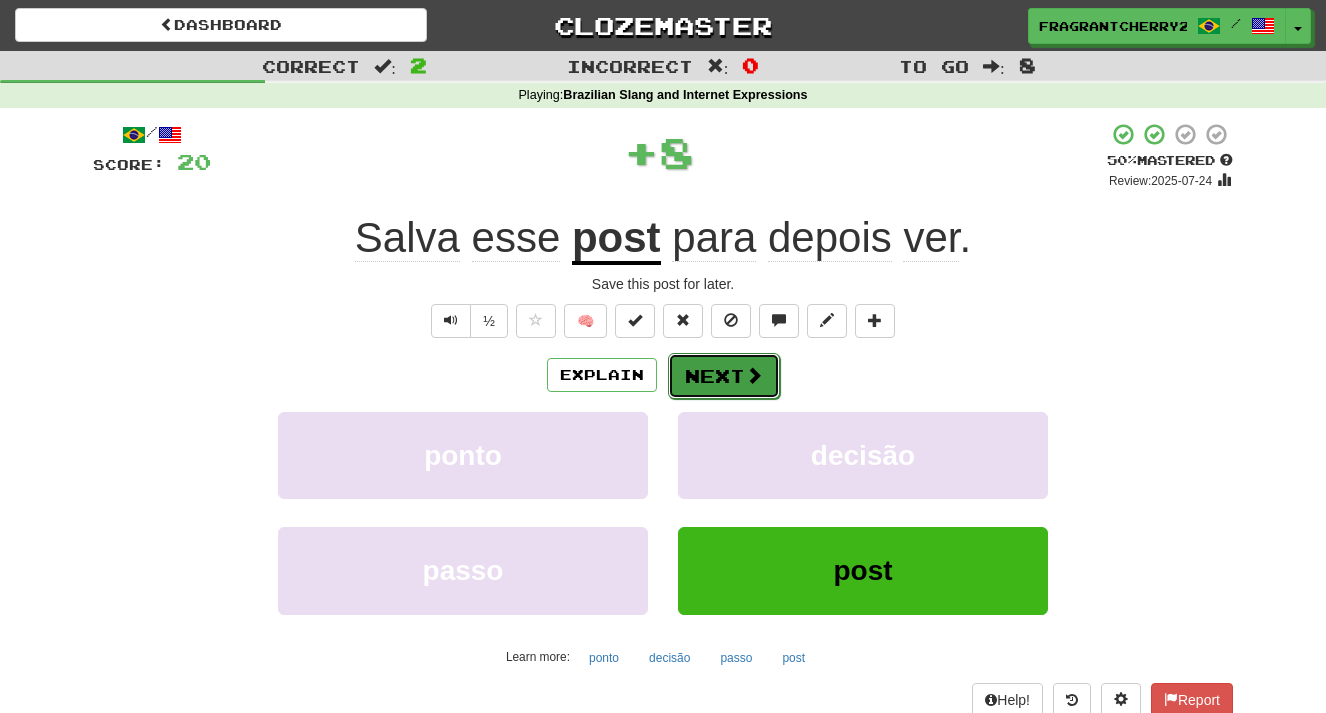 click on "Next" at bounding box center [724, 376] 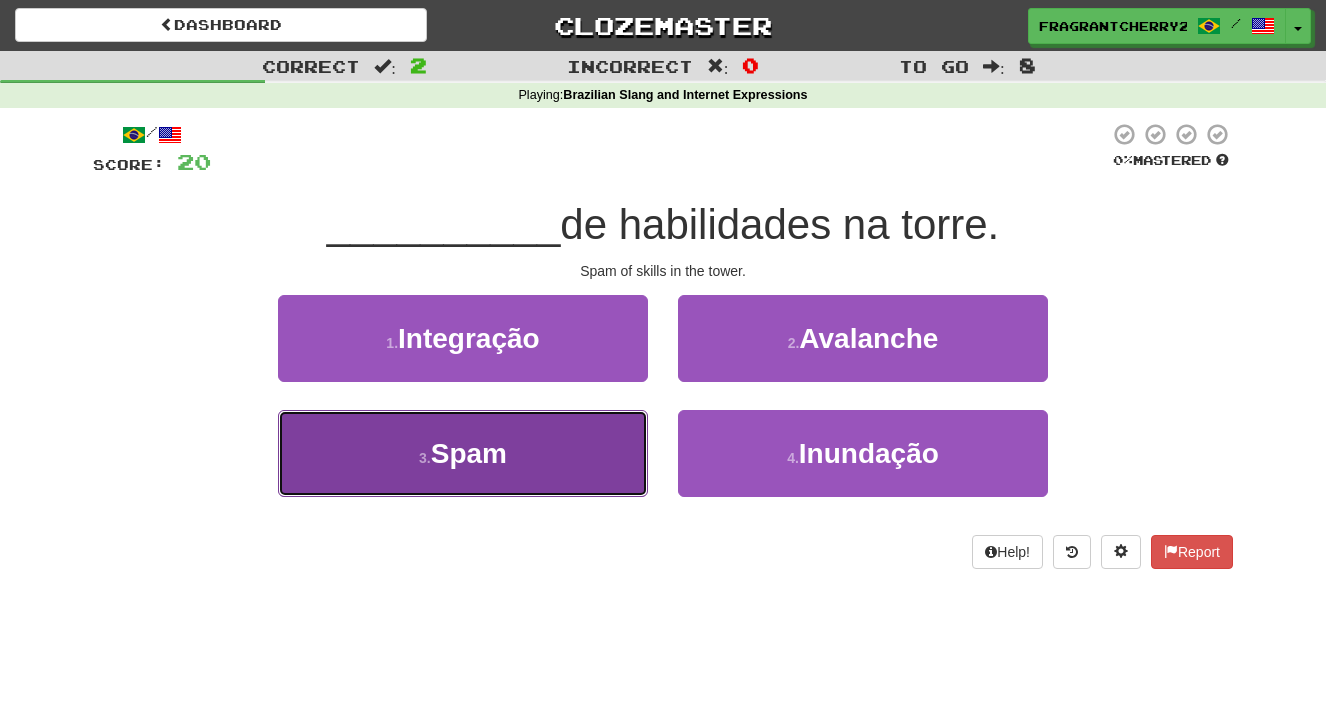 click on "3 .  Spam" at bounding box center (463, 453) 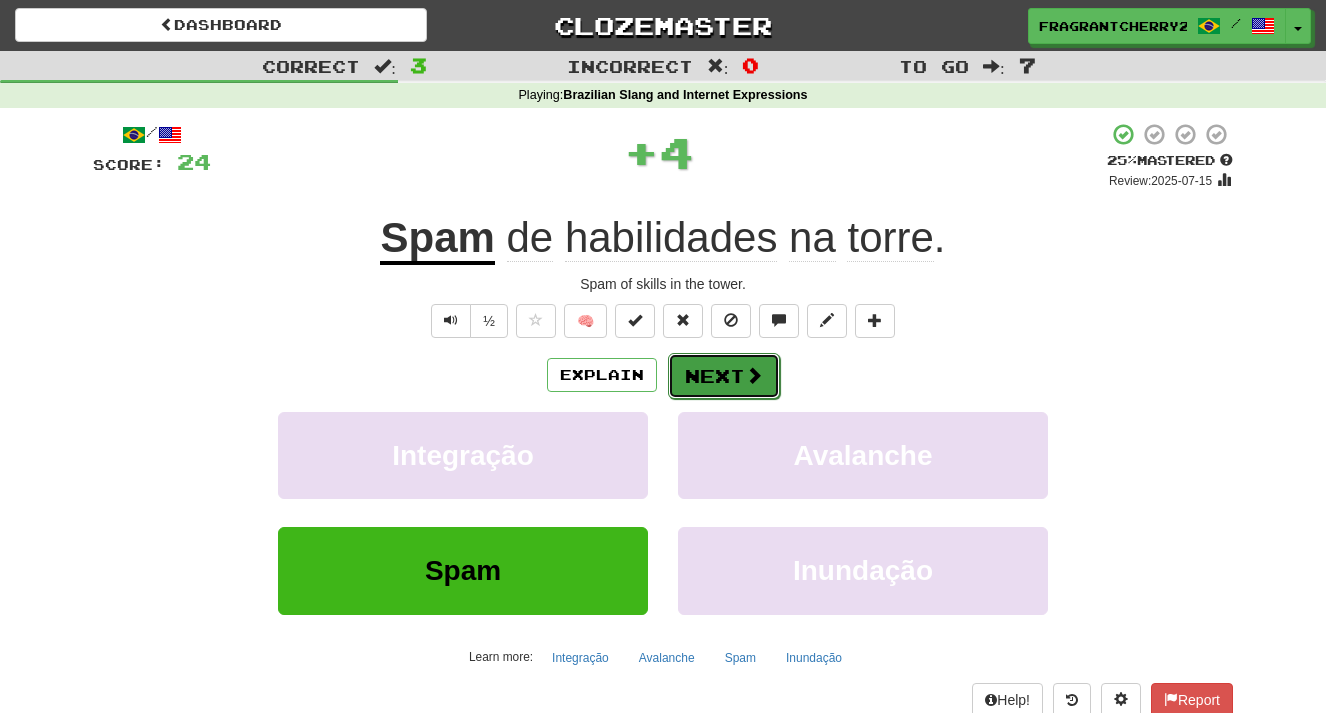 click on "Next" at bounding box center [724, 376] 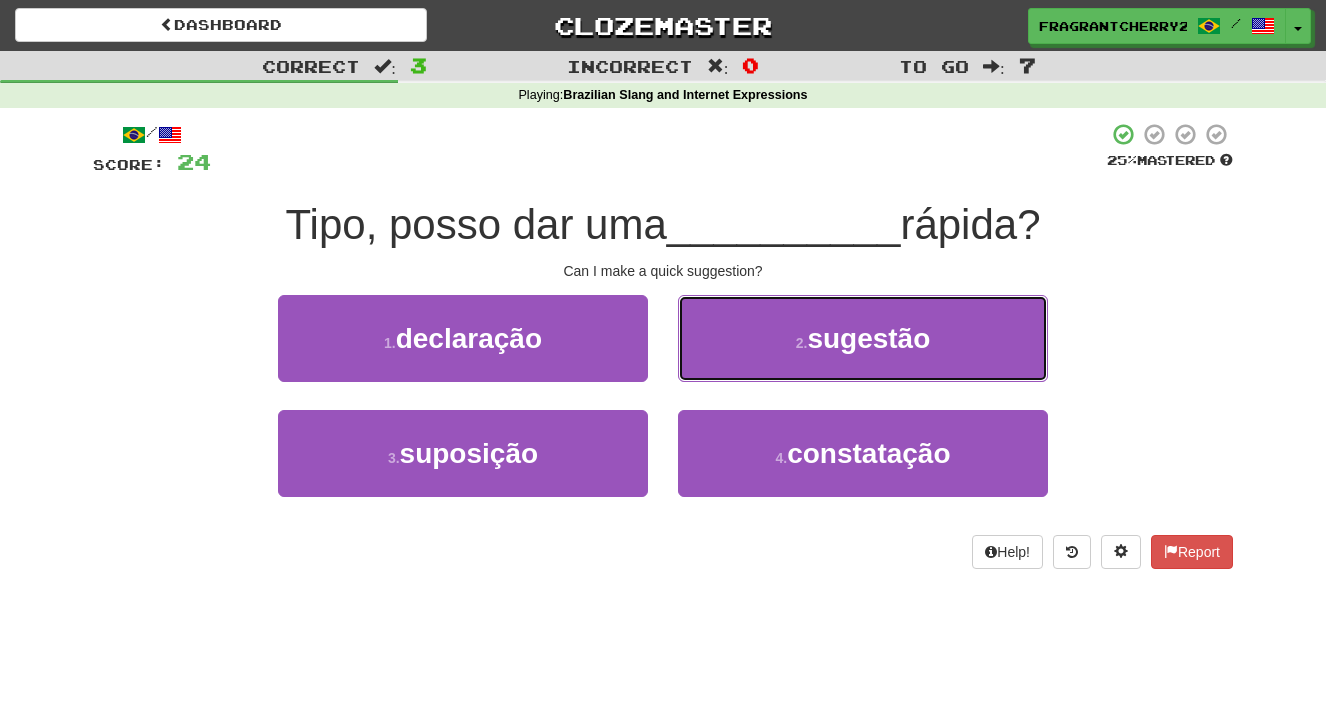 click on "2 .  sugestão" at bounding box center [863, 338] 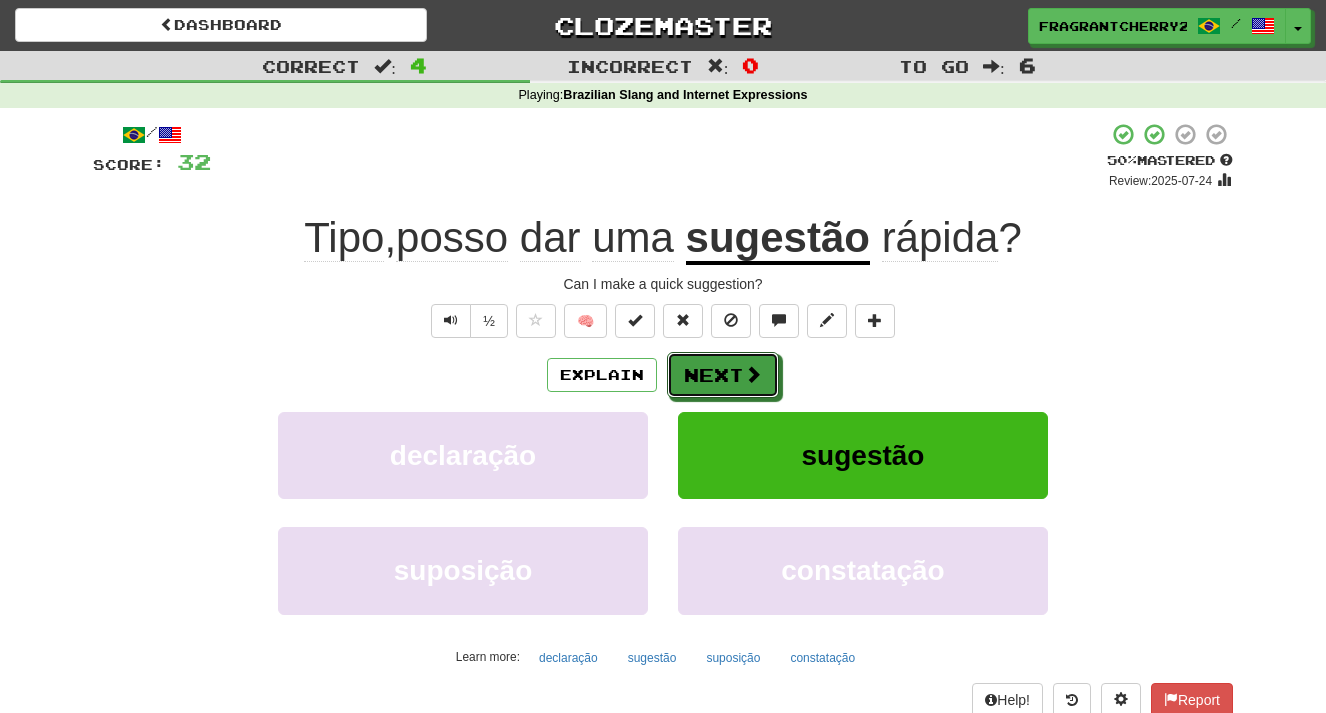 click on "Next" at bounding box center [723, 375] 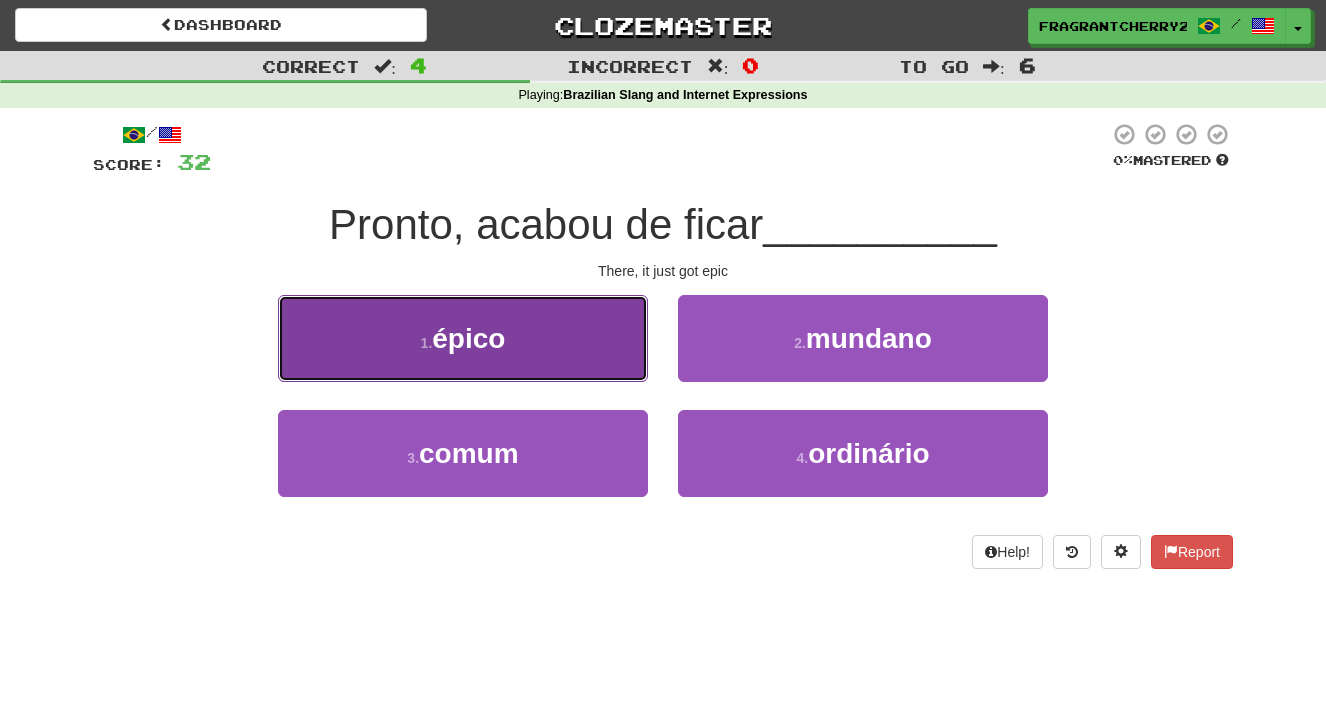 click on "1 .  épico" at bounding box center (463, 338) 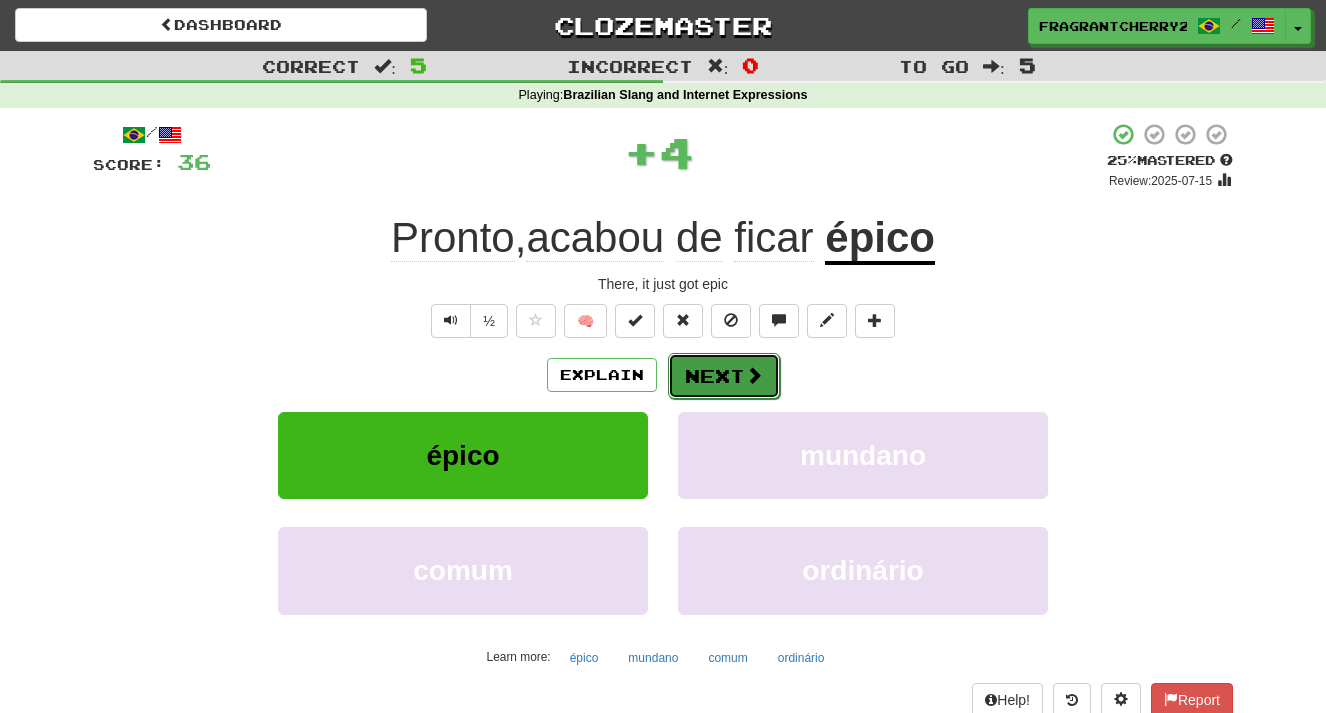 click on "Next" at bounding box center (724, 376) 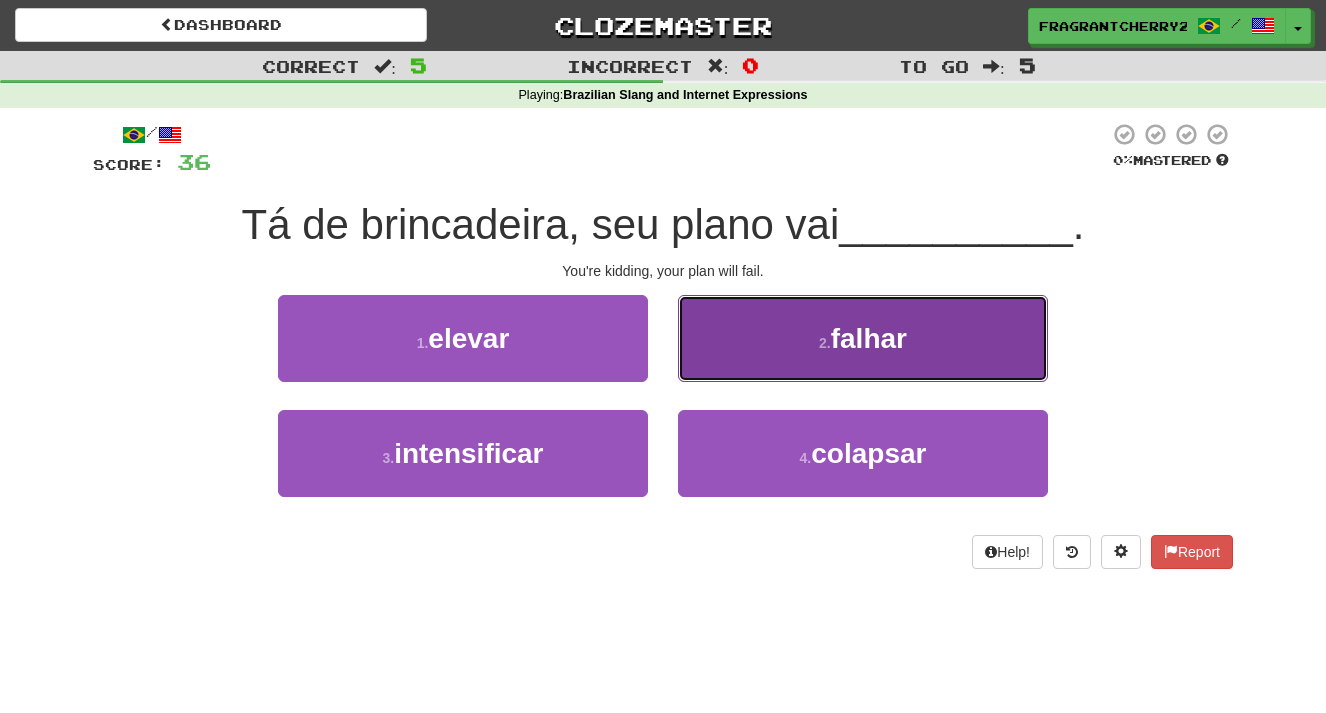 click on "2 .  falhar" at bounding box center [863, 338] 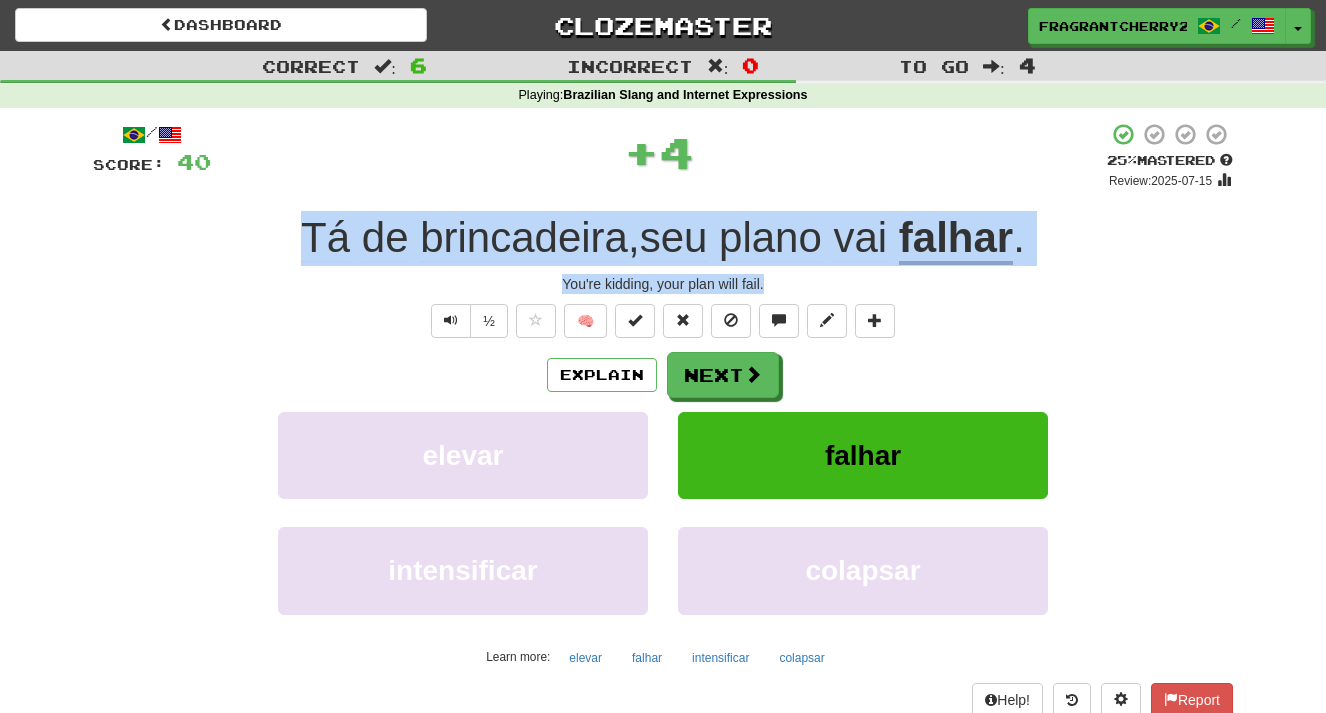 drag, startPoint x: 773, startPoint y: 283, endPoint x: 305, endPoint y: 256, distance: 468.7782 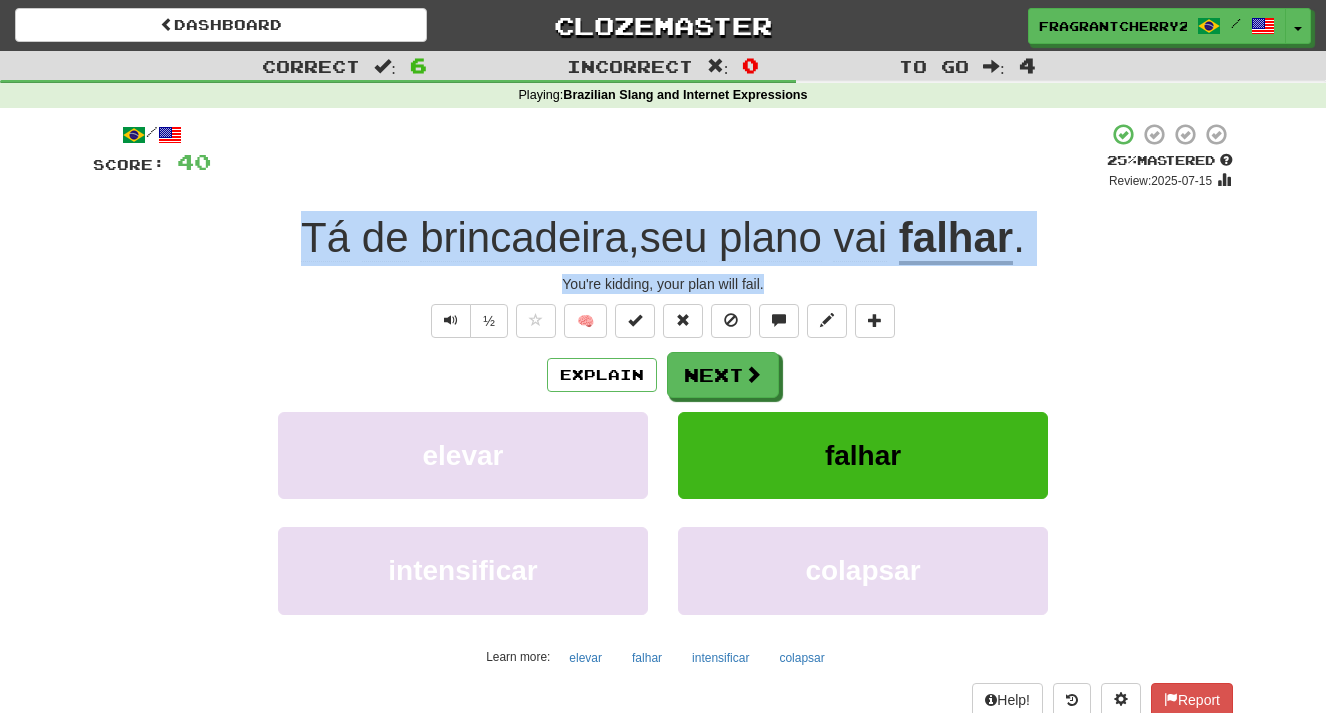copy on "Tá   de   brincadeira ,  seu   plano   vai   falhar . You're kidding, your plan will fail." 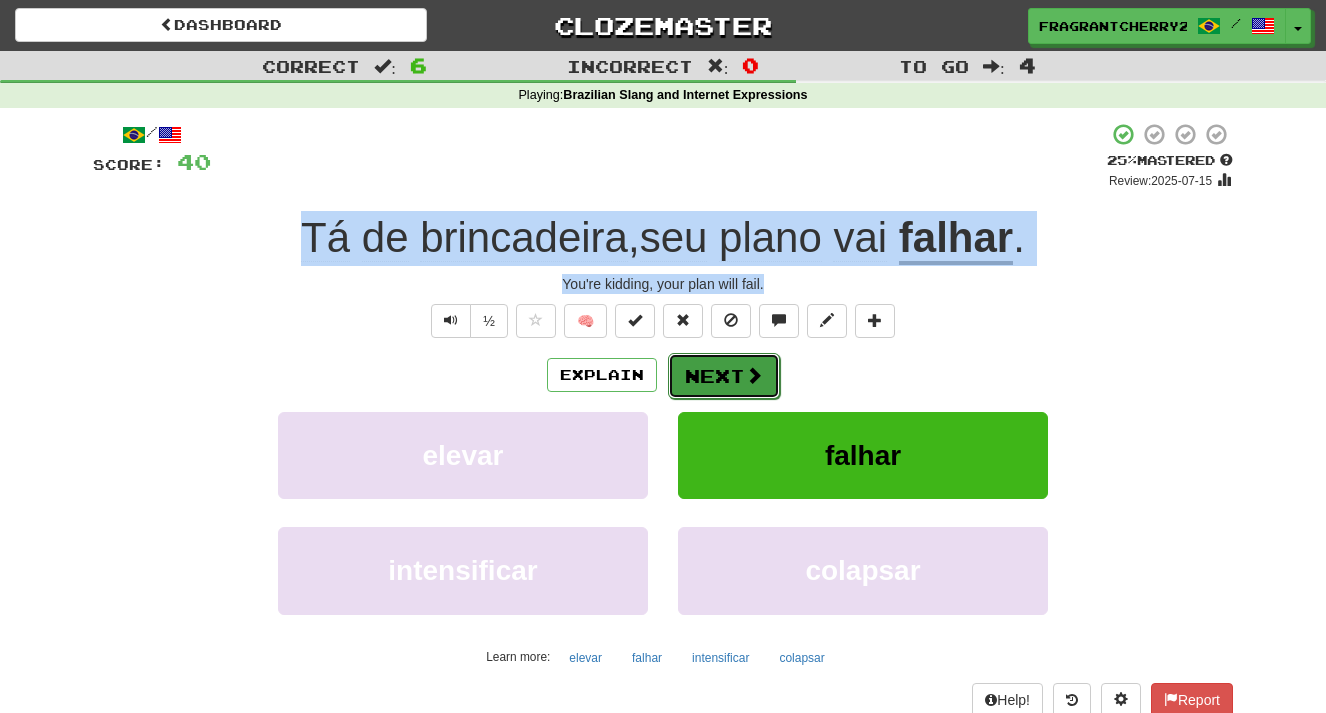 click on "Next" at bounding box center [724, 376] 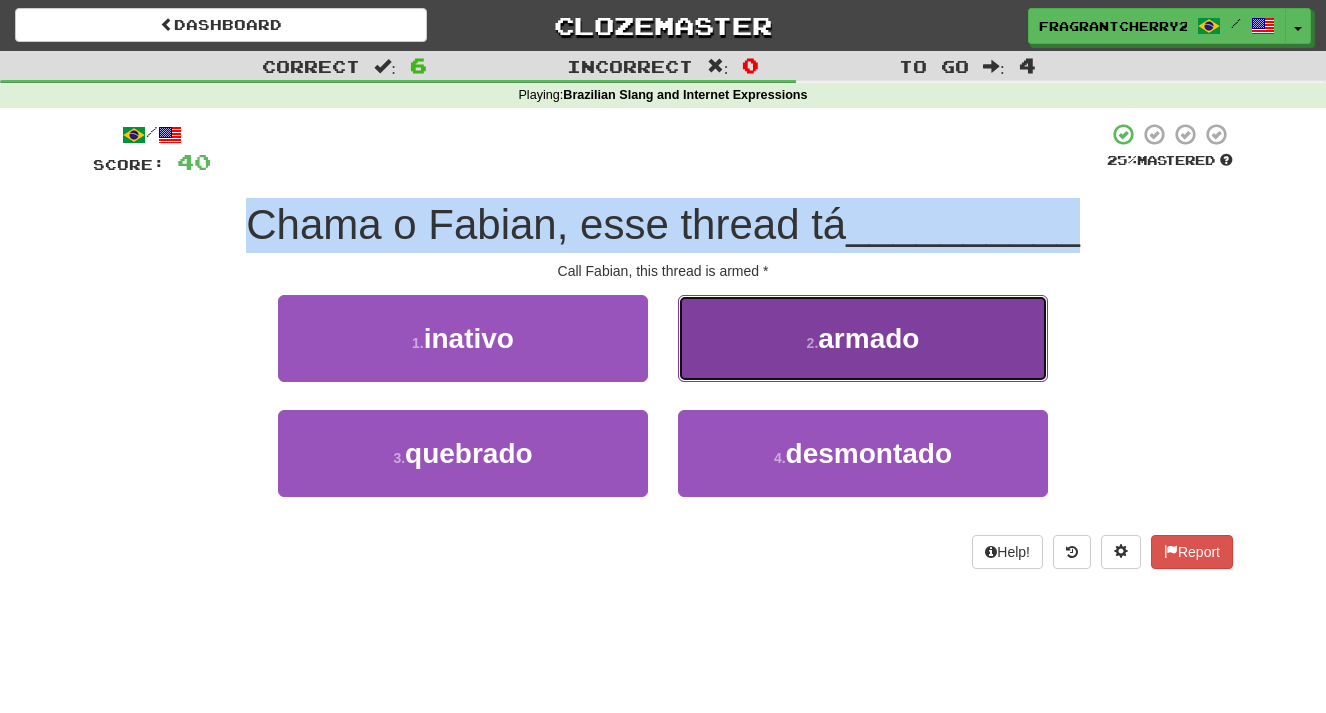 click on "2 .  armado" at bounding box center [863, 338] 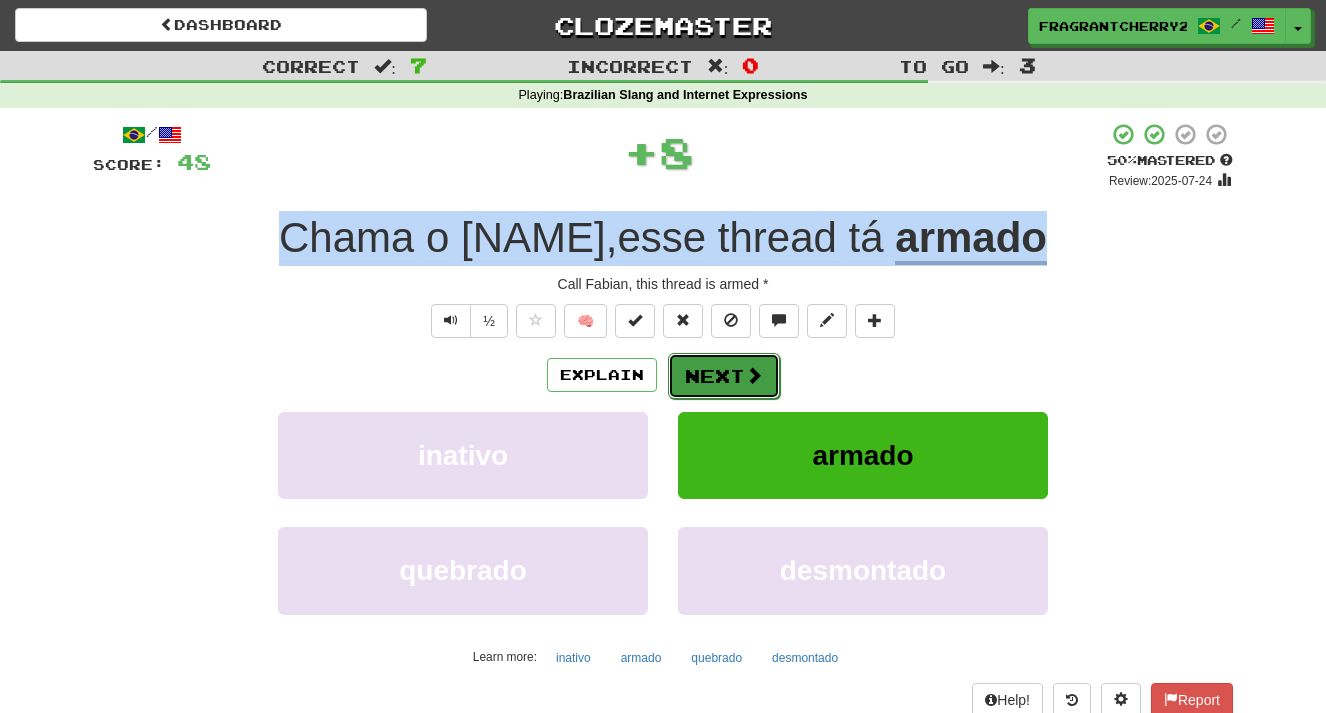 click on "Next" at bounding box center [724, 376] 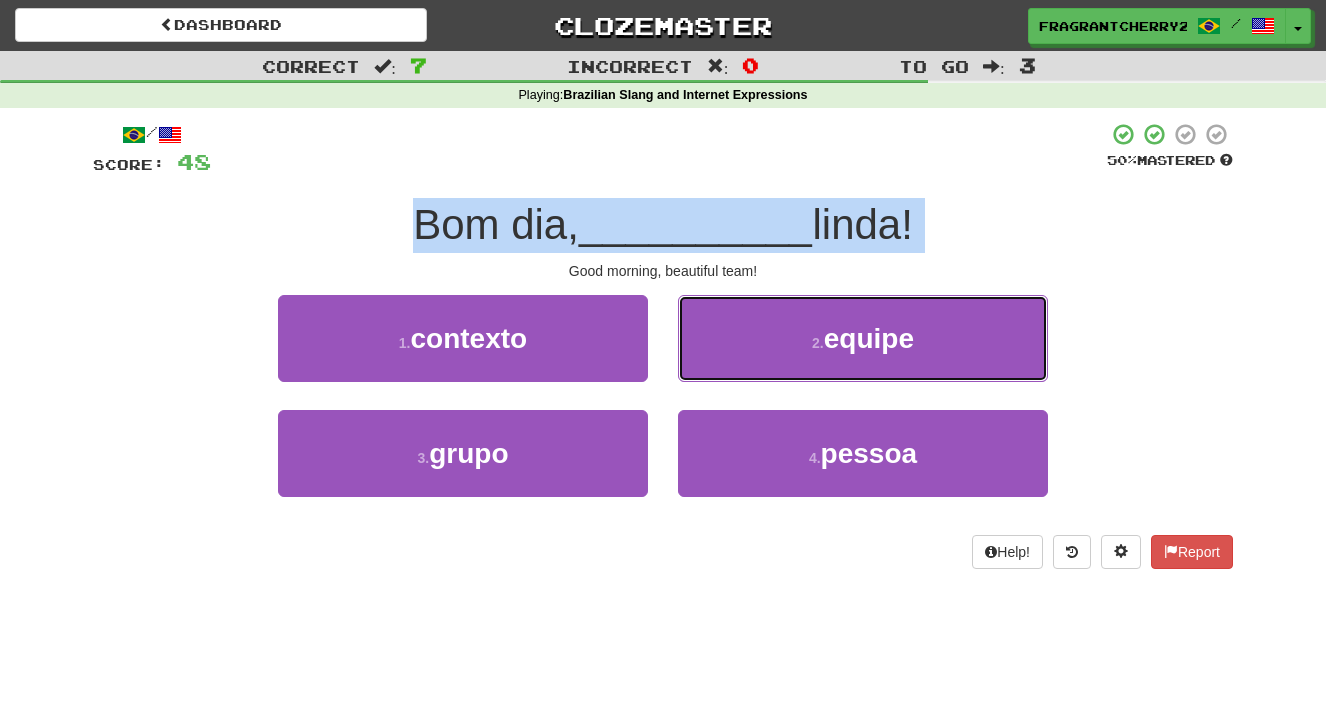 click on "2 .  equipe" at bounding box center [863, 338] 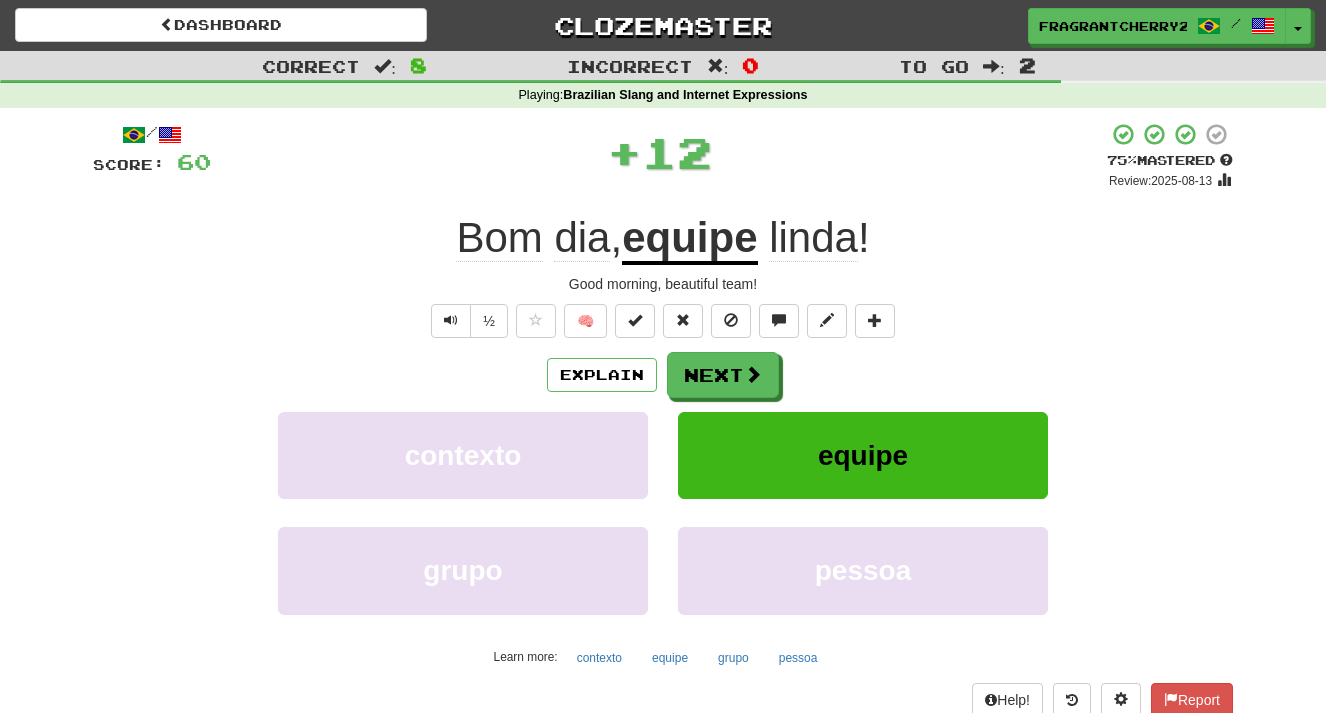 click on "Explain Next" at bounding box center [663, 375] 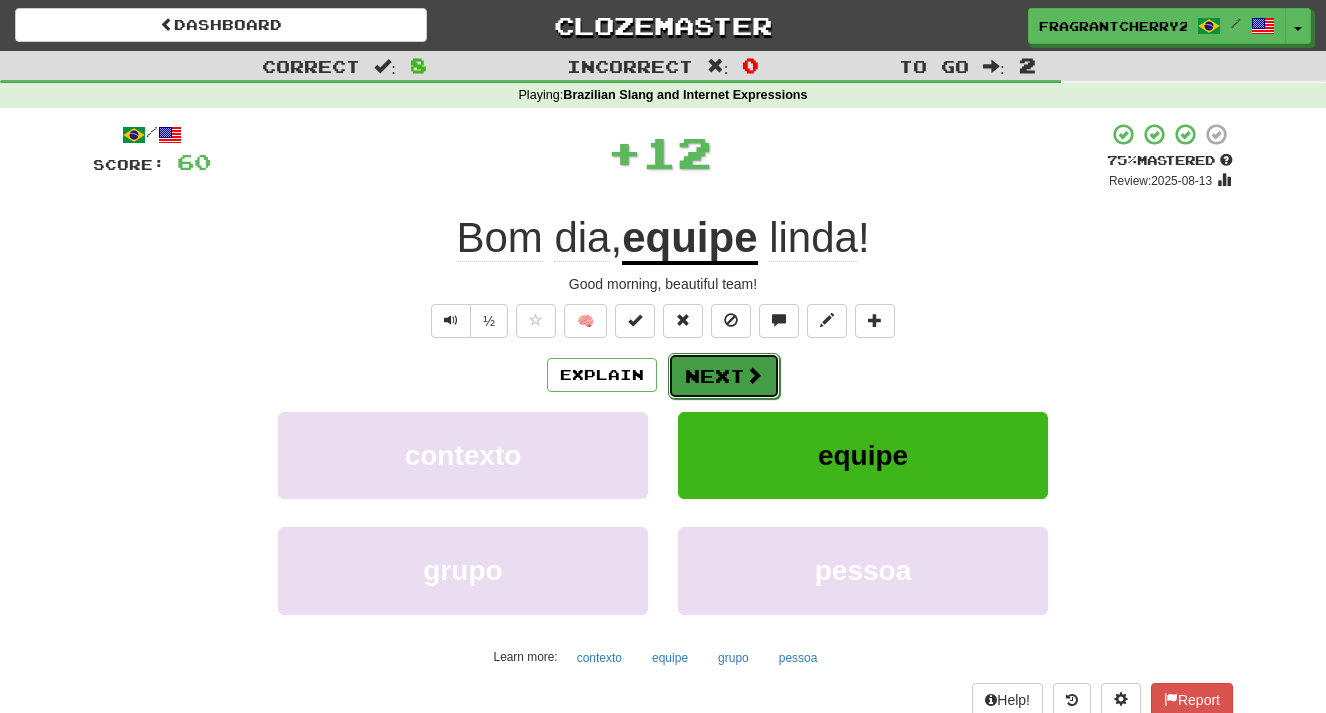 click on "Next" at bounding box center [724, 376] 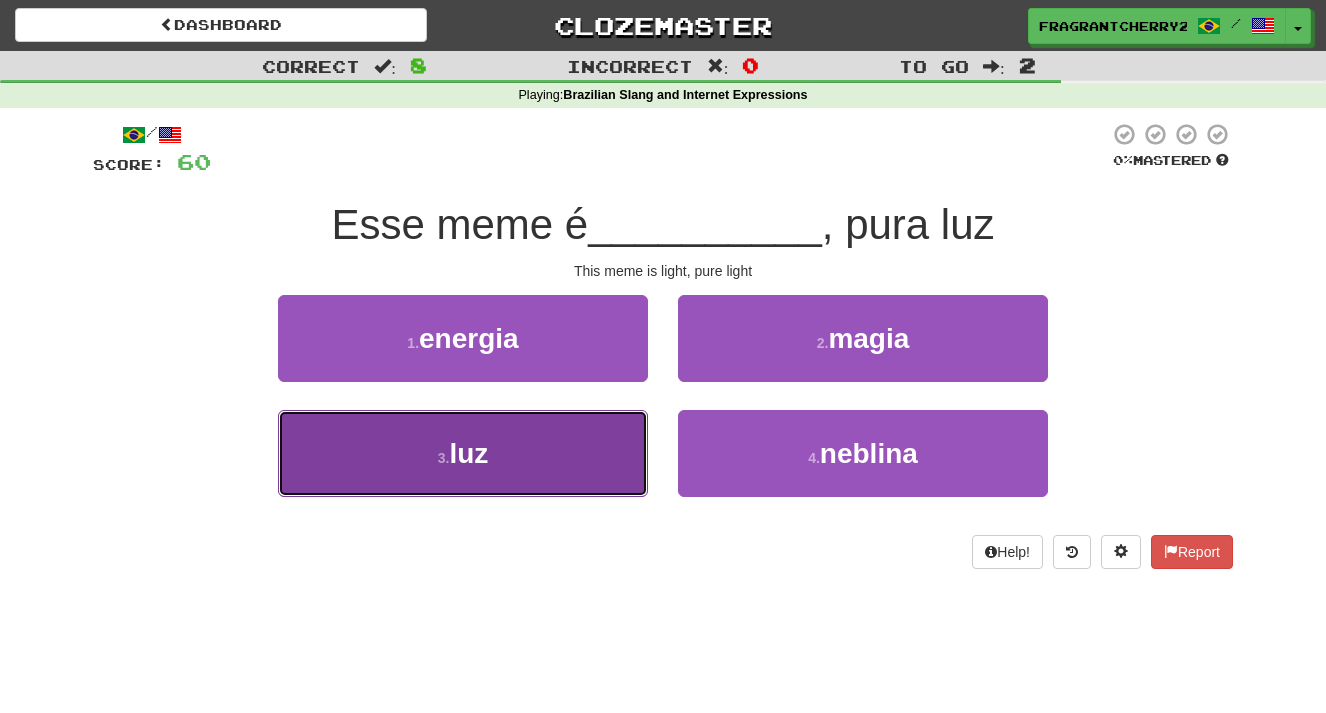 click on "3 .  luz" at bounding box center (463, 453) 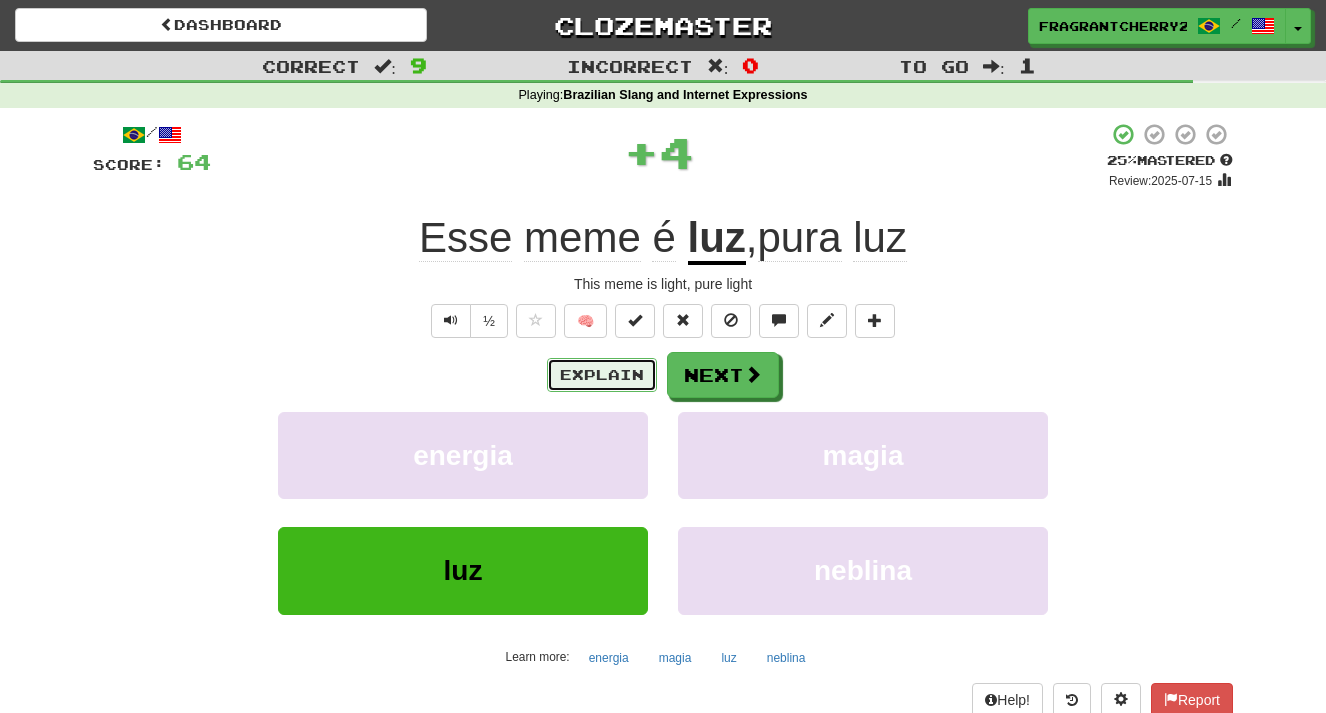 click on "Explain" at bounding box center [602, 375] 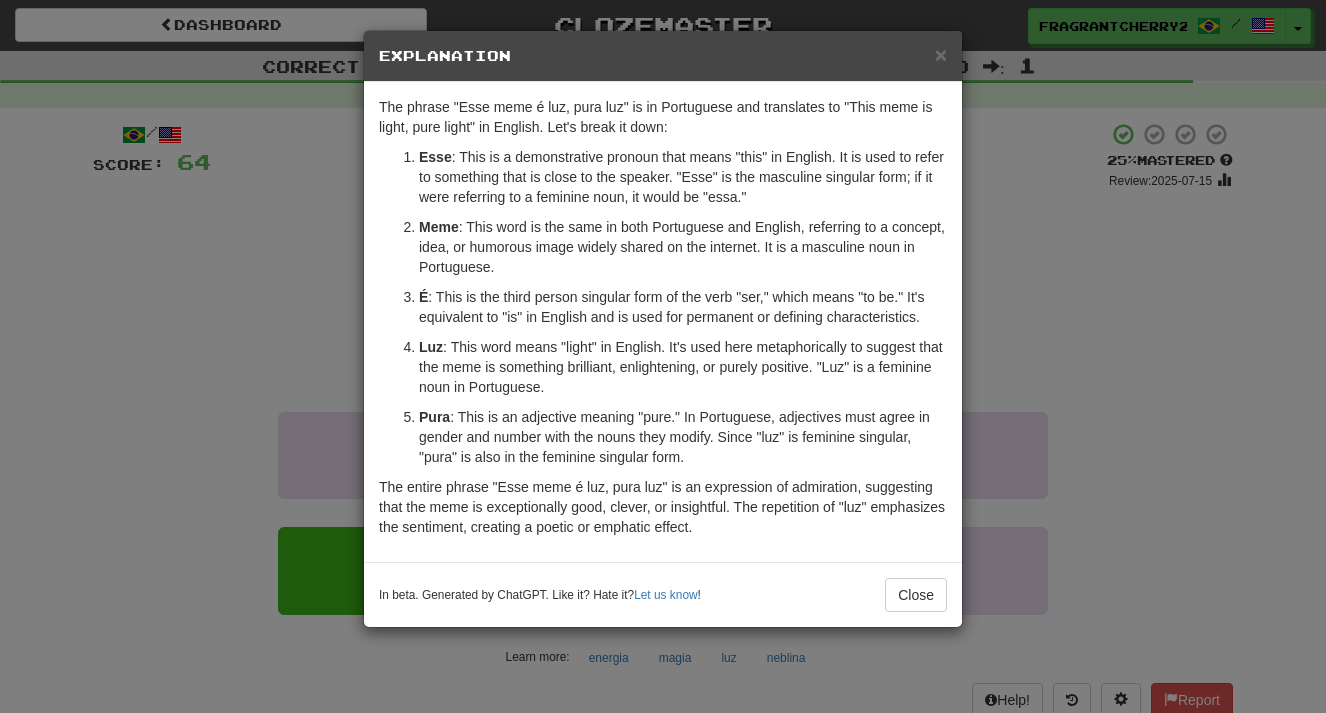 click on "The phrase "Esse meme é luz, pura luz" is in Portuguese and translates to "This meme is light, pure light" in English. Let's break it down:
Esse : This is a demonstrative pronoun that means "this" in English. It is used to refer to something that is close to the speaker. "Esse" is the masculine singular form; if it were referring to a feminine noun, it would be "essa."
Meme : This word is the same in both Portuguese and English, referring to a concept, idea, or humorous image widely shared on the internet. It is a masculine noun in Portuguese.
É : This is the third person singular form of the verb "ser," which means "to be." It's equivalent to "is" in English and is used for permanent or defining characteristics.
Luz : This word means "light" in English. It's used here metaphorically to suggest that the meme is something brilliant, enlightening, or purely positive. "Luz" is a feminine noun in Portuguese.
Pura" at bounding box center [663, 322] 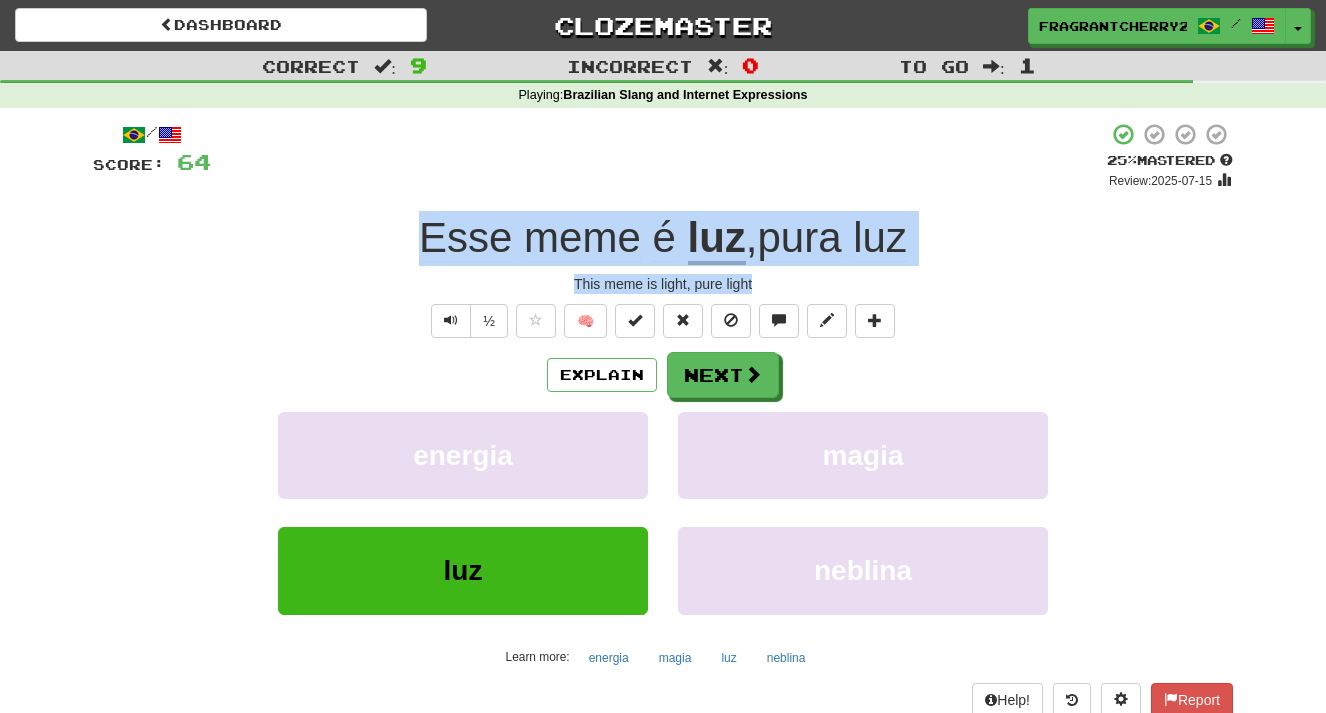 drag, startPoint x: 766, startPoint y: 288, endPoint x: 426, endPoint y: 243, distance: 342.96503 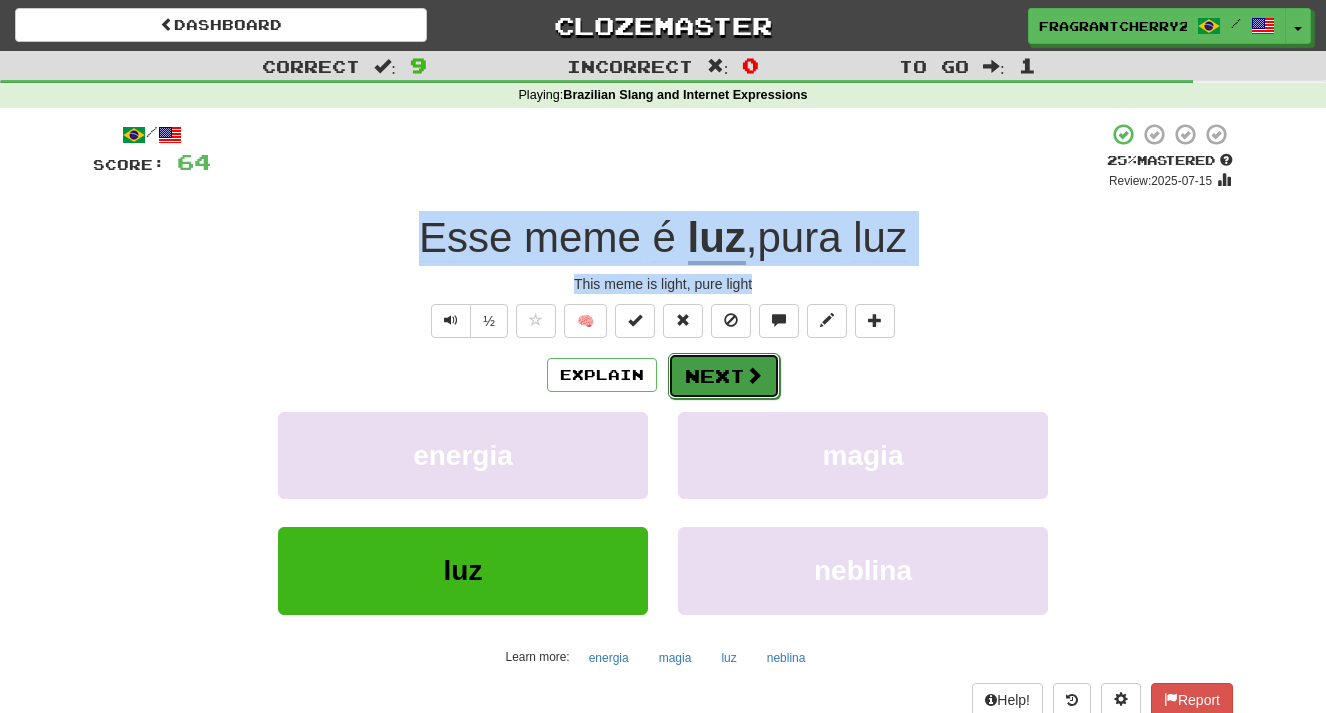 click on "Next" at bounding box center (724, 376) 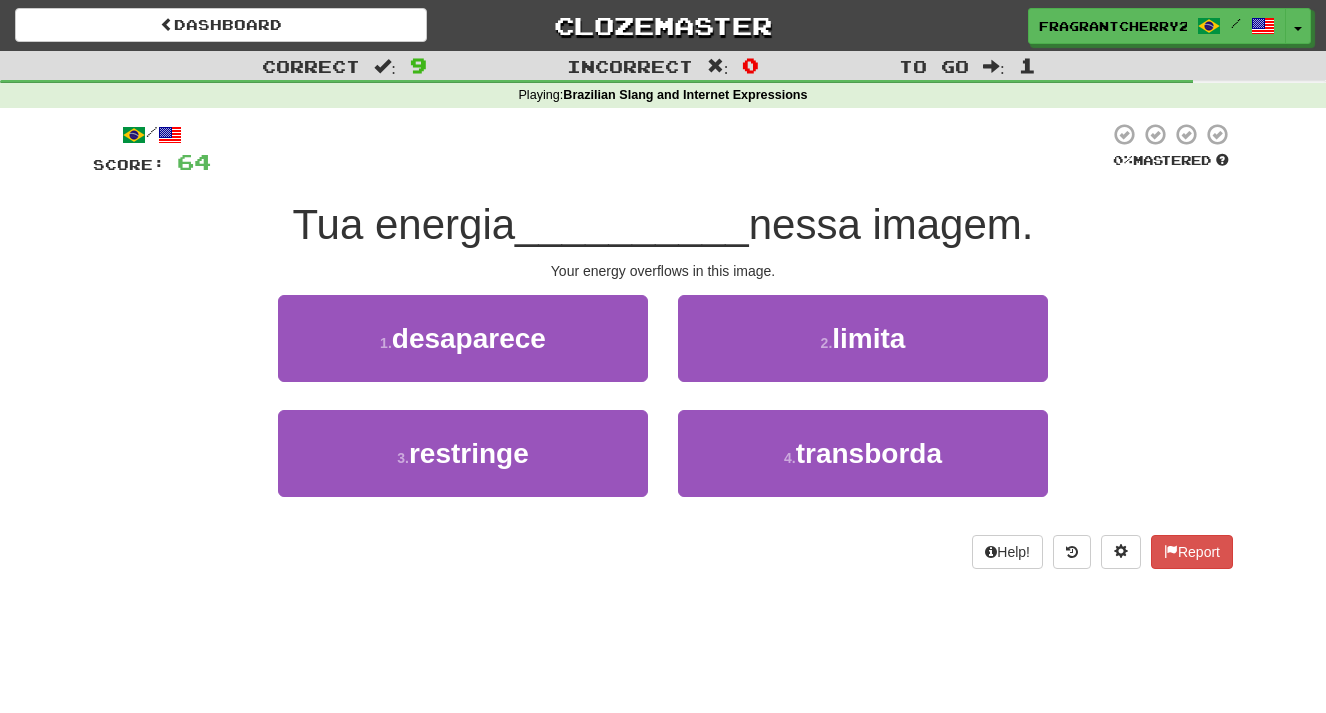 click on "Your energy overflows in this image." at bounding box center (663, 271) 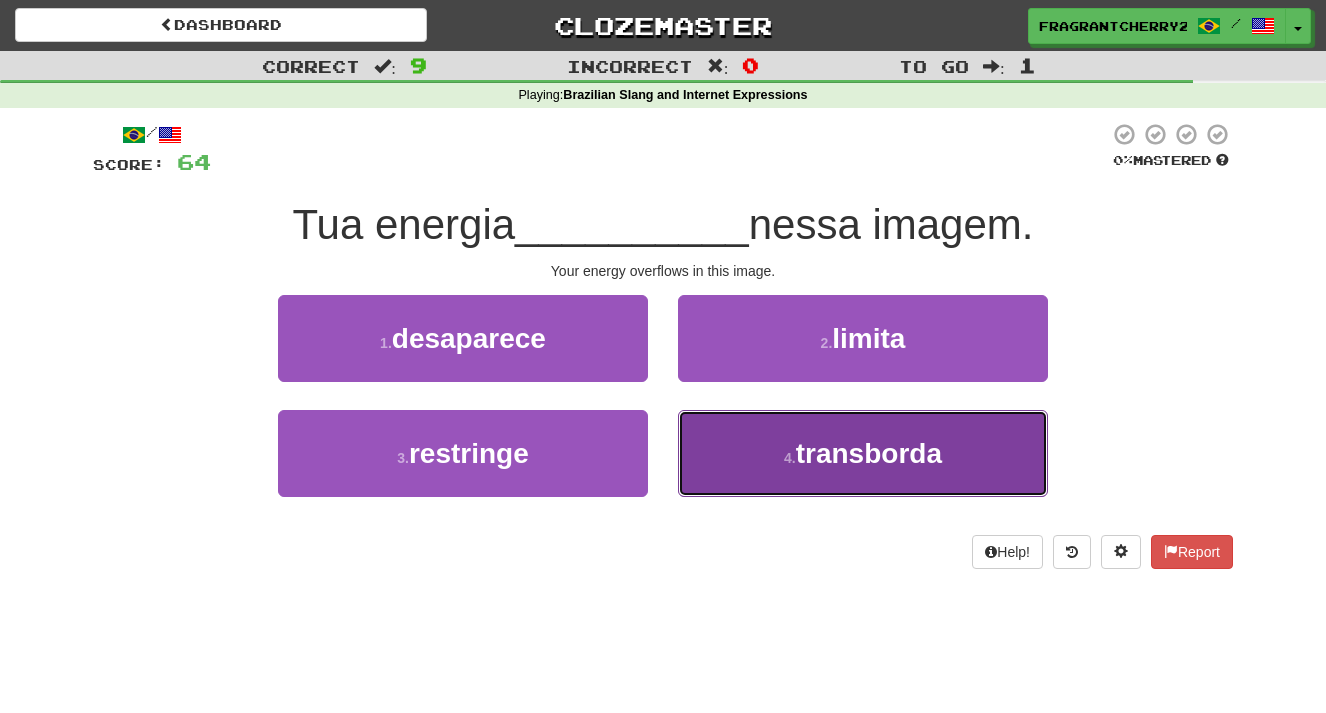 click on "4 .  transborda" at bounding box center [863, 453] 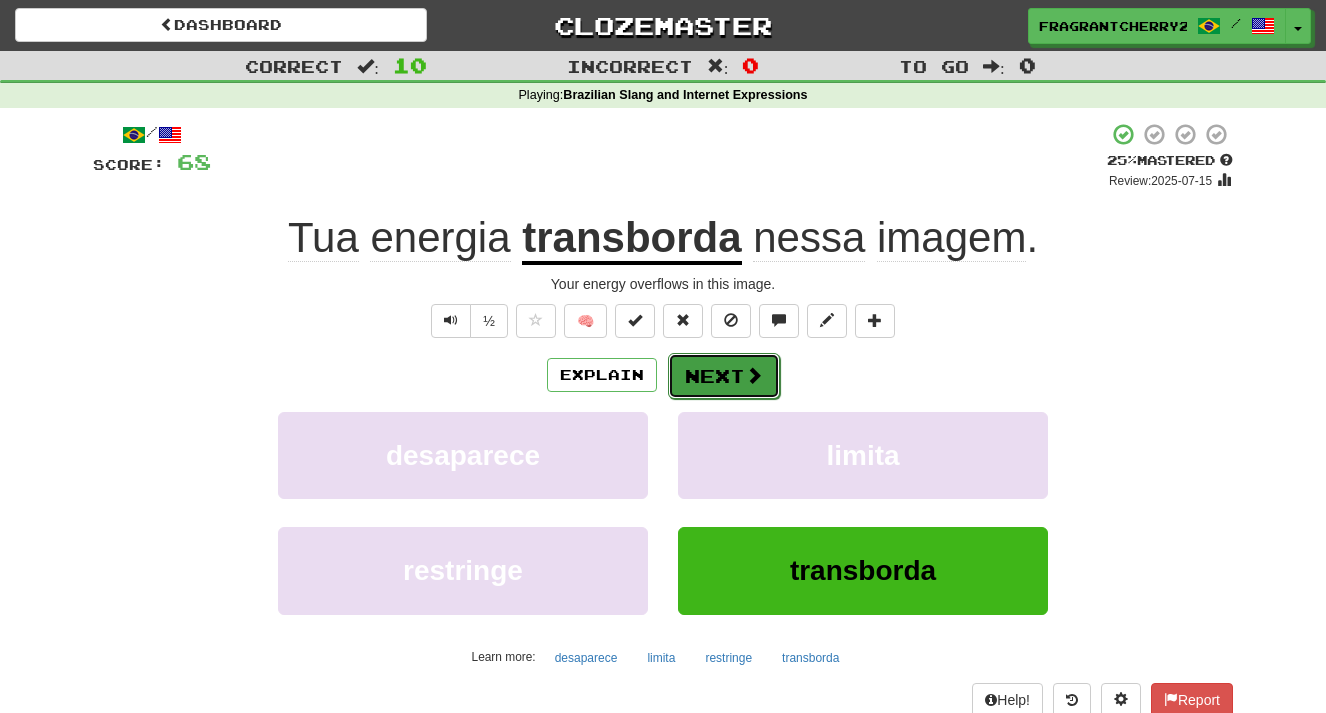 click on "Next" at bounding box center (724, 376) 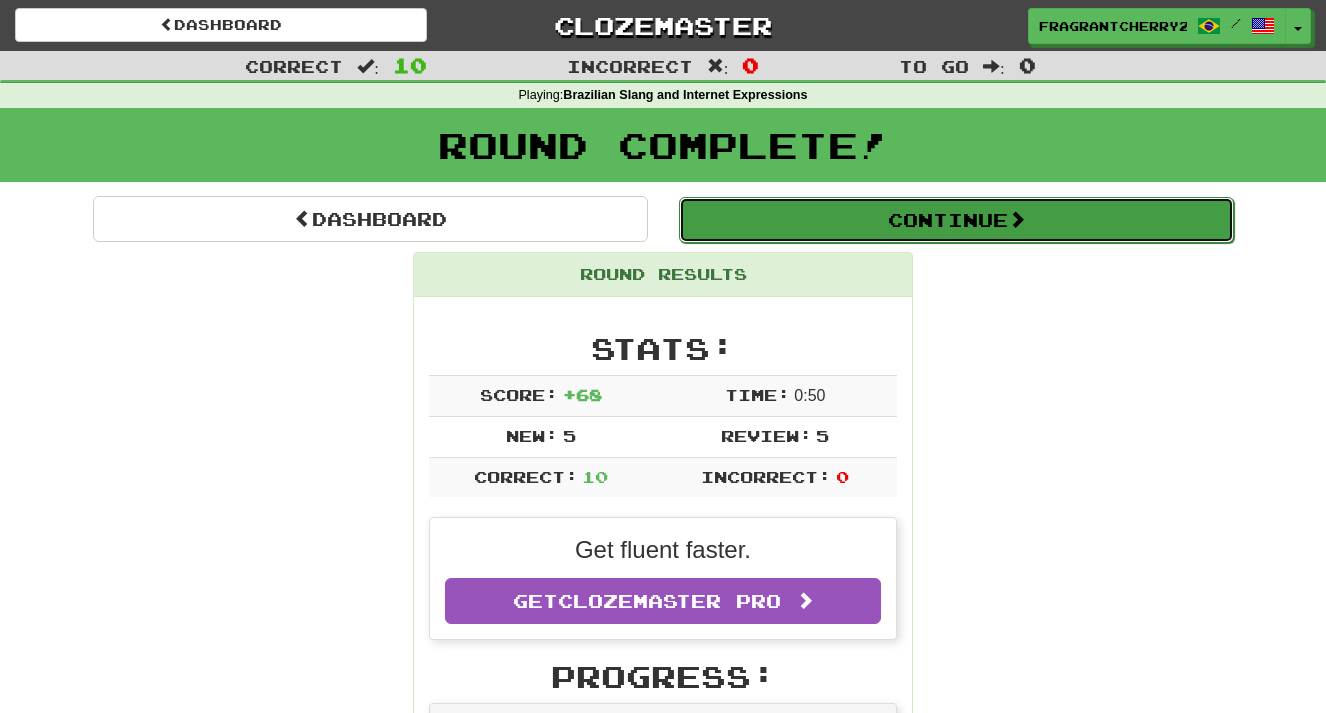 click on "Continue" at bounding box center (956, 220) 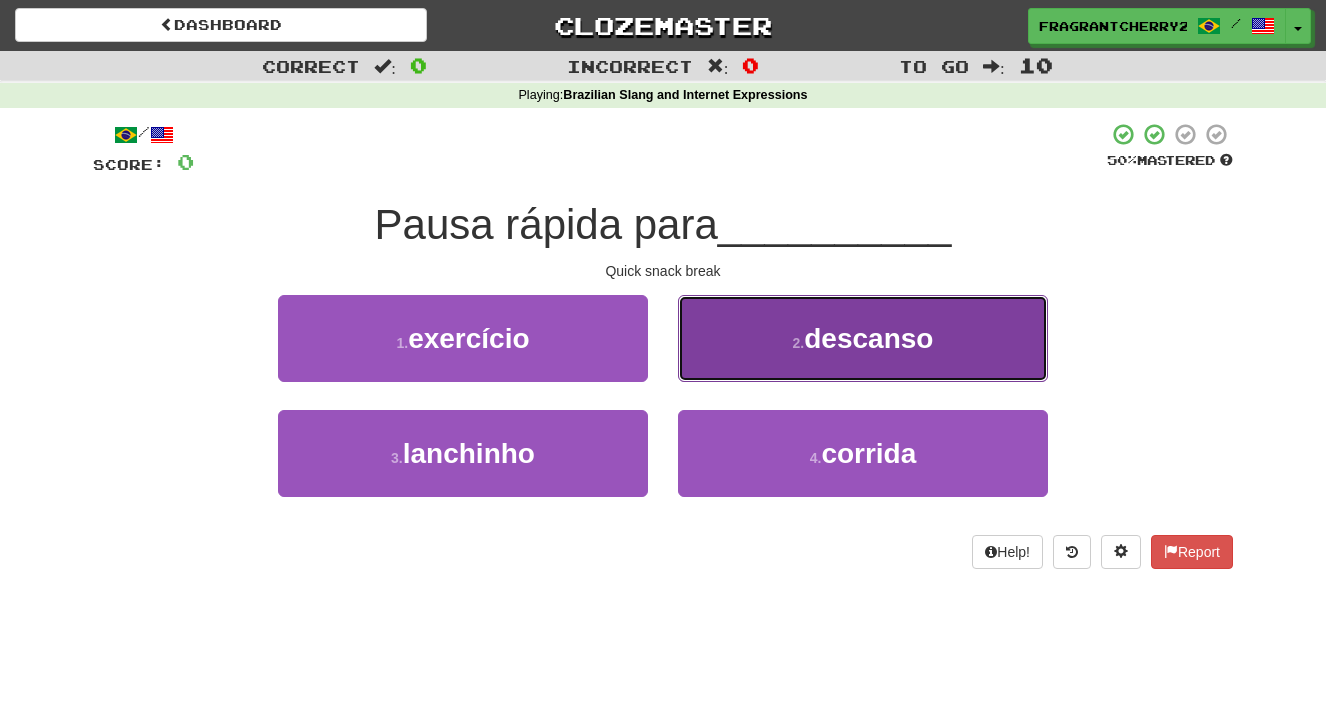 click on "2 .  descanso" at bounding box center (863, 338) 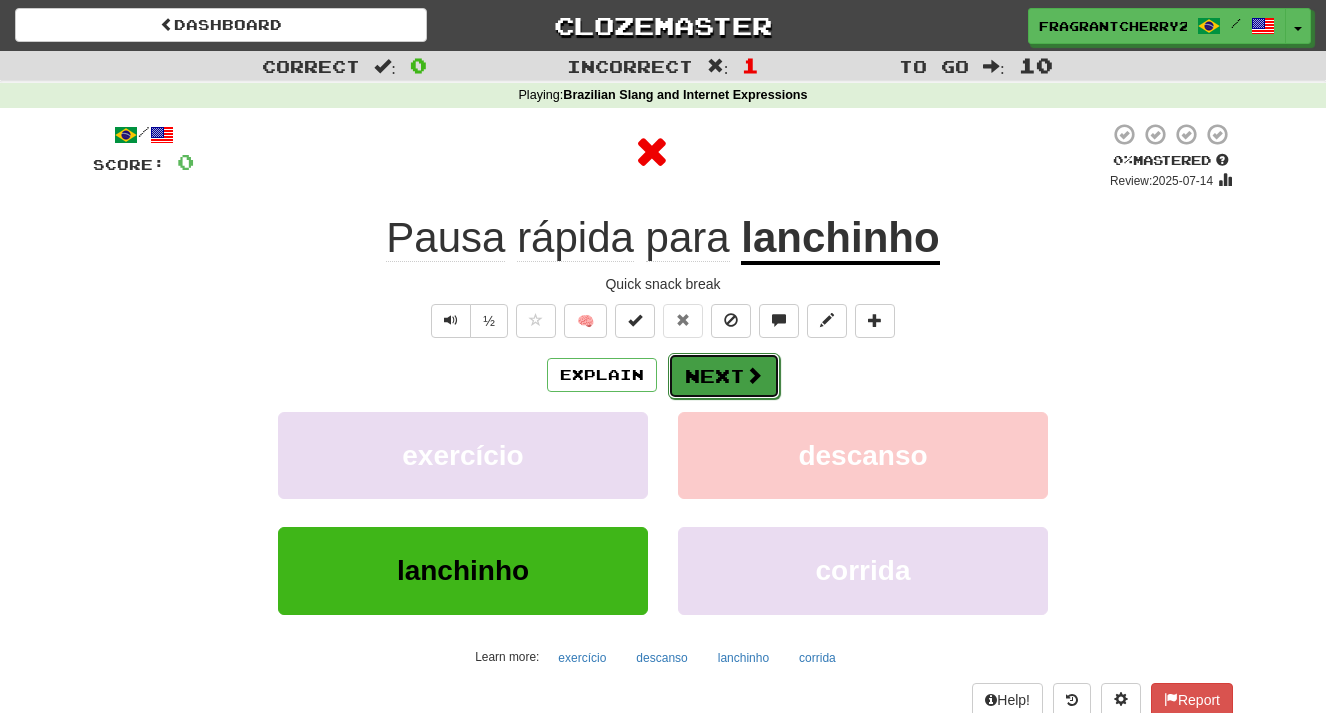 click on "Next" at bounding box center (724, 376) 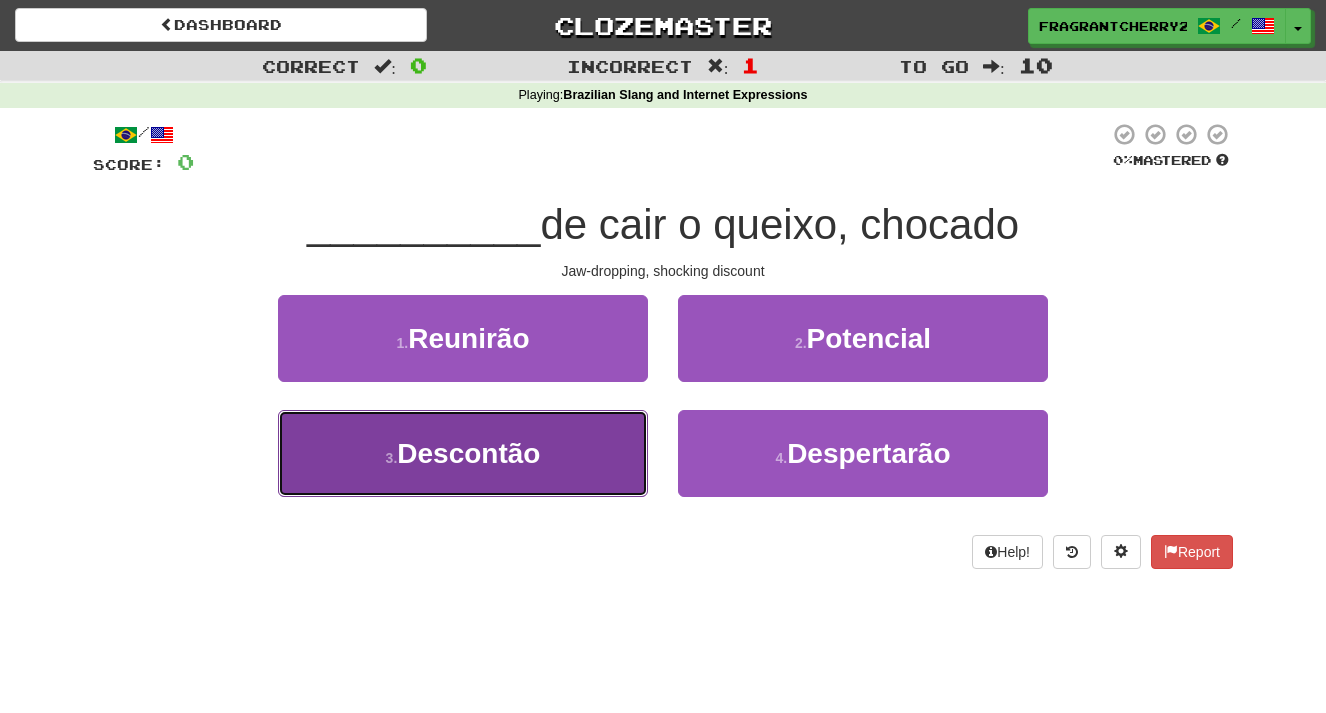 click on "3 .  Descontão" at bounding box center [463, 453] 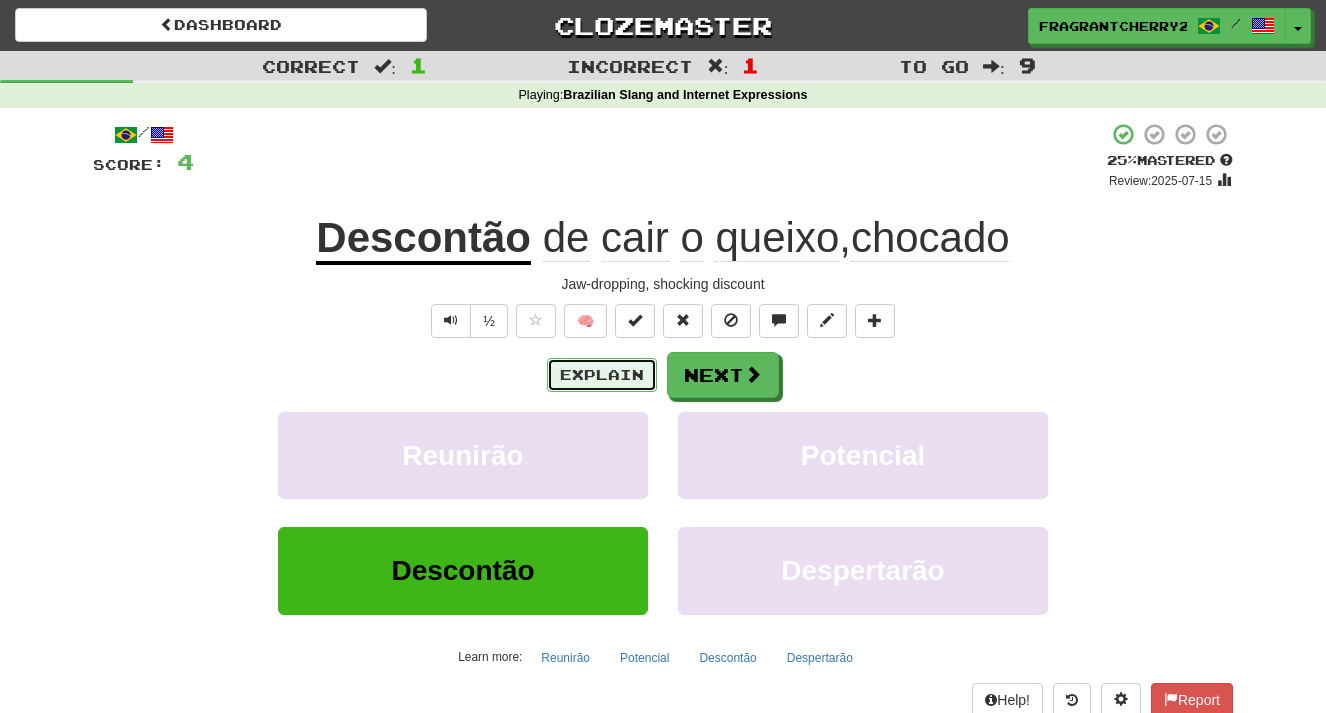 click on "Explain" at bounding box center [602, 375] 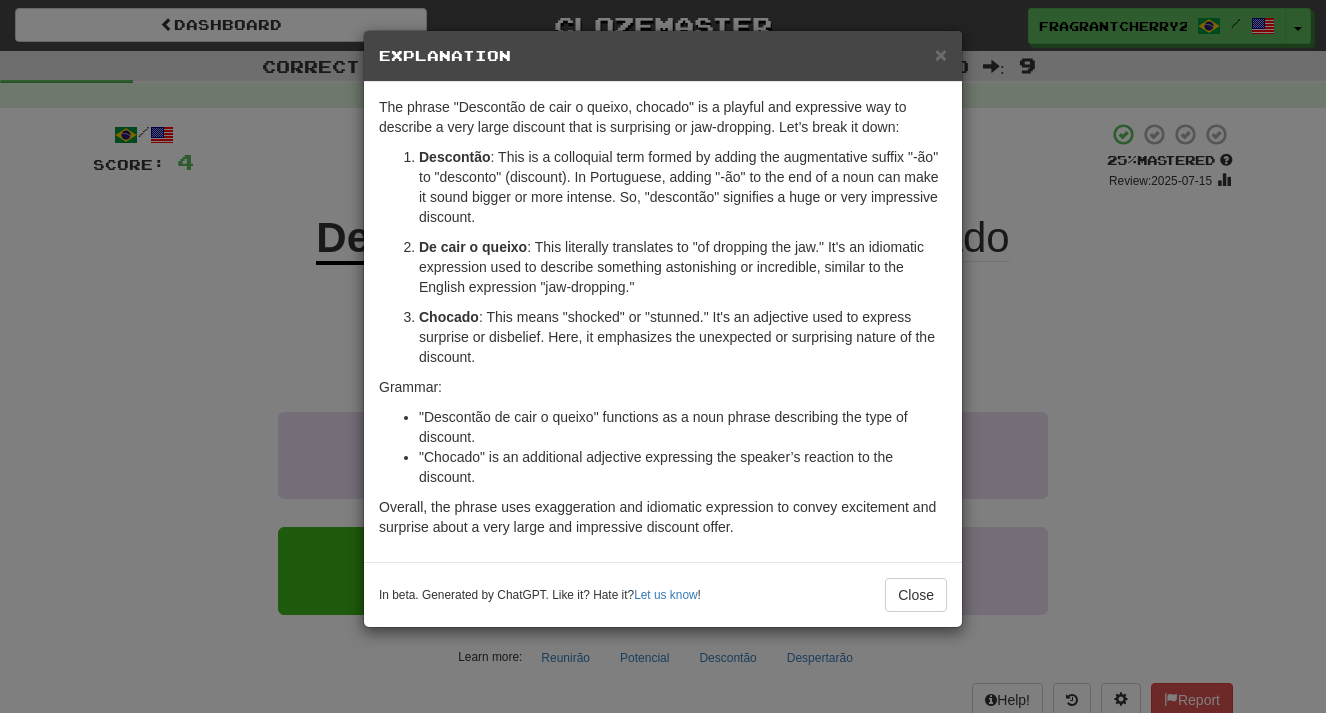 click on "× Explanation The phrase "Descontão de cair o queixo, chocado" is a playful and expressive way to describe a very large discount that is surprising or jaw-dropping. Let’s break it down:
Descontão : This is a colloquial term formed by adding the augmentative suffix "-ão" to "desconto" (discount). In Portuguese, adding "-ão" to the end of a noun can make it sound bigger or more intense. So, "descontão" signifies a huge or very impressive discount.
De cair o queixo : This literally translates to "of dropping the jaw." It's an idiomatic expression used to describe something astonishing or incredible, similar to the English expression "jaw-dropping."
Chocado : This means "shocked" or "stunned." It's an adjective used to express surprise or disbelief. Here, it emphasizes the unexpected or surprising nature of the discount.
Grammar:
"Descontão de cair o queixo" functions as a noun phrase describing the type of discount.
In beta. Generated by ChatGPT. Like it? Hate it?  !" at bounding box center (663, 356) 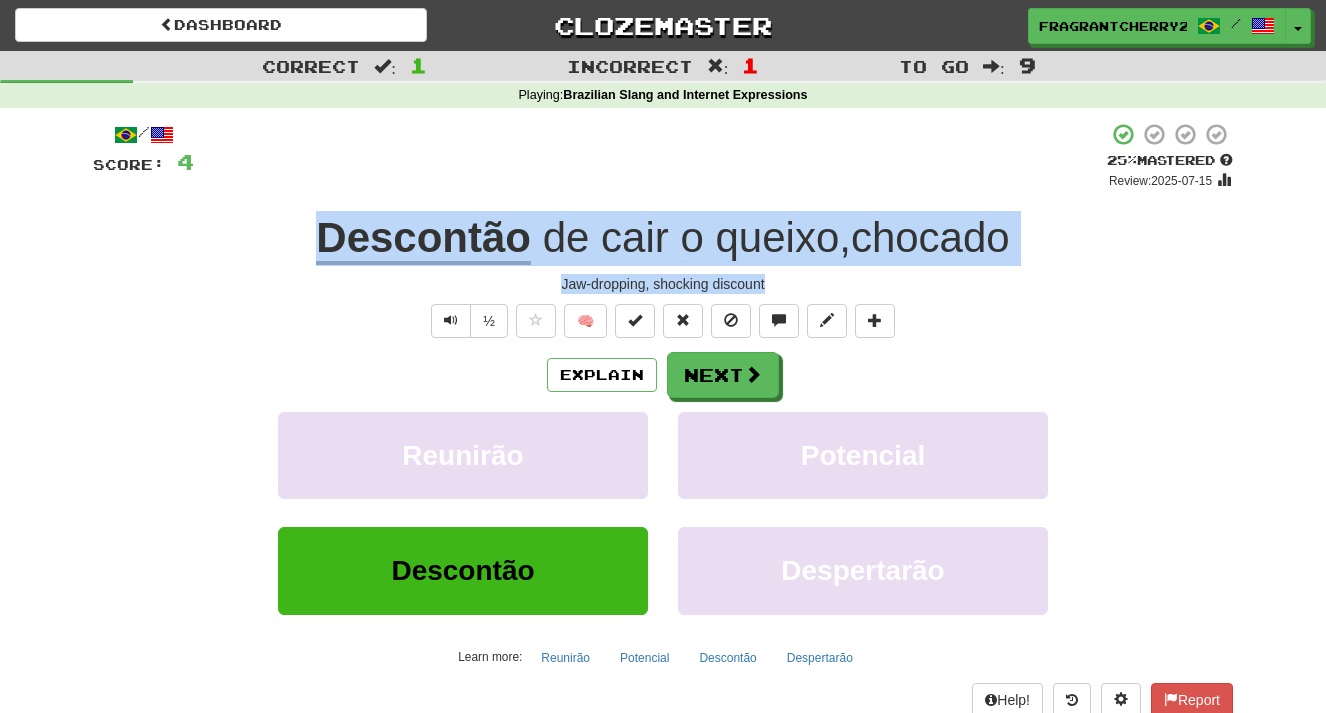 drag, startPoint x: 774, startPoint y: 285, endPoint x: 297, endPoint y: 254, distance: 478.0063 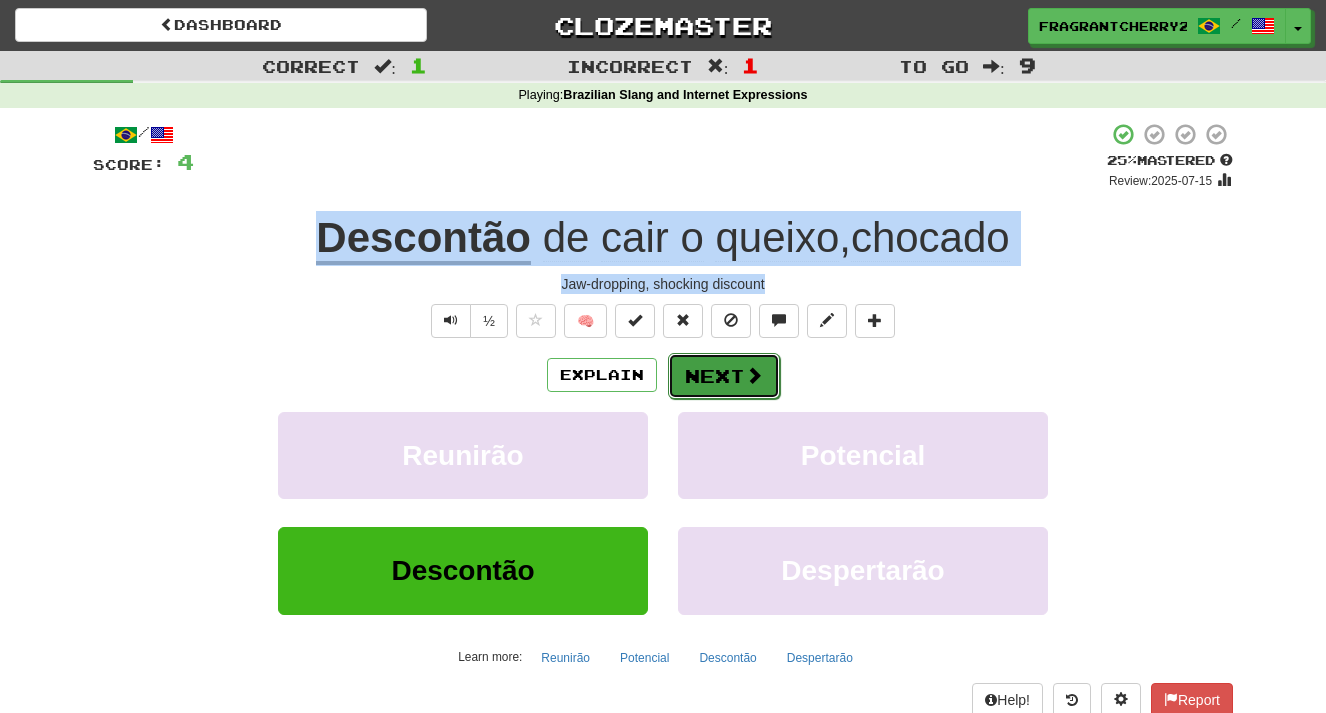 click on "Next" at bounding box center (724, 376) 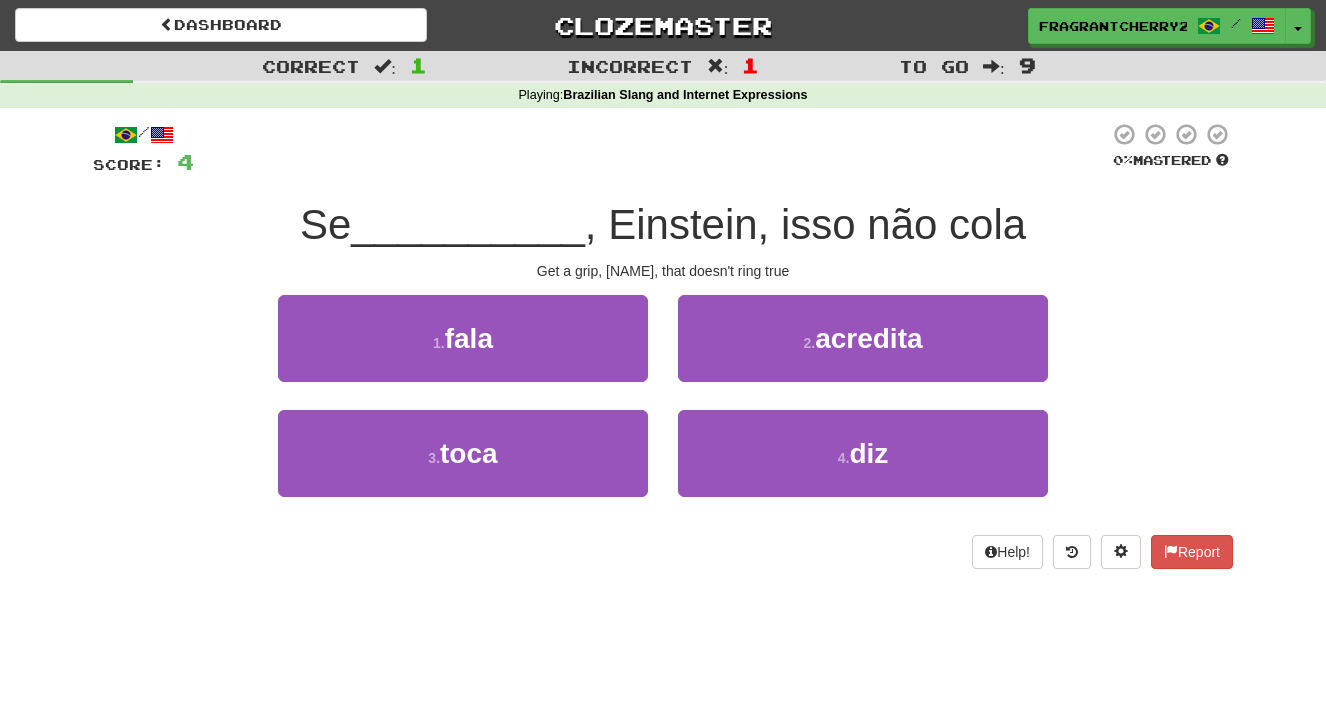 click on "Help!  Report" at bounding box center [663, 552] 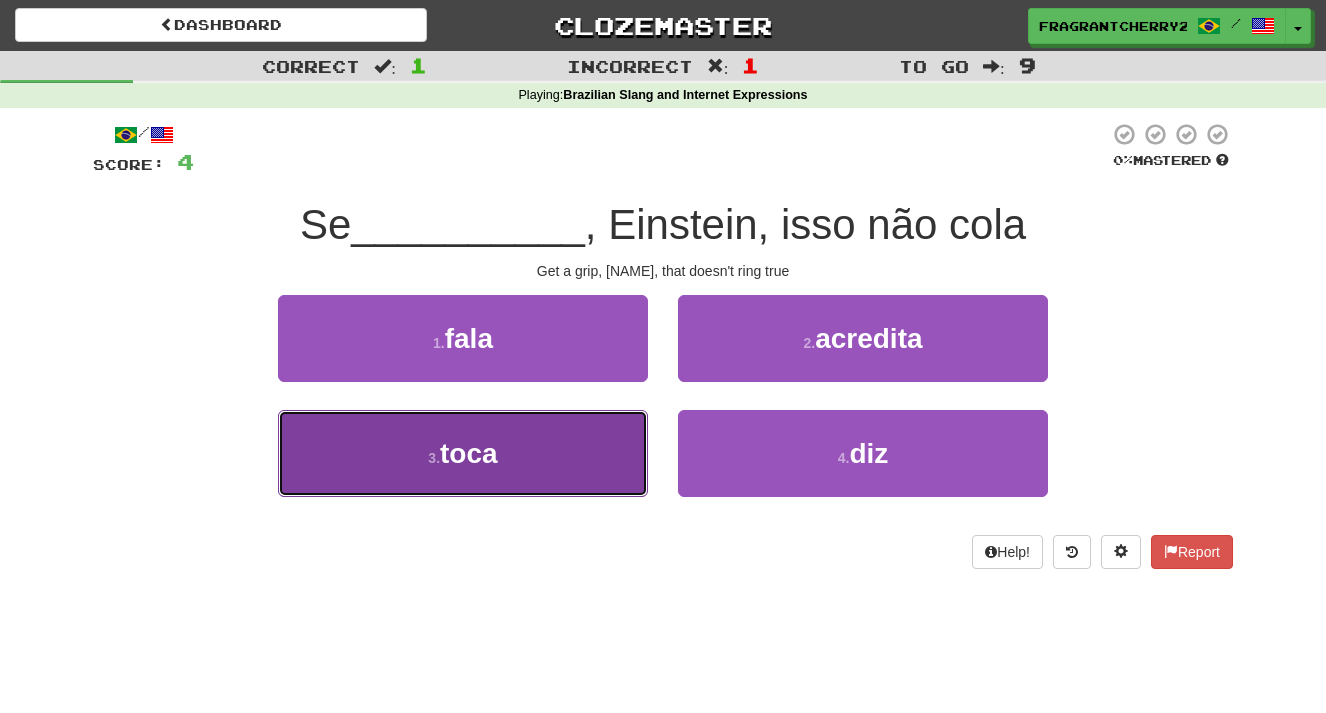 click on "3 .  toca" at bounding box center [463, 453] 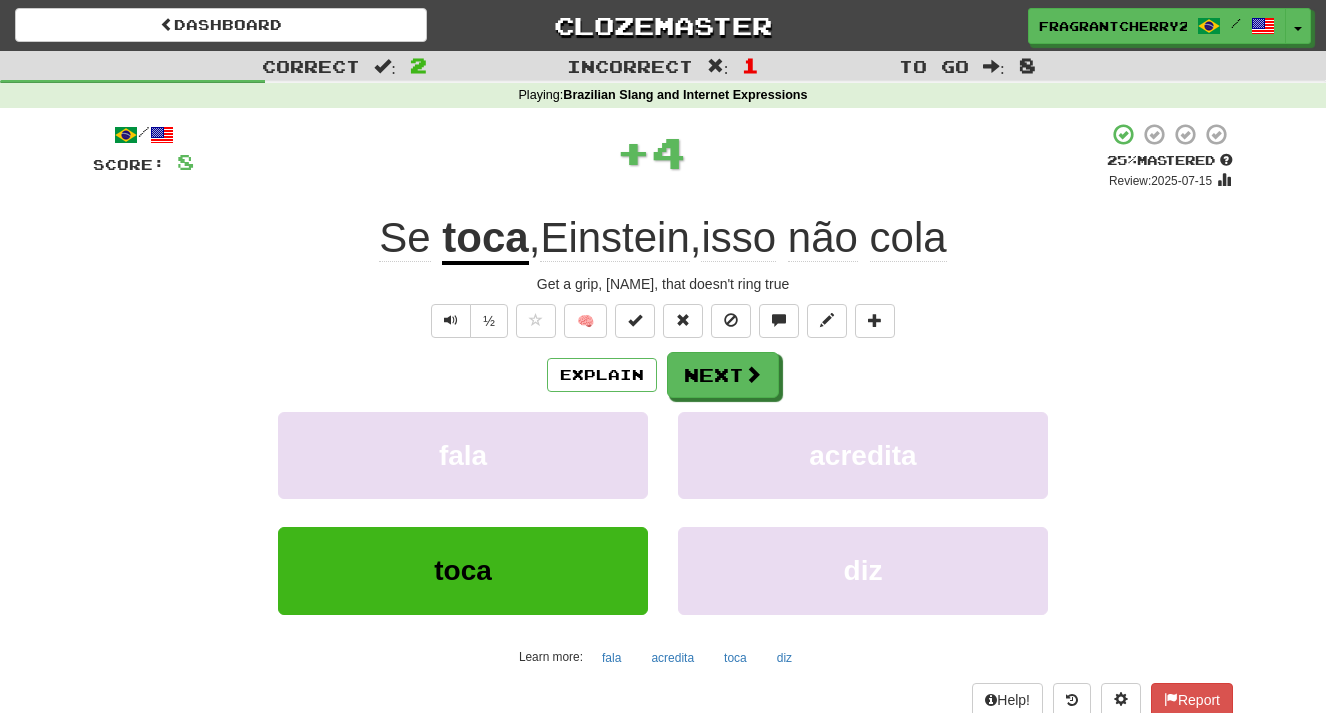 drag, startPoint x: 812, startPoint y: 283, endPoint x: 370, endPoint y: 255, distance: 442.886 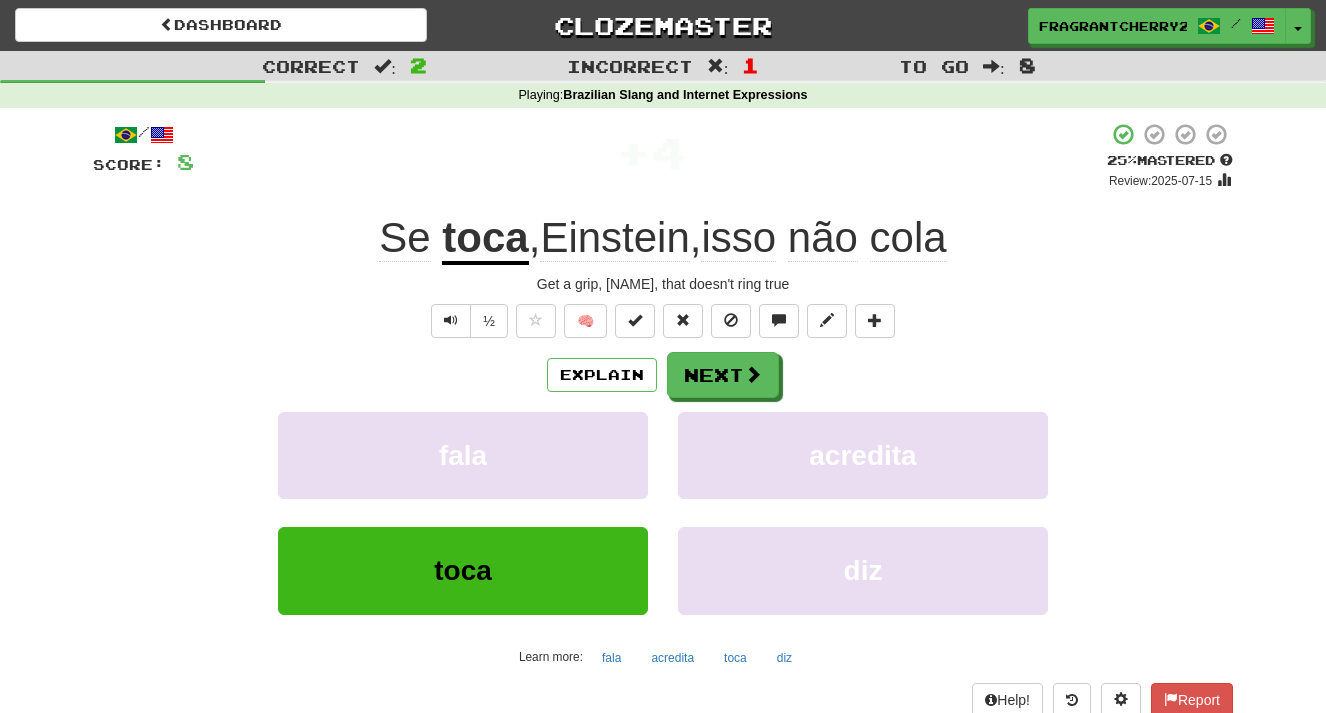 copy on "Se   toca ,  [NAME] ,  isso   não   cola Get a grip, [NAME], that doesn't ring true" 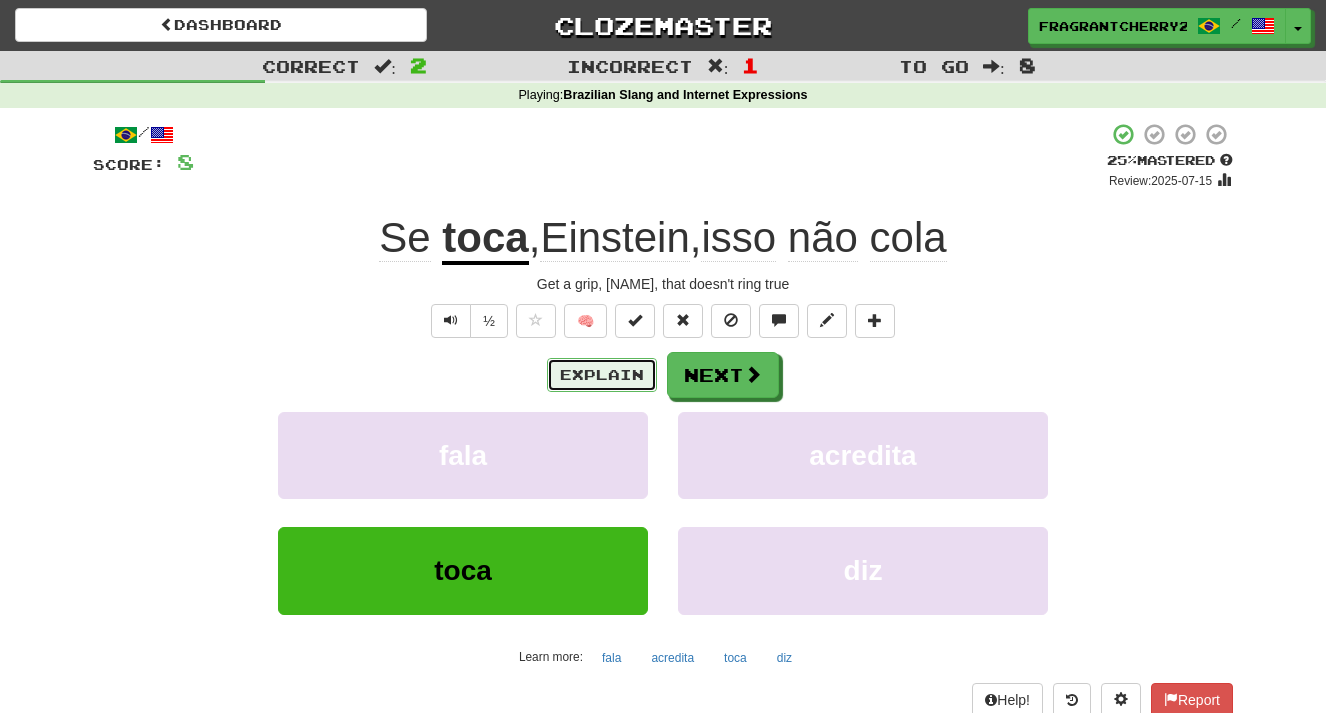 click on "Explain" at bounding box center [602, 375] 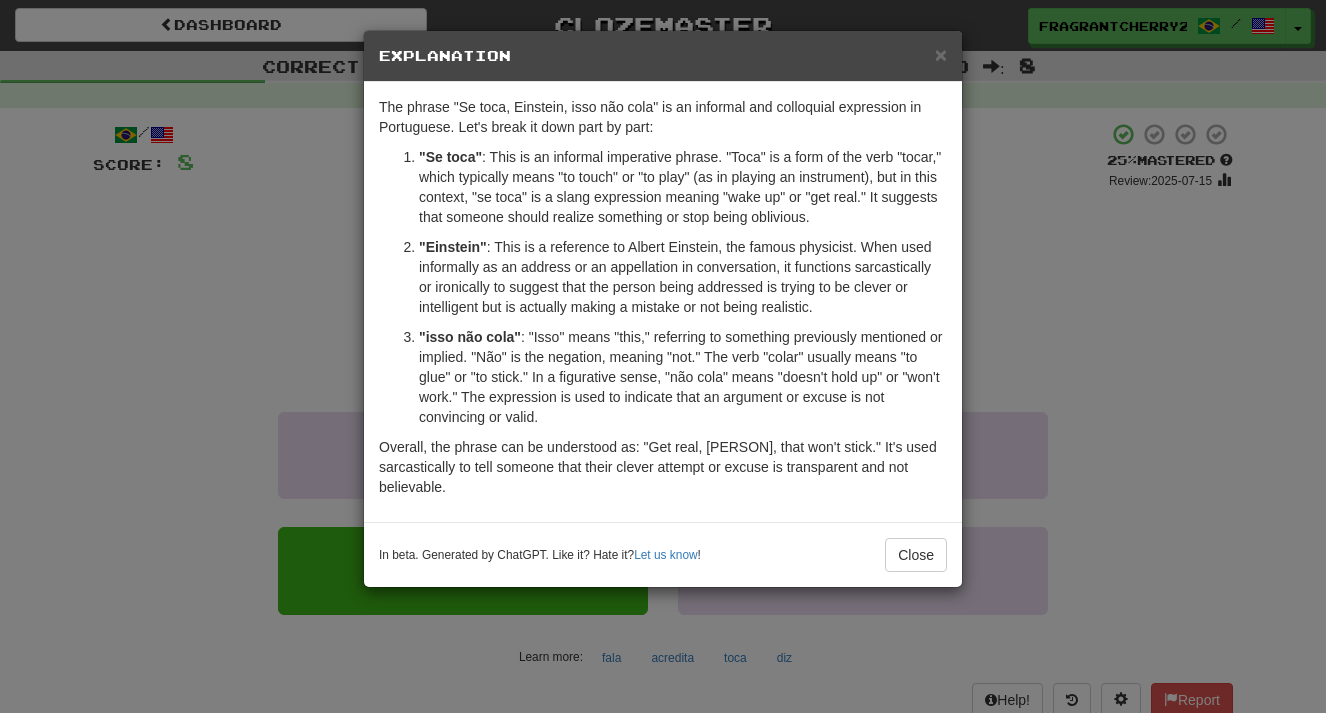 click on "× Explanation The phrase "Se toca, [NAME], isso não cola" is an informal and colloquial expression in Portuguese. Let's break it down part by part:
"Se toca" : This is an informal imperative phrase. "Toca" is a form of the verb "tocar," which typically means "to touch" or "to play" (as in playing an instrument), but in this context, "se toca" is a slang expression meaning "wake up" or "get real." It suggests that someone should realize something or stop being oblivious.
"Einstein" : This is a reference to Albert Einstein, the famous physicist. When used informally as an address or an appellation in conversation, it functions sarcastically or ironically to suggest that the person being addressed is trying to be clever or intelligent but is actually making a mistake or not being realistic.
"isso não cola"
In beta. Generated by ChatGPT. Like it? Hate it?  Let us know ! Close" at bounding box center (663, 356) 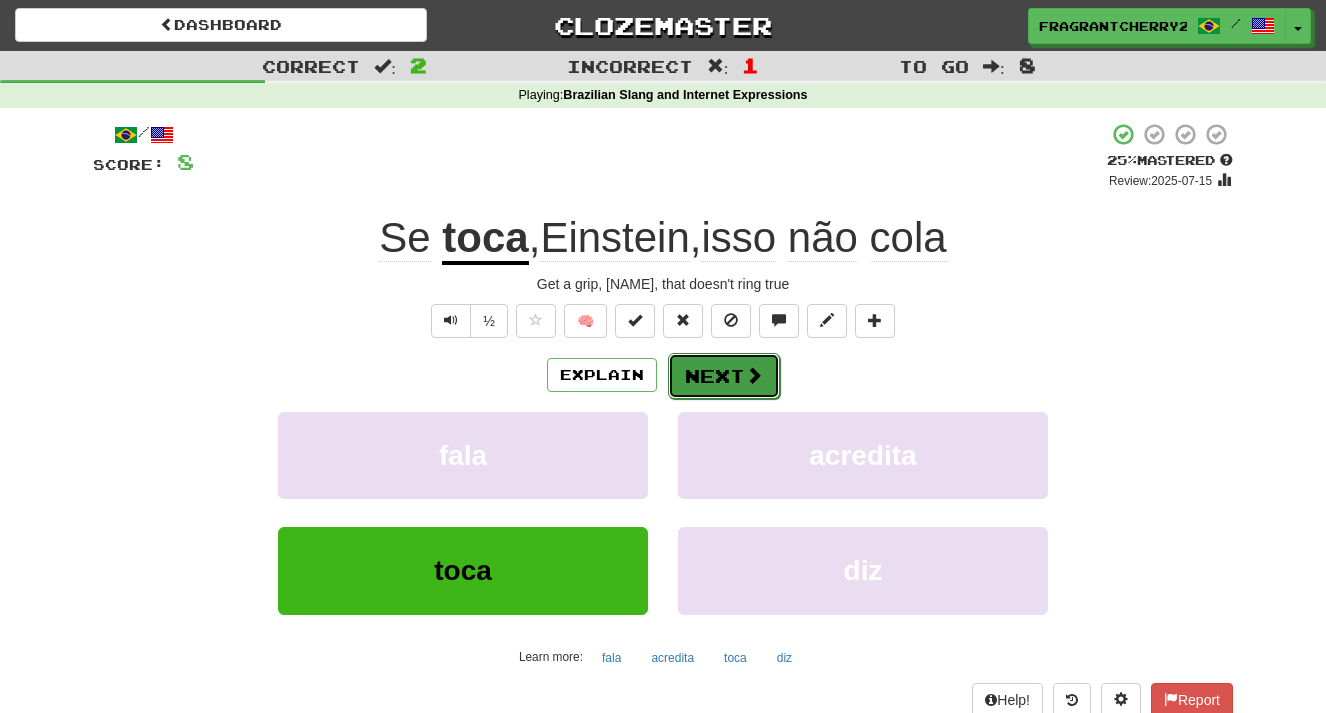 click on "Next" at bounding box center (724, 376) 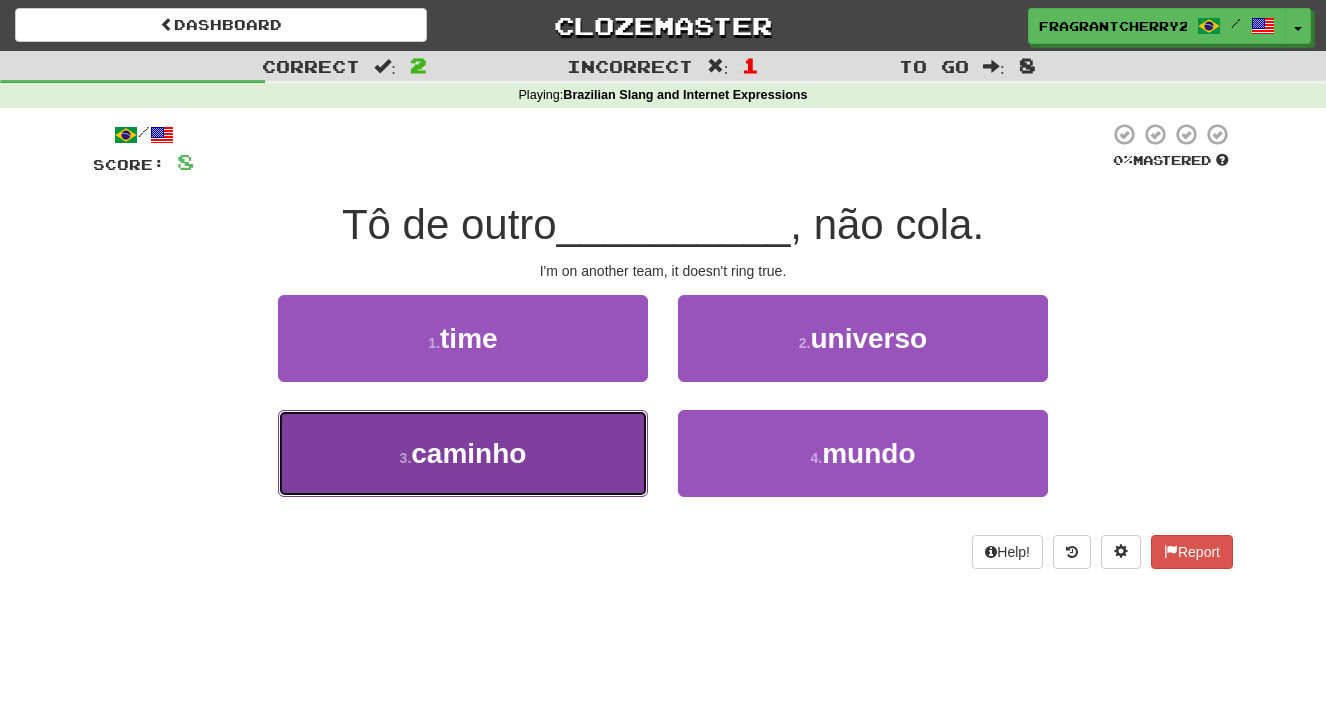 click on "3 .  caminho" at bounding box center (463, 453) 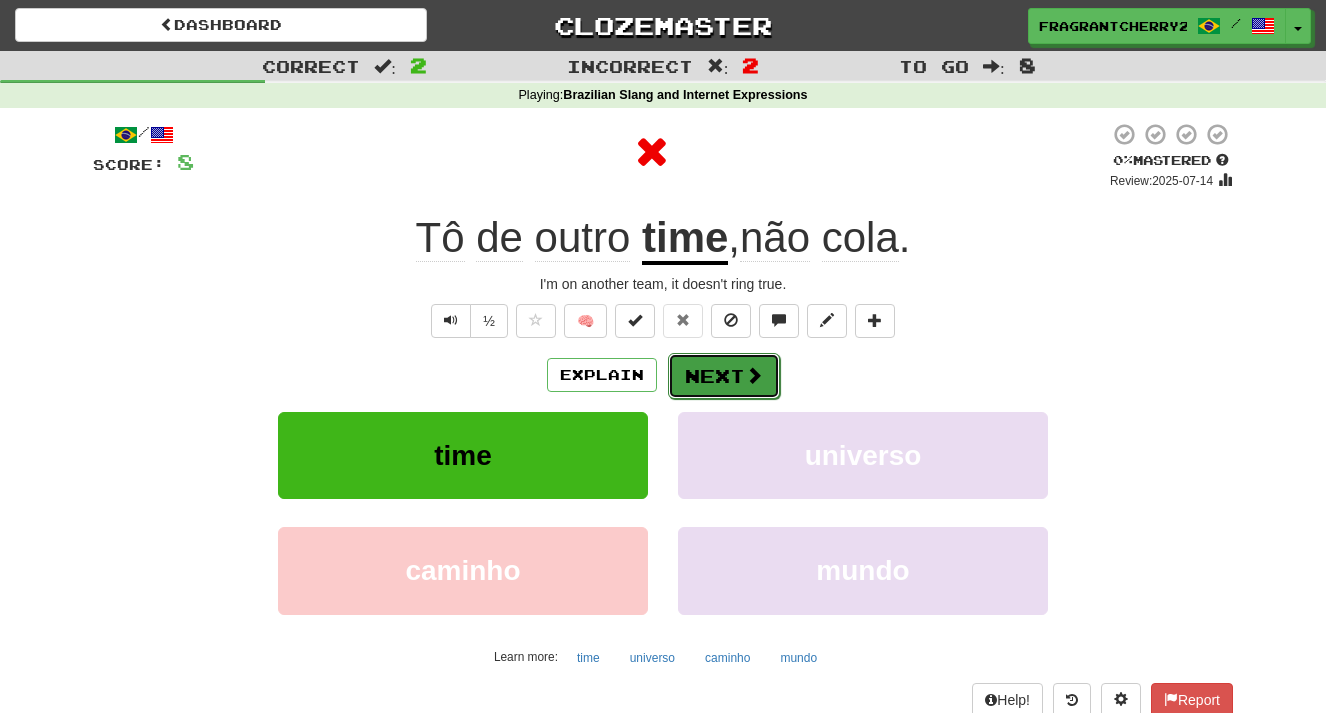 click on "Next" at bounding box center (724, 376) 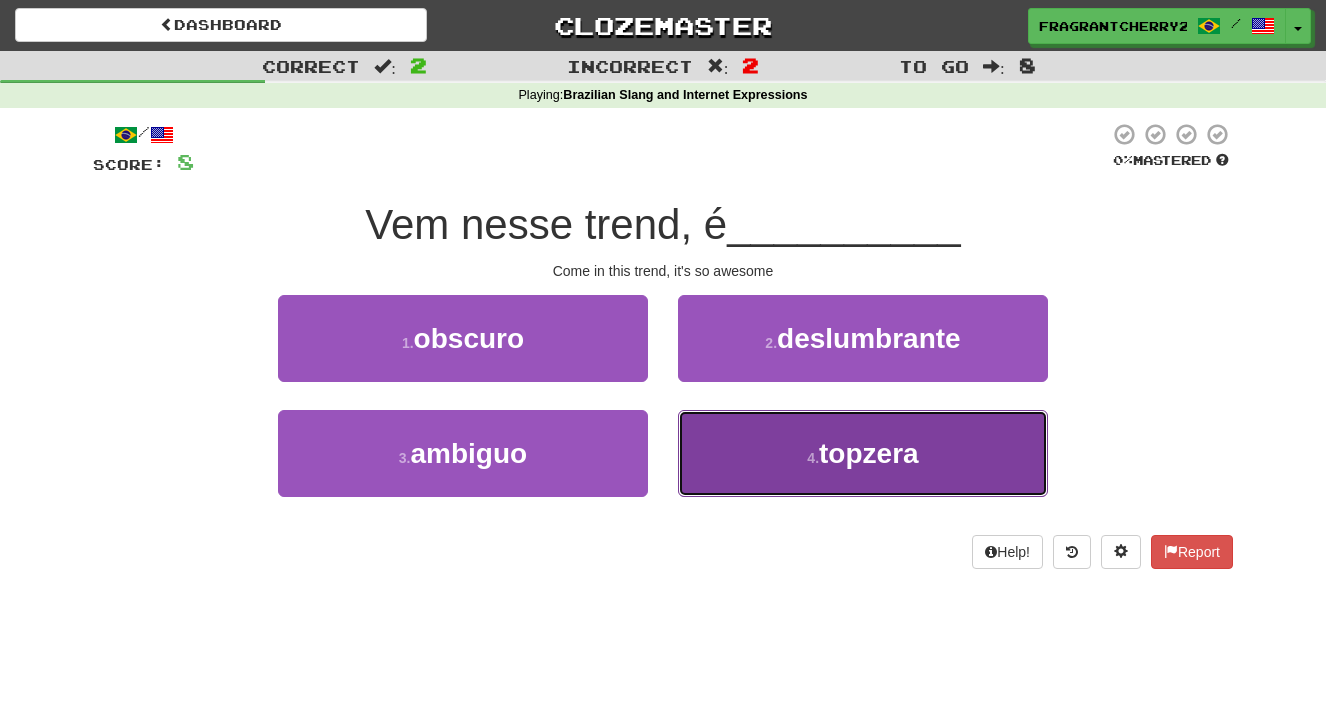 click on "4 .  topzera" at bounding box center [863, 453] 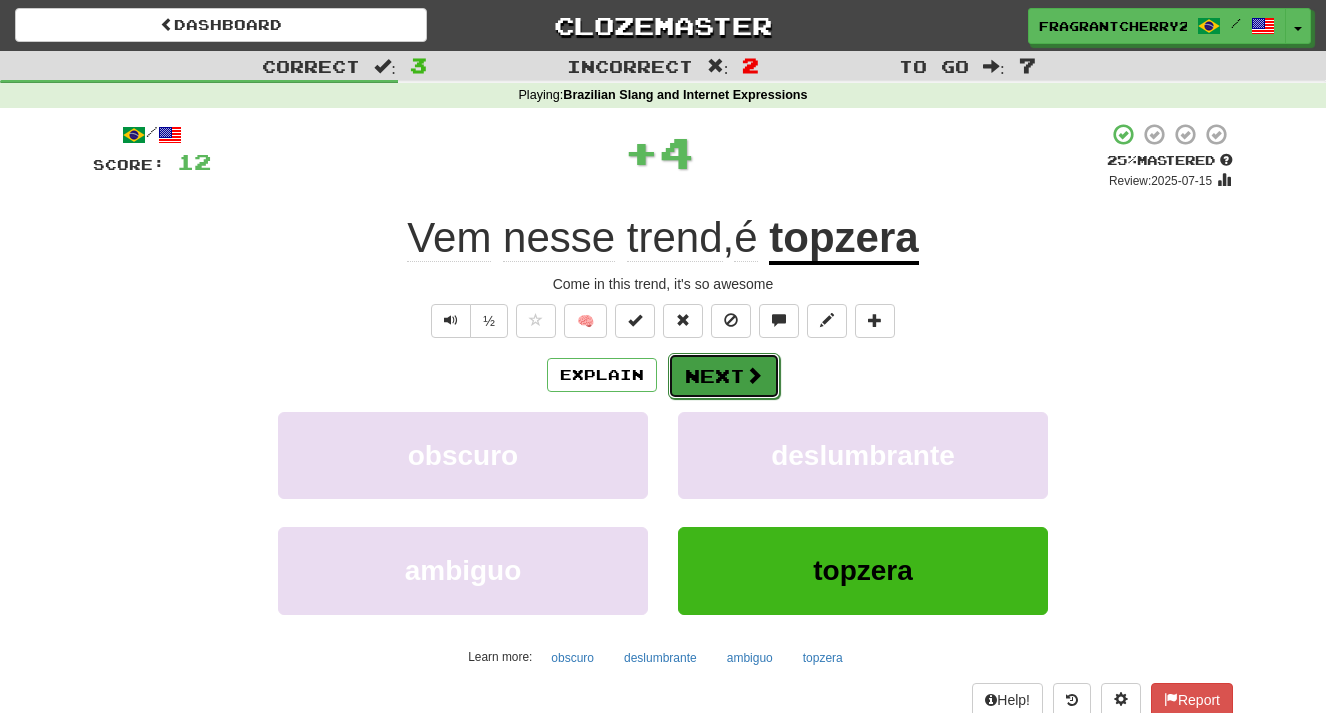 click on "Next" at bounding box center [724, 376] 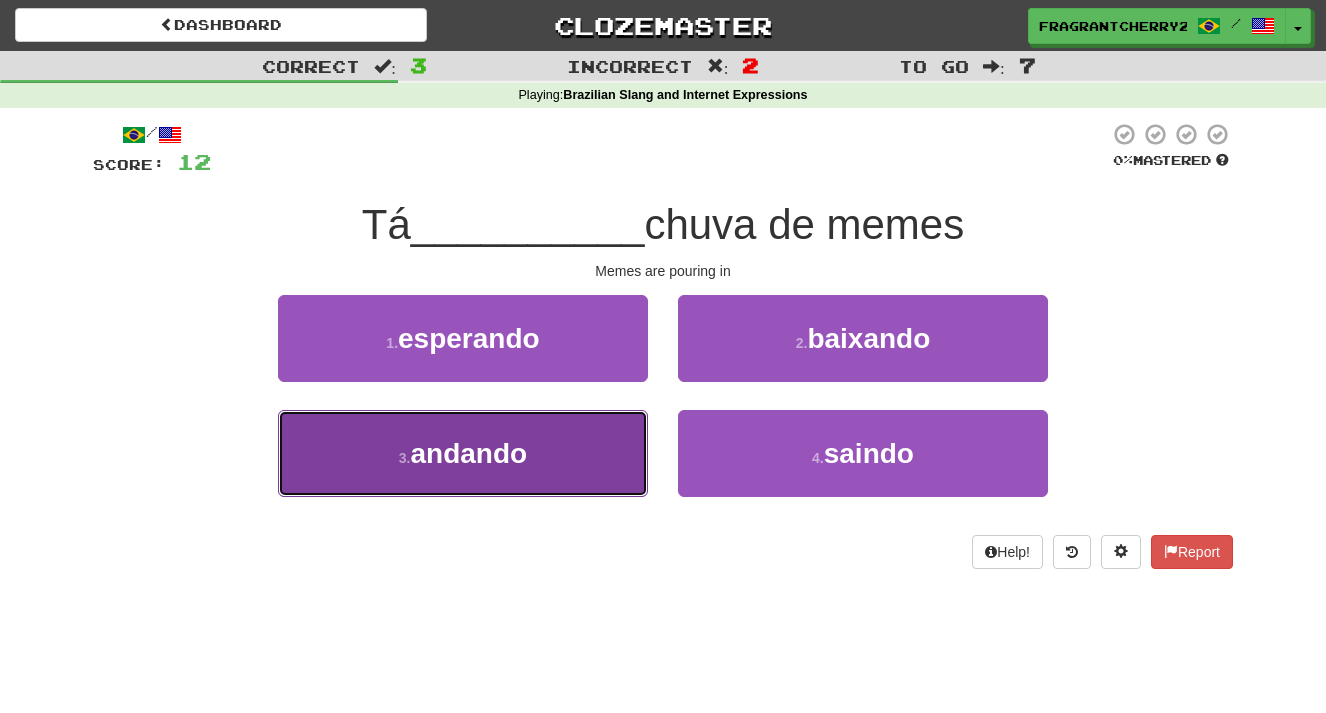 click on "3 .  andando" at bounding box center (463, 453) 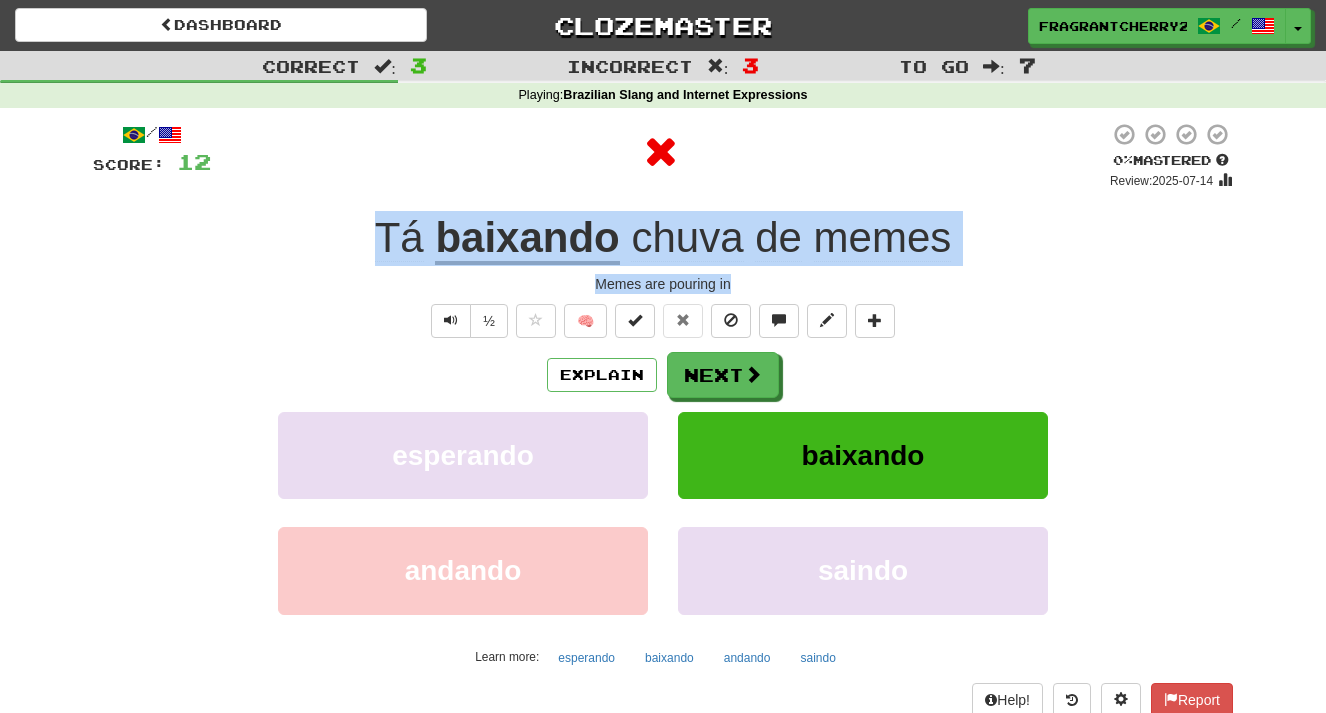 drag, startPoint x: 739, startPoint y: 289, endPoint x: 371, endPoint y: 235, distance: 371.94086 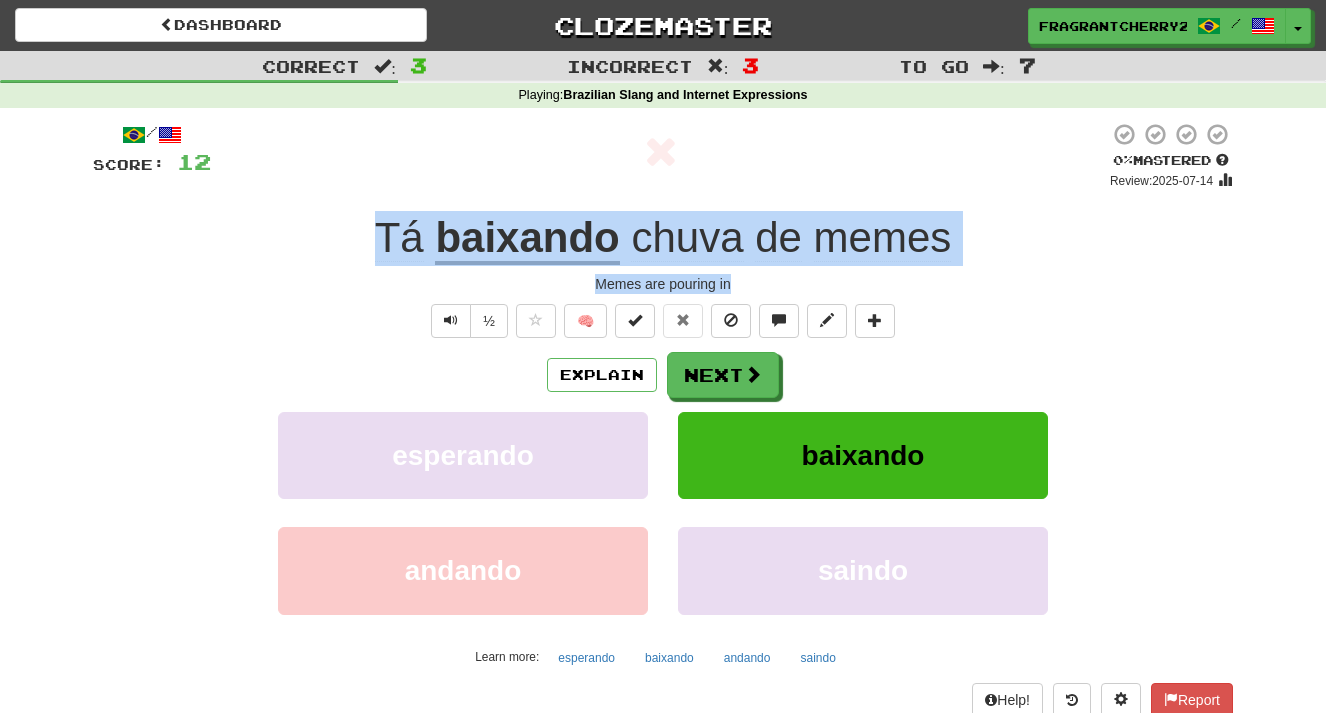 copy on "Tá   baixando   chuva   de   memes Memes are pouring in" 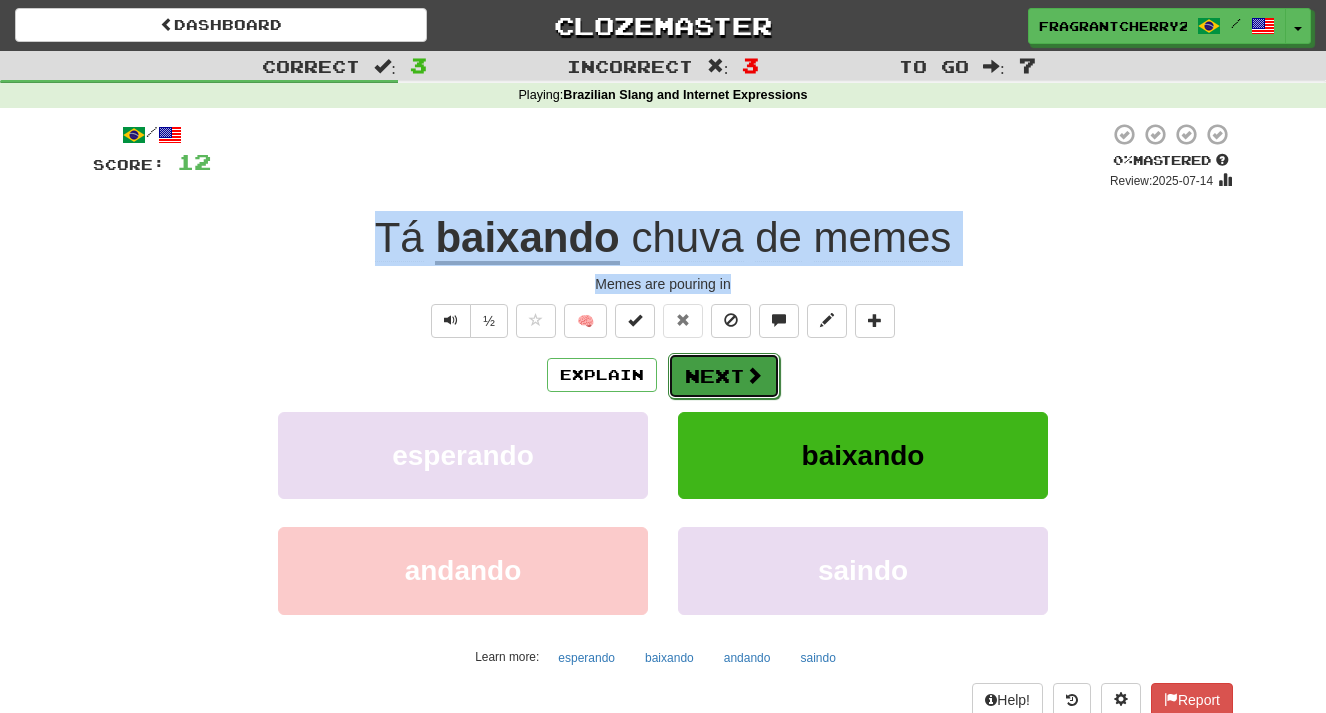 click on "Next" at bounding box center (724, 376) 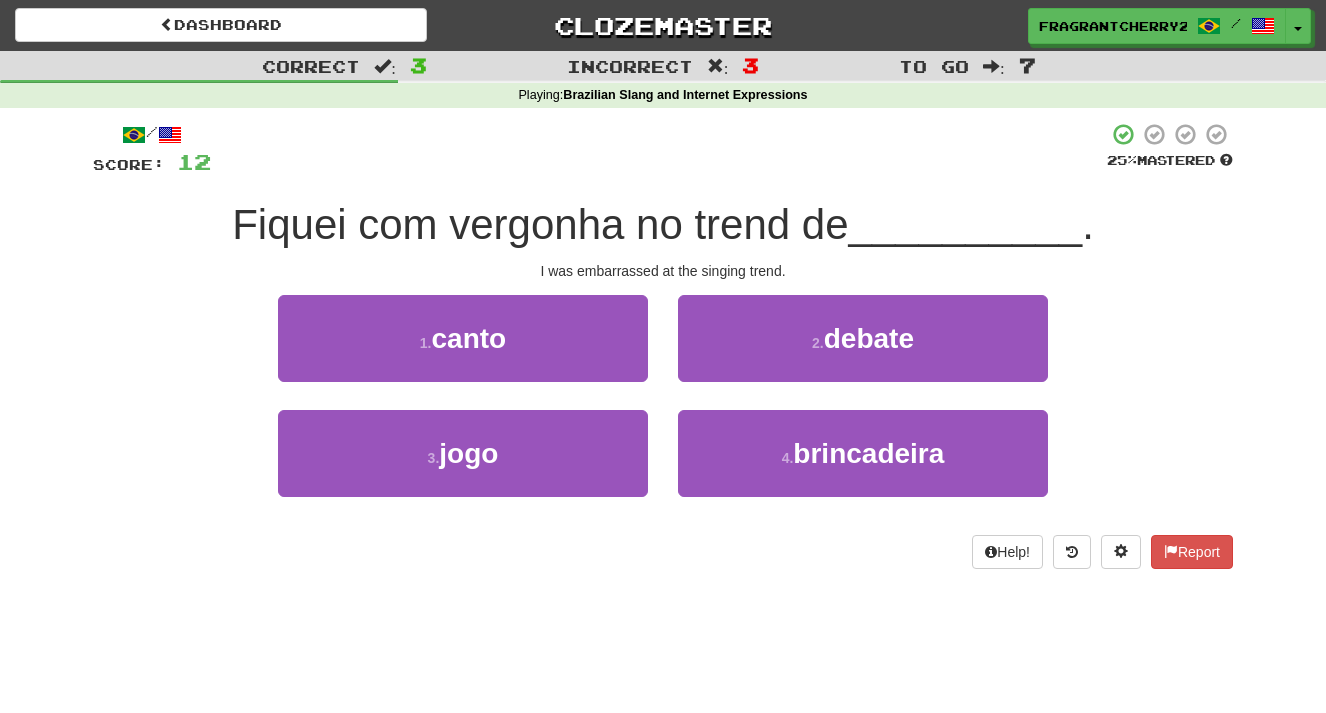 click on "1 .  canto" at bounding box center (463, 352) 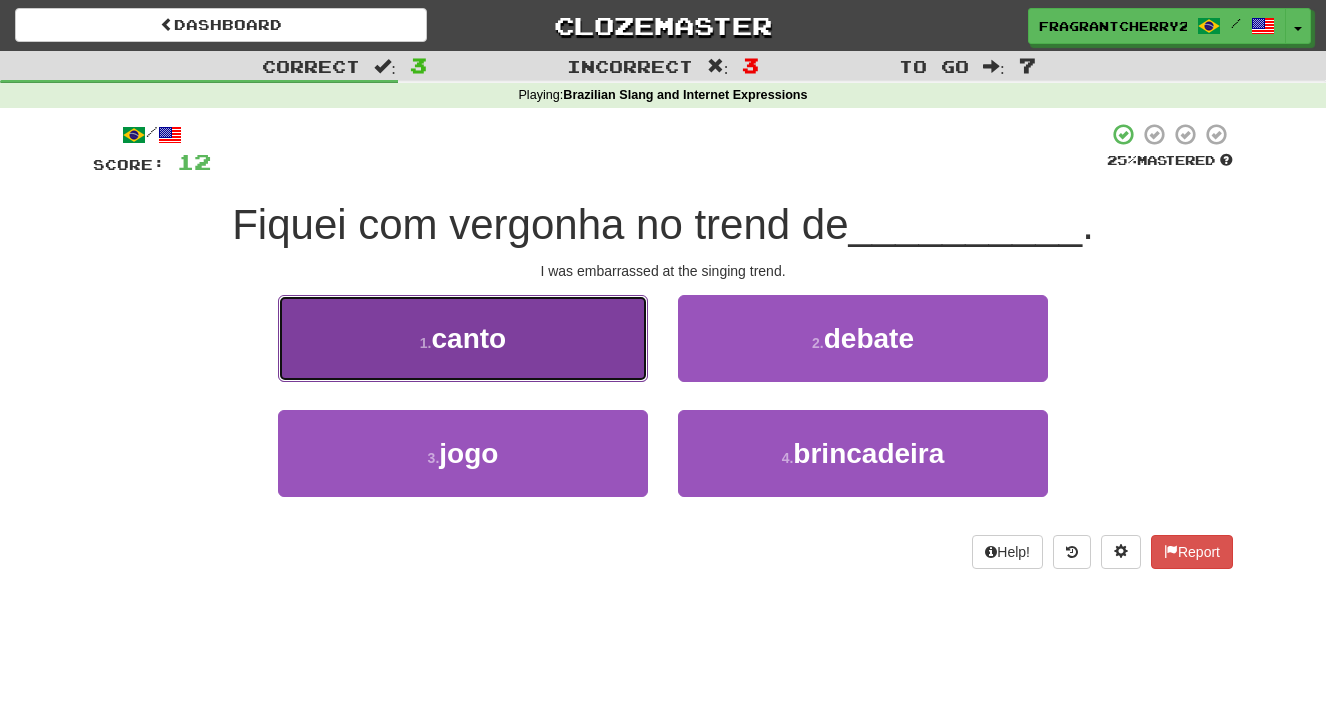 click on "1 .  canto" at bounding box center [463, 338] 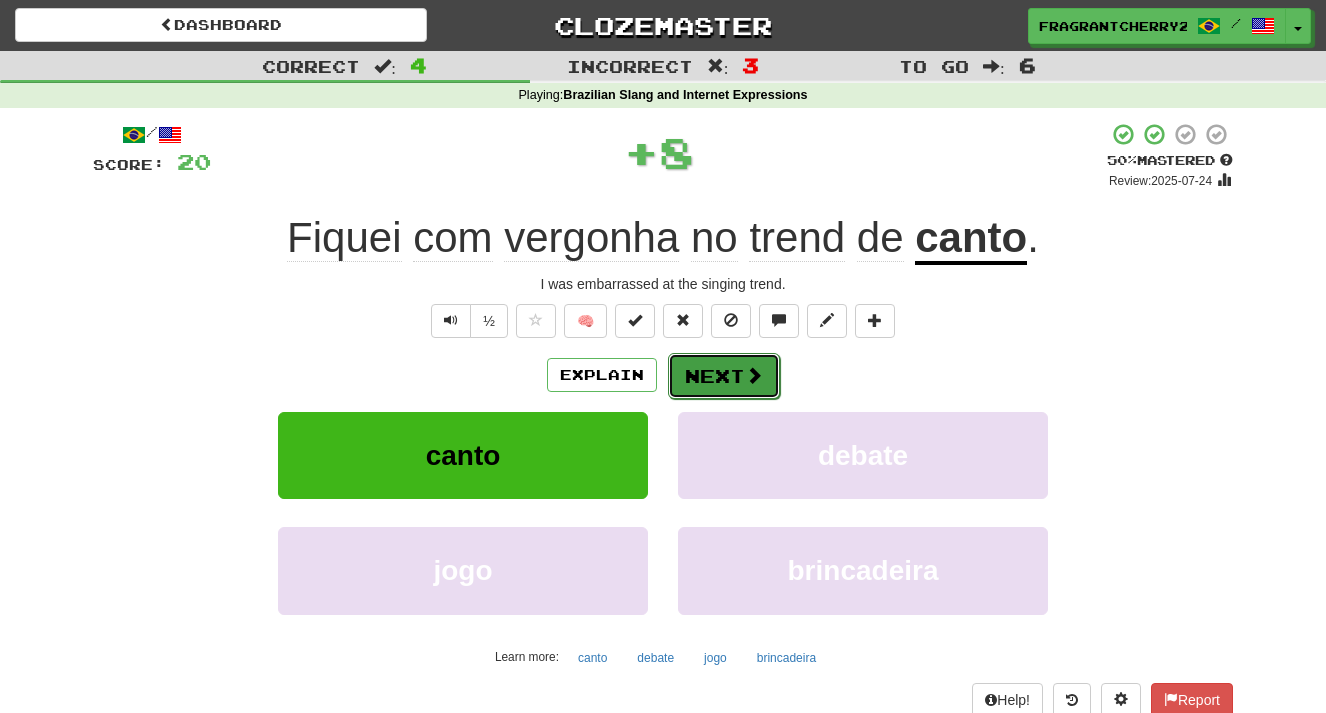 click on "Next" at bounding box center [724, 376] 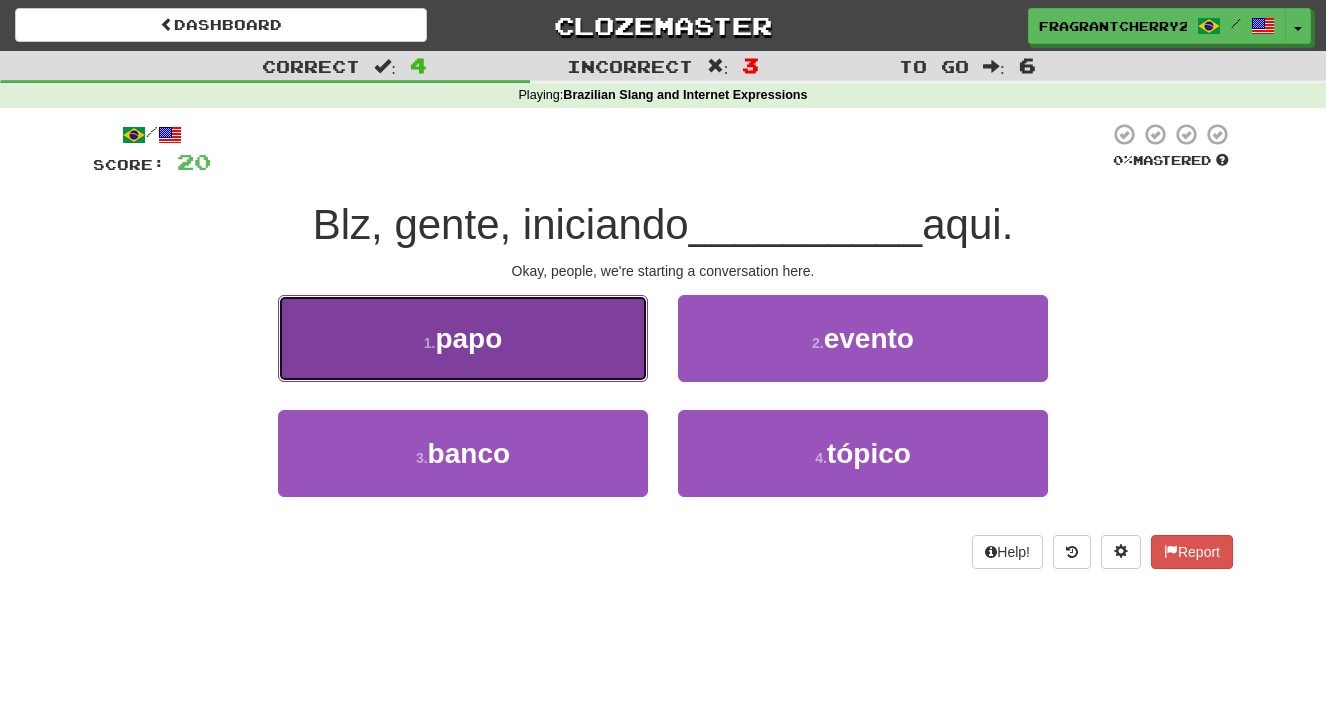 click on "1 .  papo" at bounding box center [463, 338] 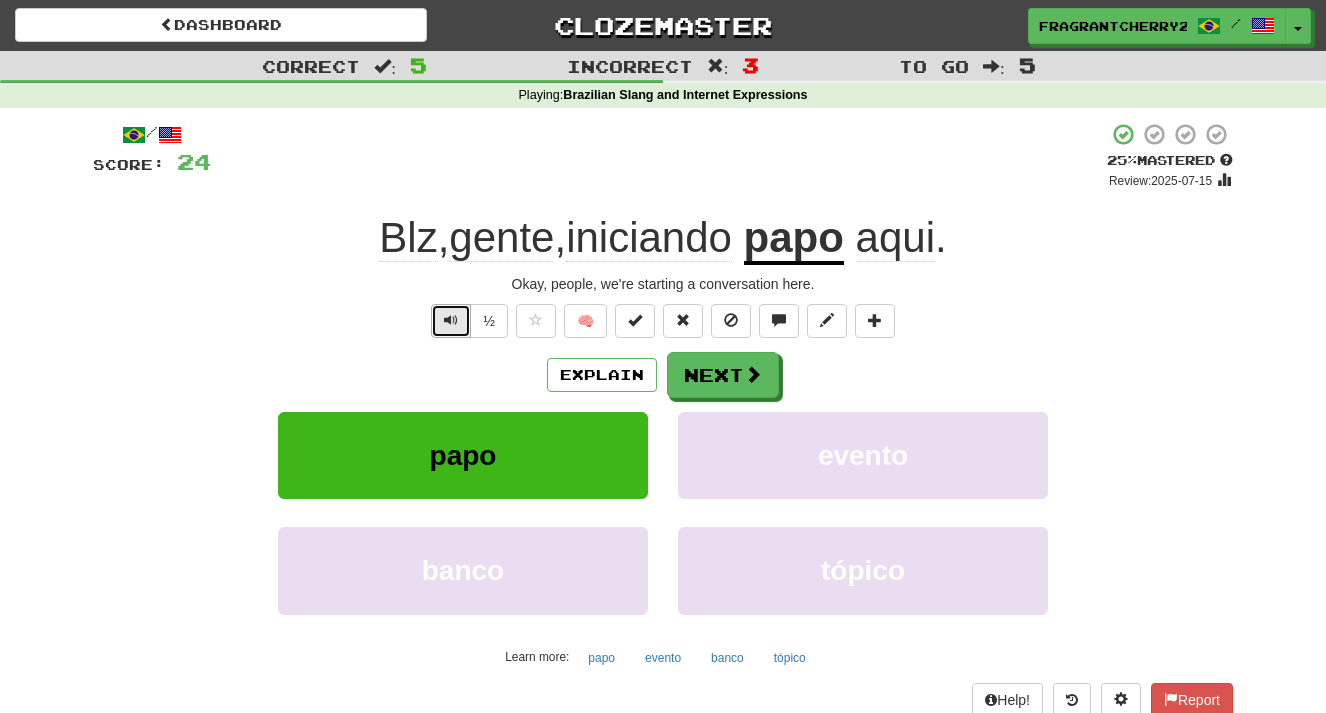 click at bounding box center (451, 321) 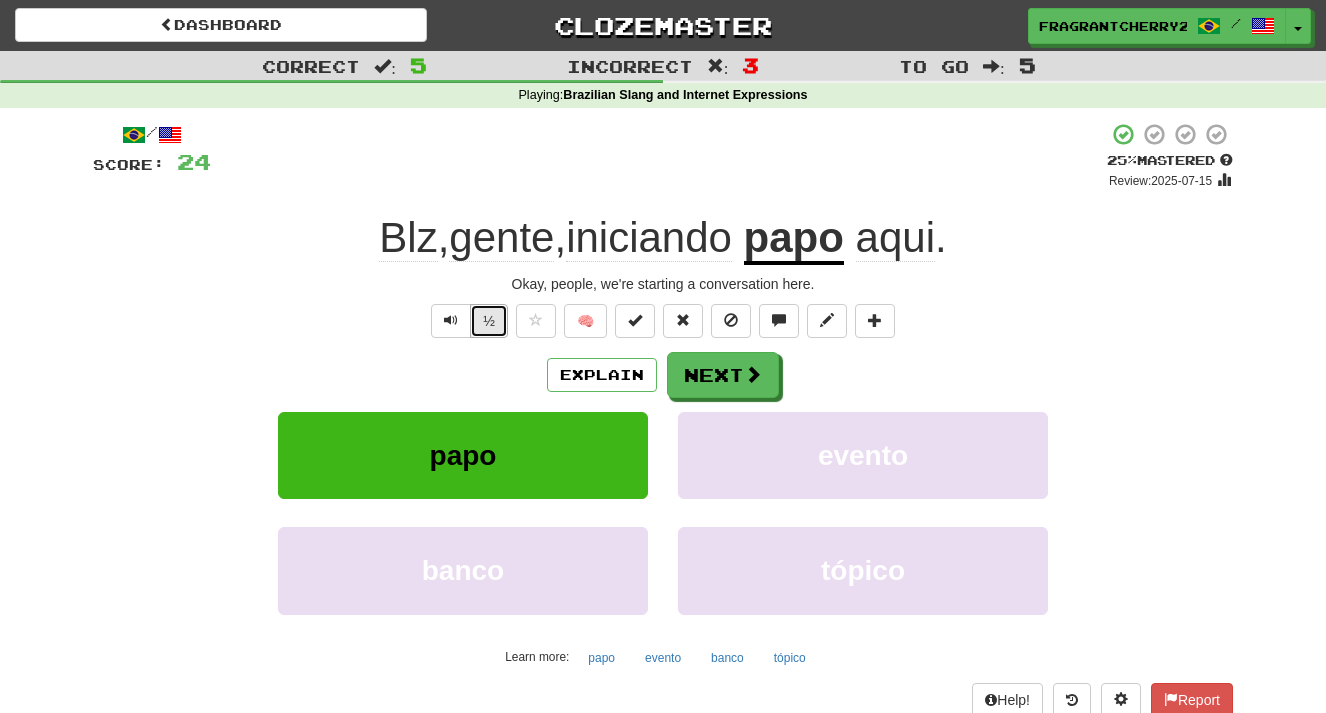 click on "½" at bounding box center (489, 321) 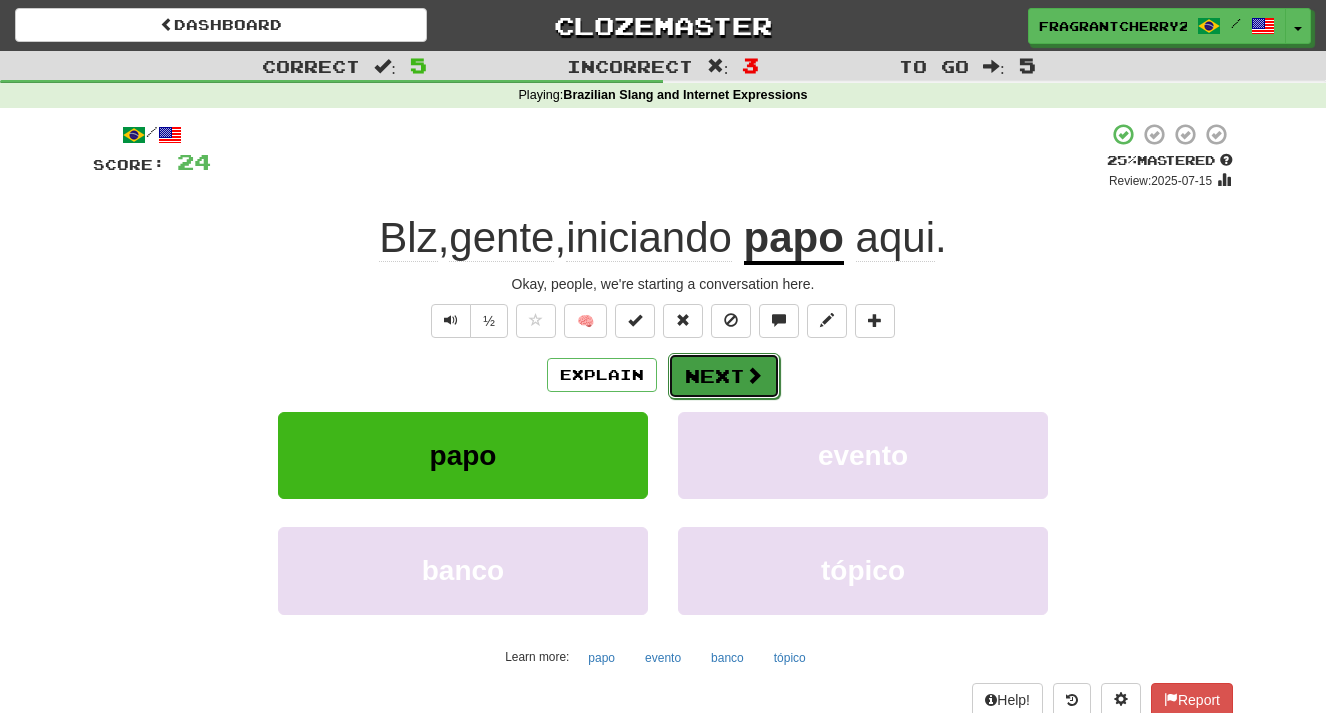 click on "Next" at bounding box center [724, 376] 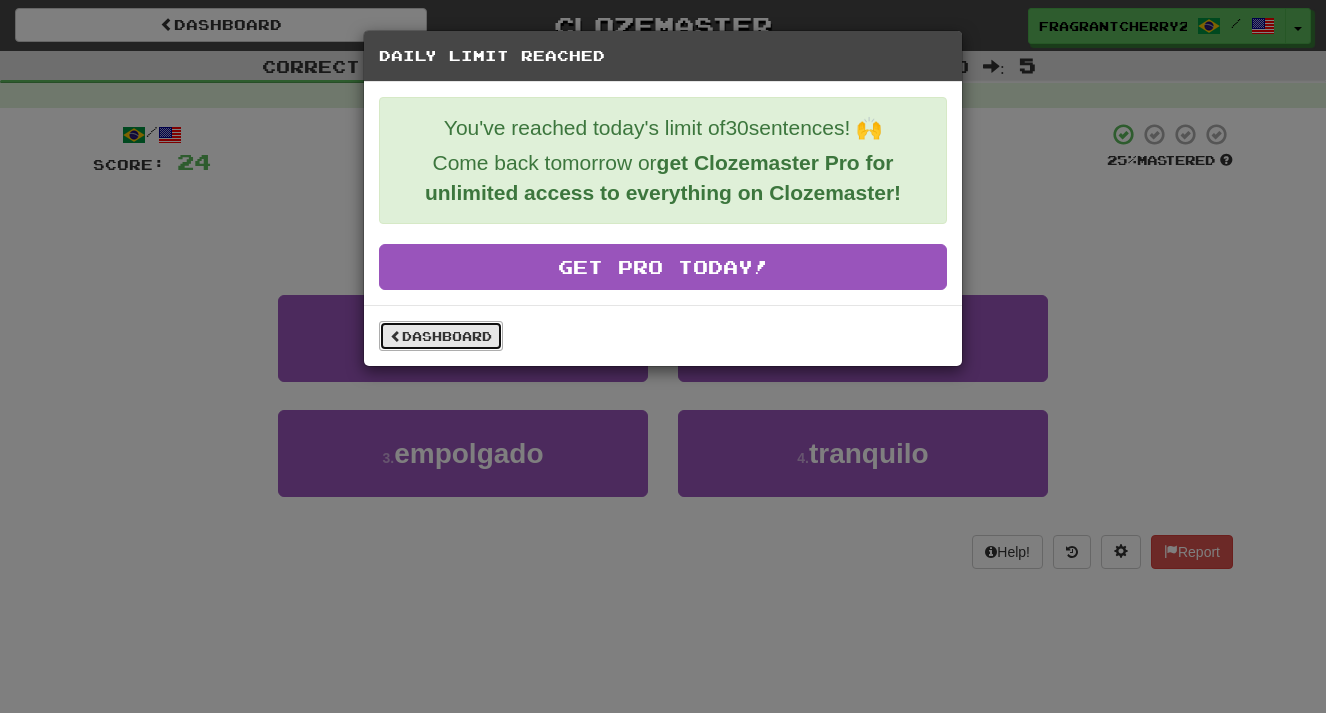 click on "Dashboard" at bounding box center [441, 336] 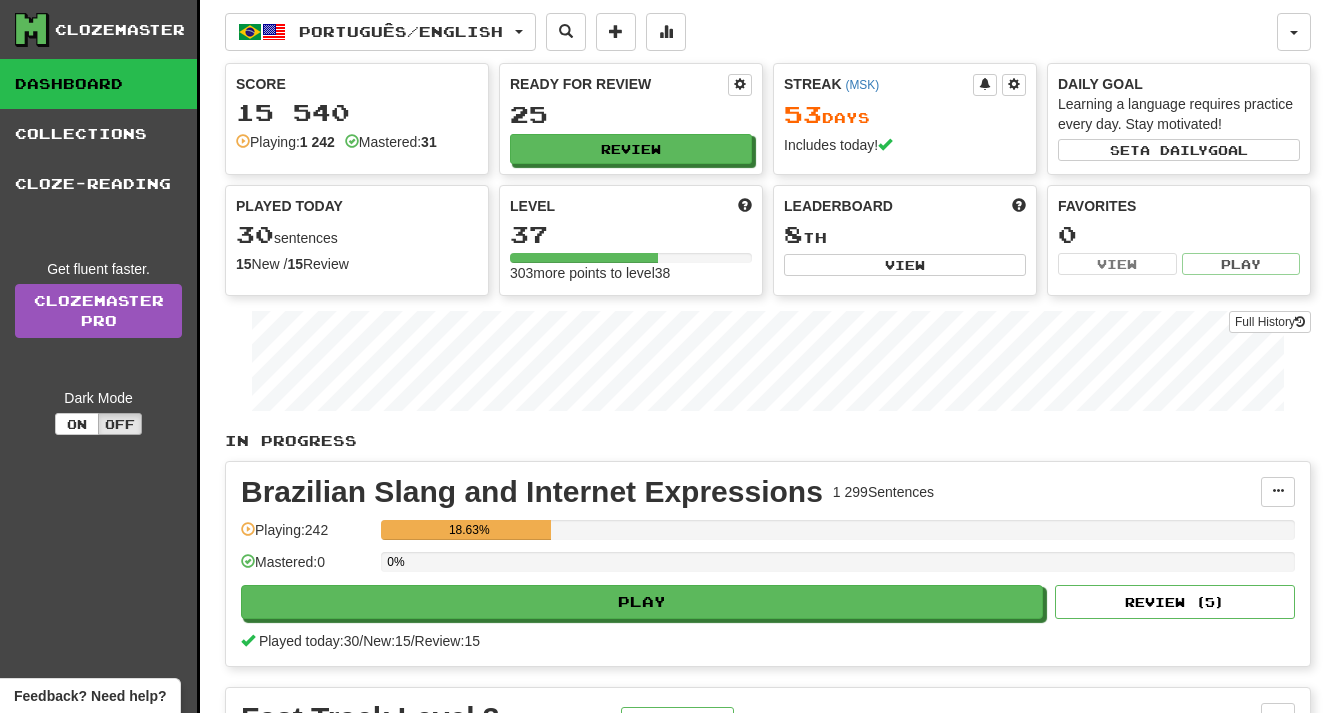 scroll, scrollTop: 0, scrollLeft: 0, axis: both 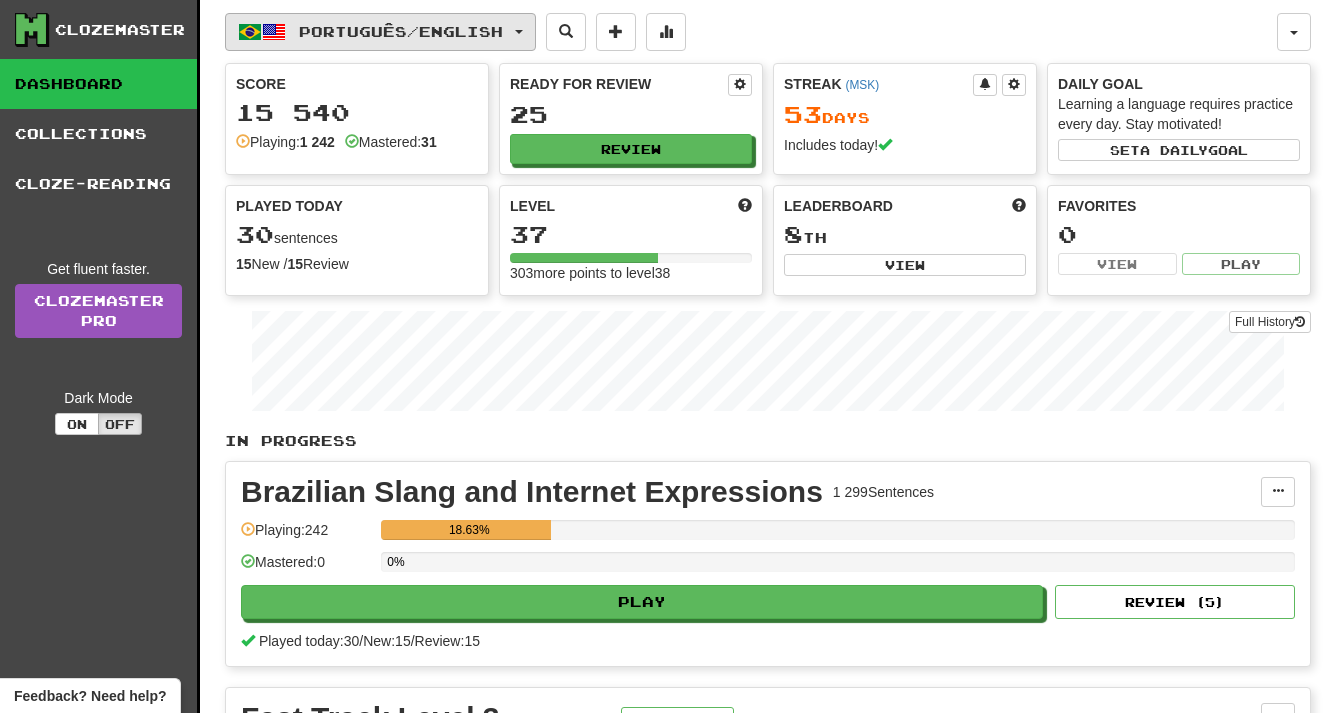 click on "Português  /  English" at bounding box center [380, 32] 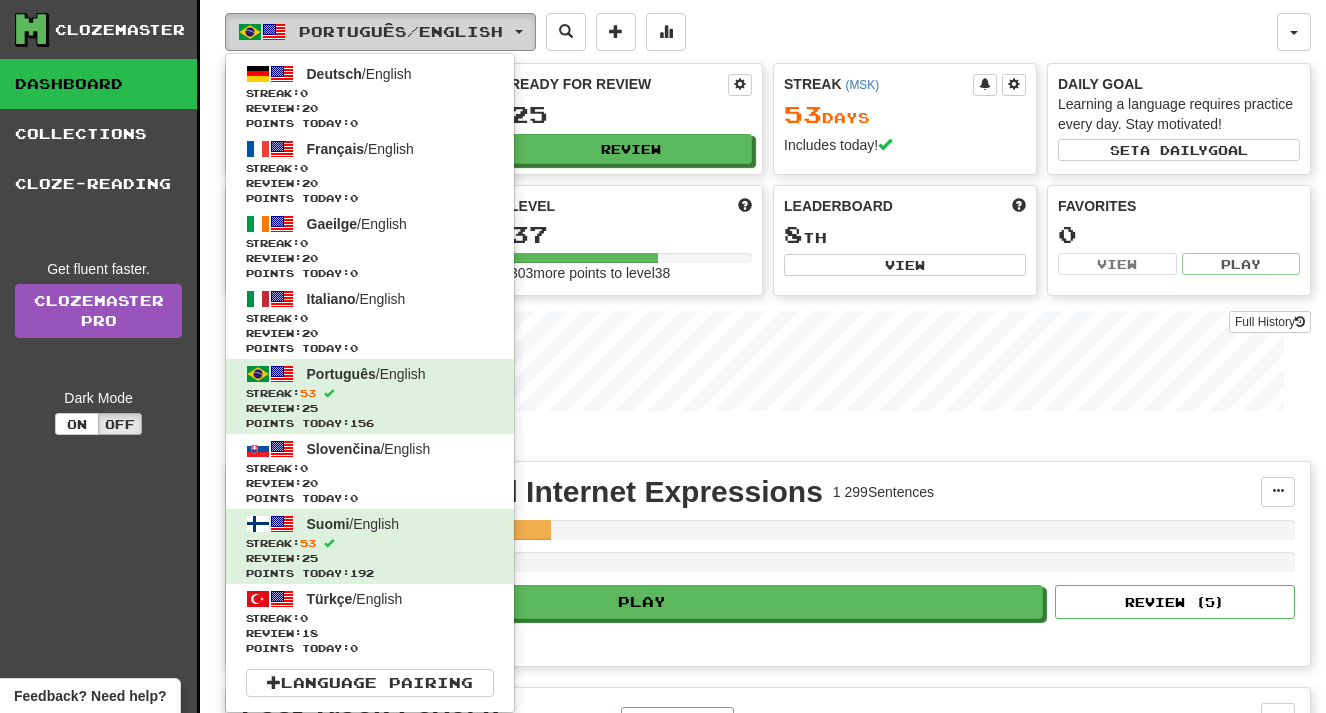 click on "Português  /  English" at bounding box center (401, 31) 